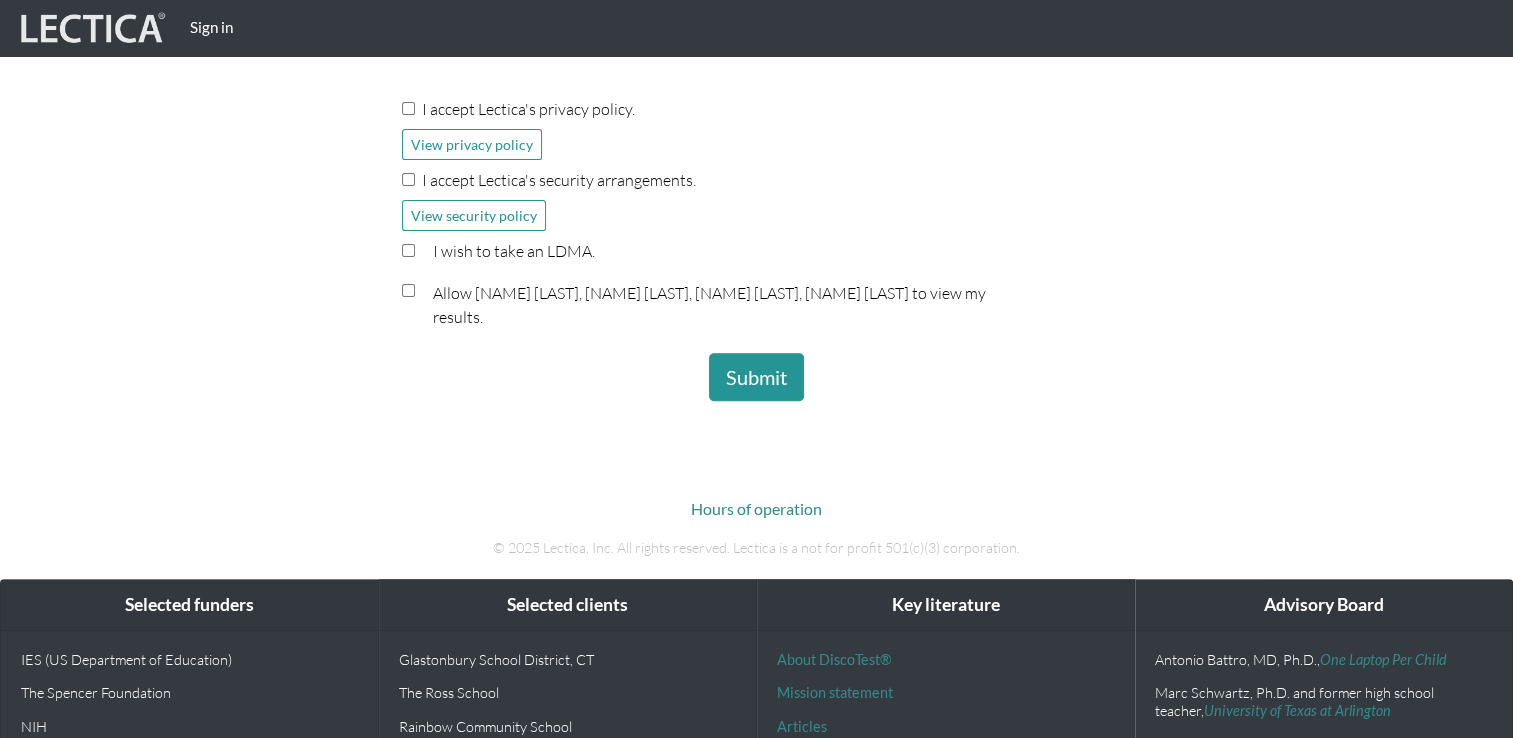 scroll, scrollTop: 500, scrollLeft: 0, axis: vertical 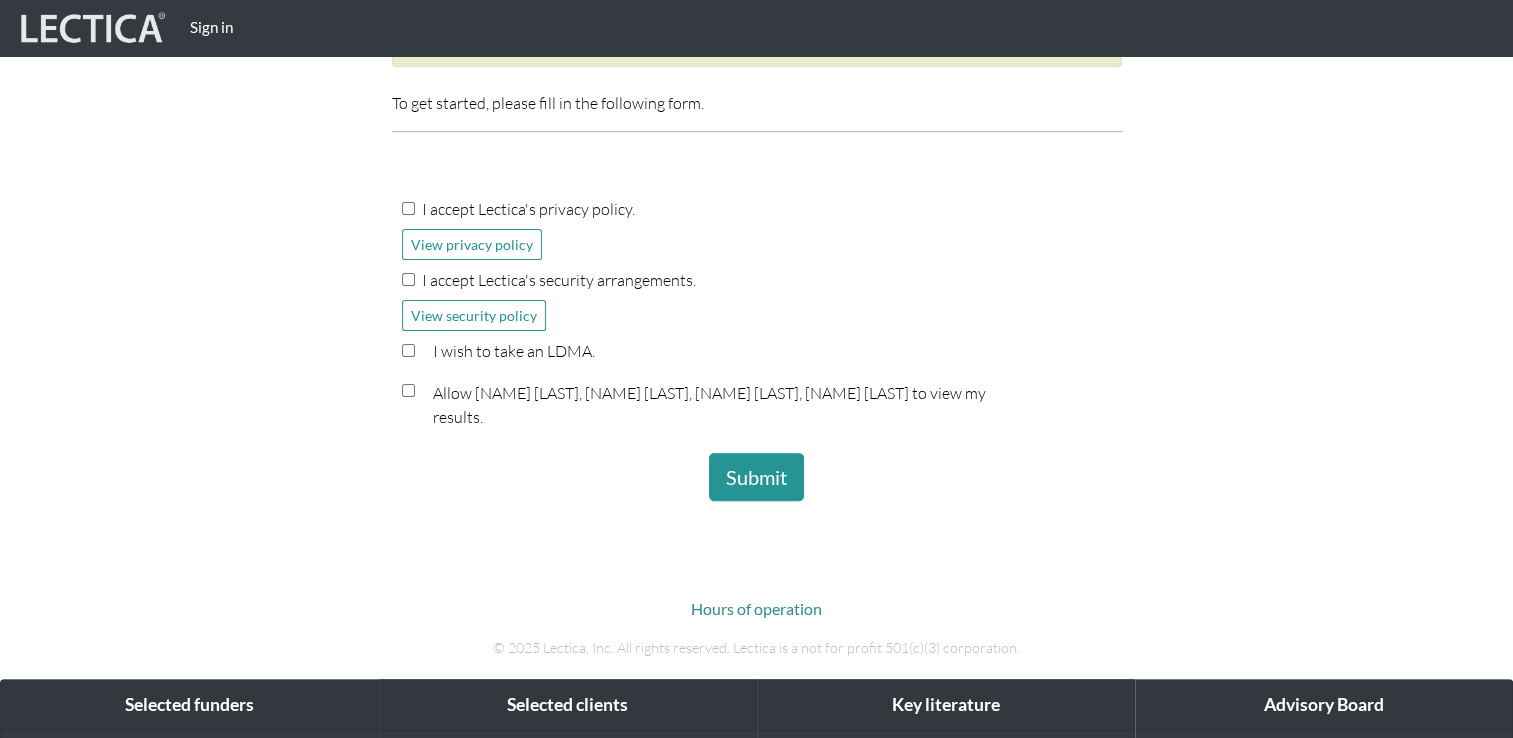 click on "I accept Lectica's privacy policy." at bounding box center (408, 208) 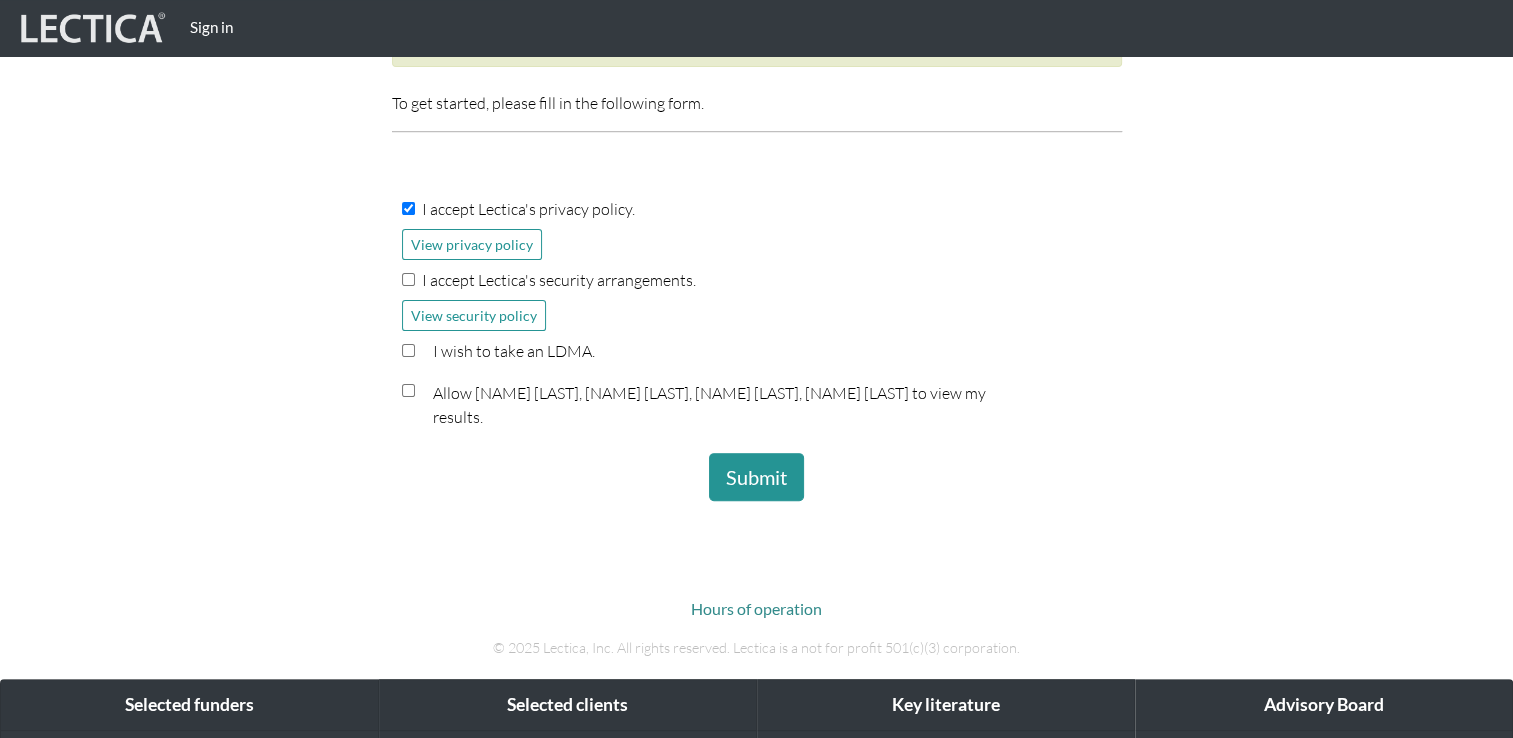 click on "I accept Lectica's security arrangements." at bounding box center (408, 279) 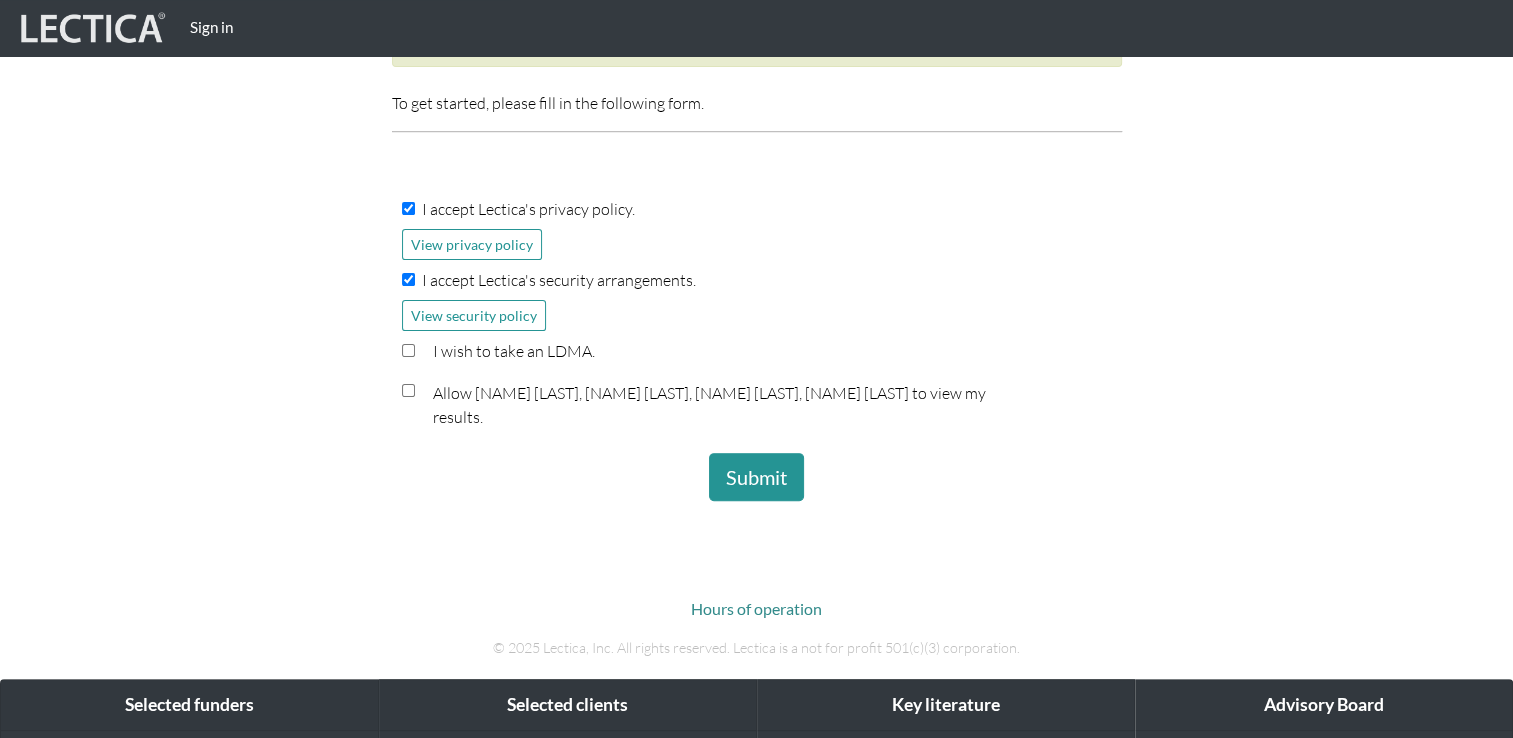 click on "I wish to take an LDMA." at bounding box center [757, 355] 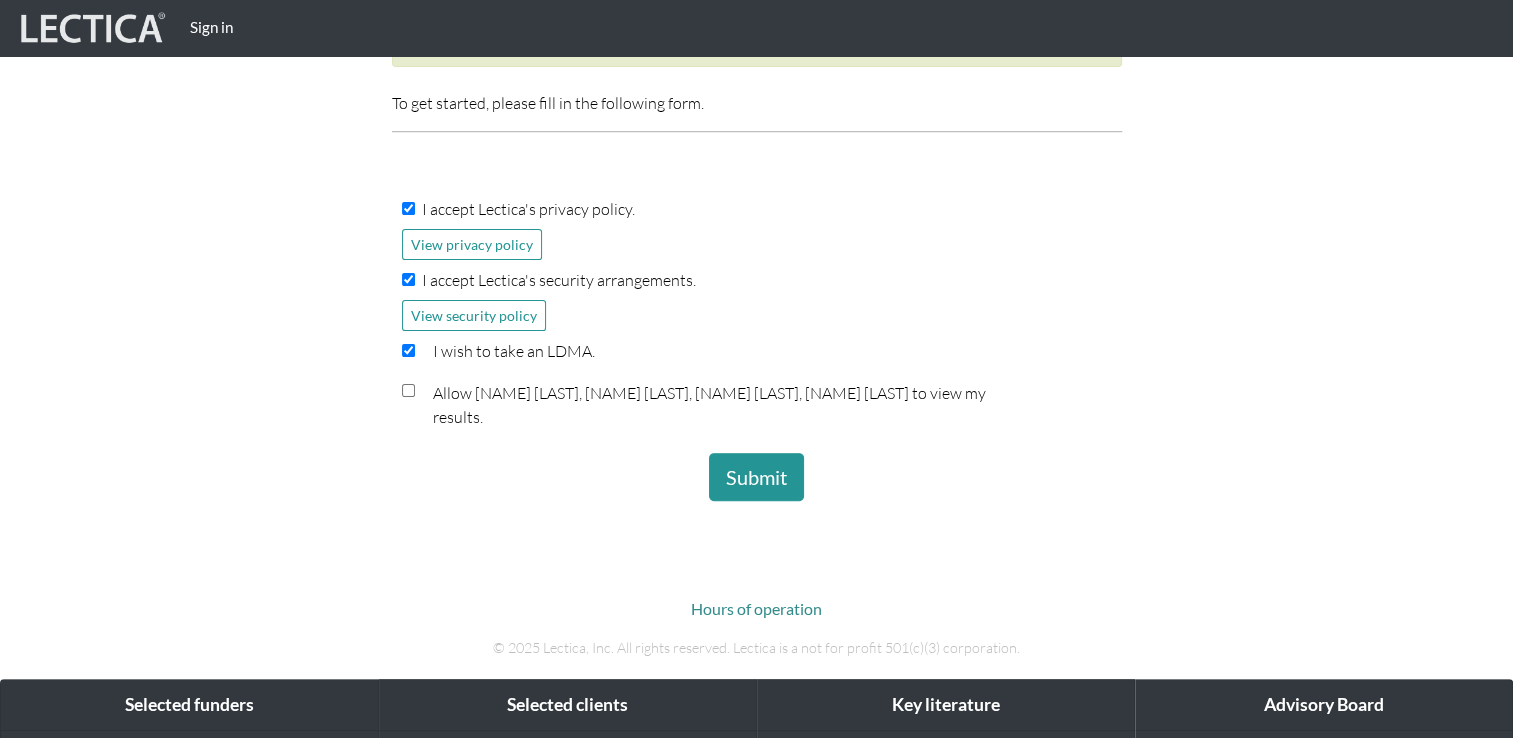 click at bounding box center (408, 390) 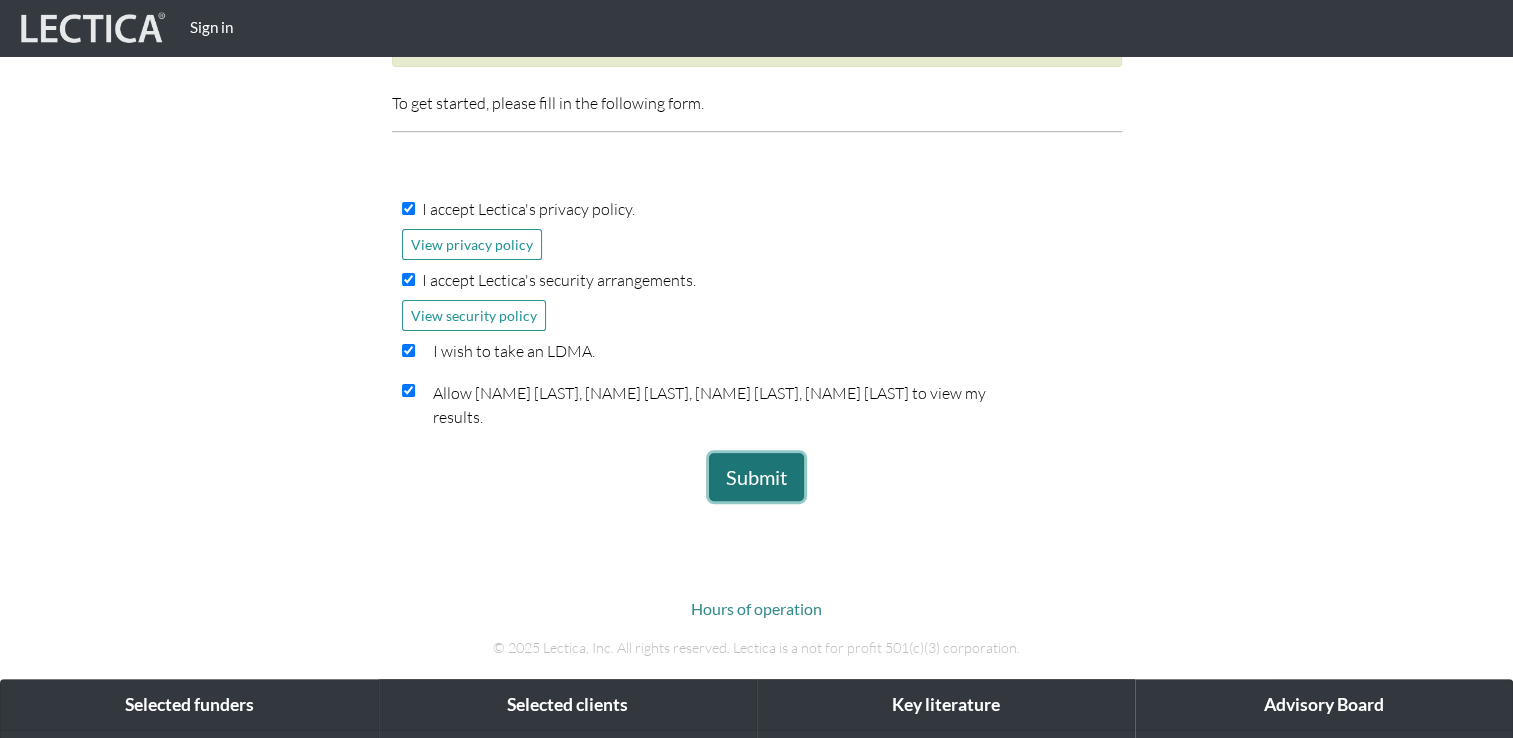 click on "Submit" at bounding box center [756, 477] 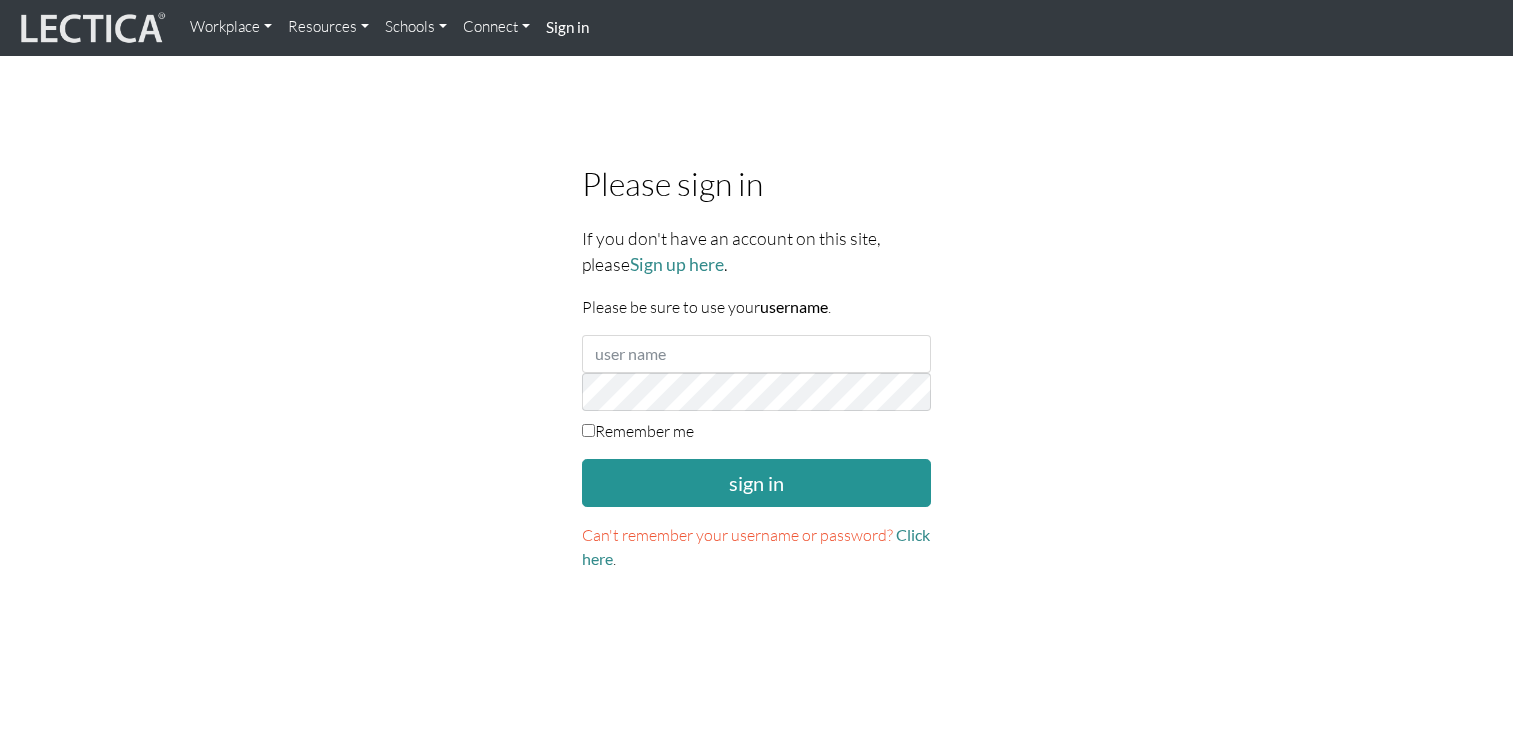 scroll, scrollTop: 0, scrollLeft: 0, axis: both 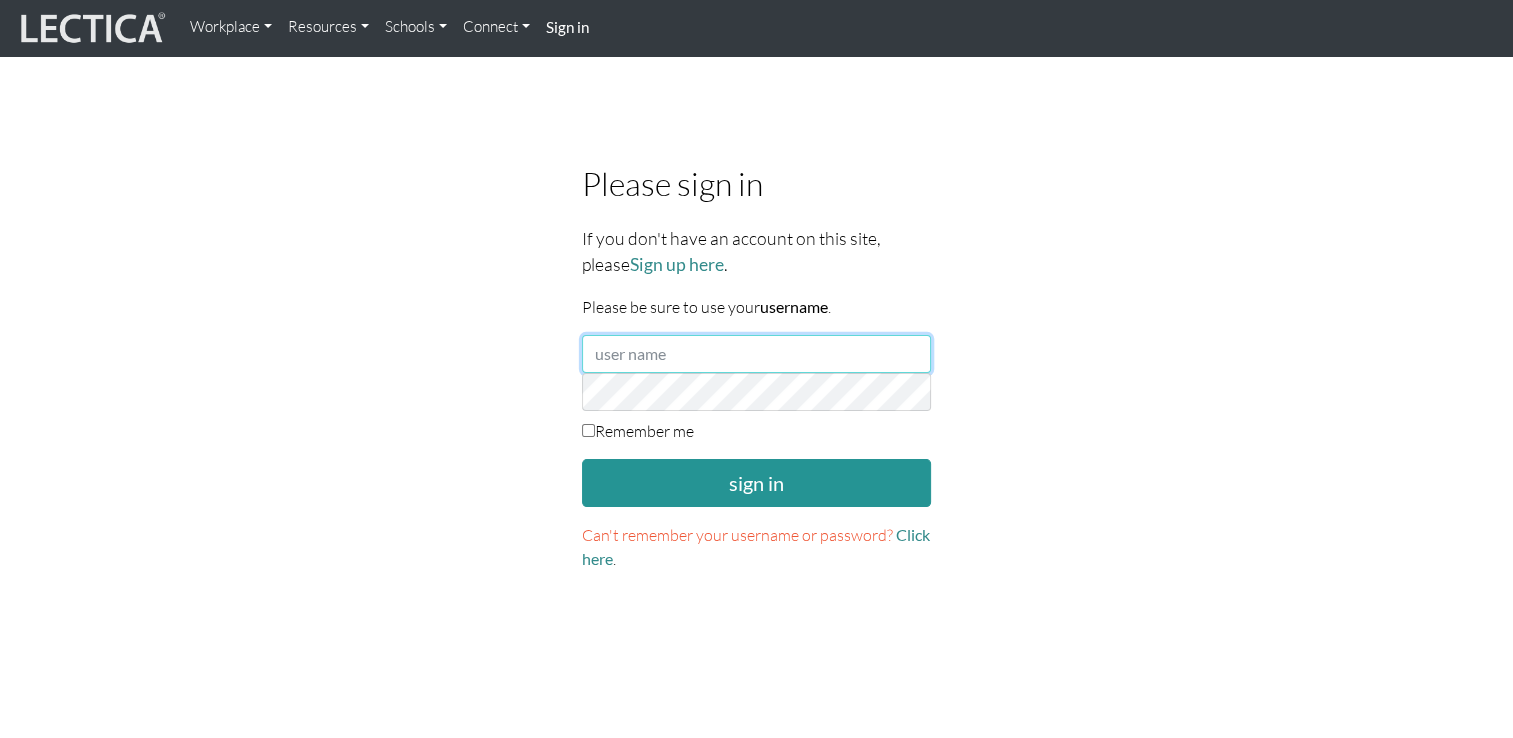 click at bounding box center [757, 354] 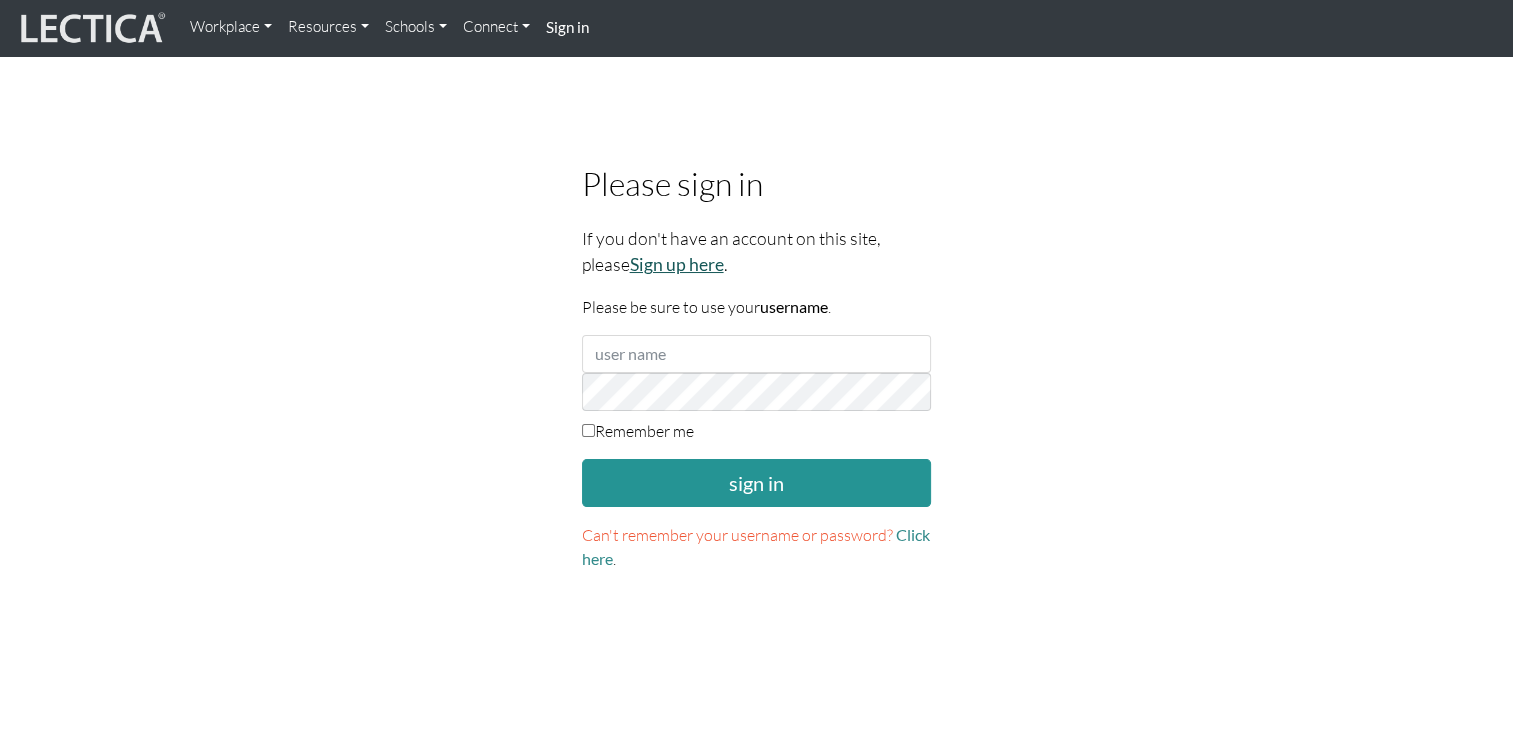 click on "Sign up here" at bounding box center (677, 264) 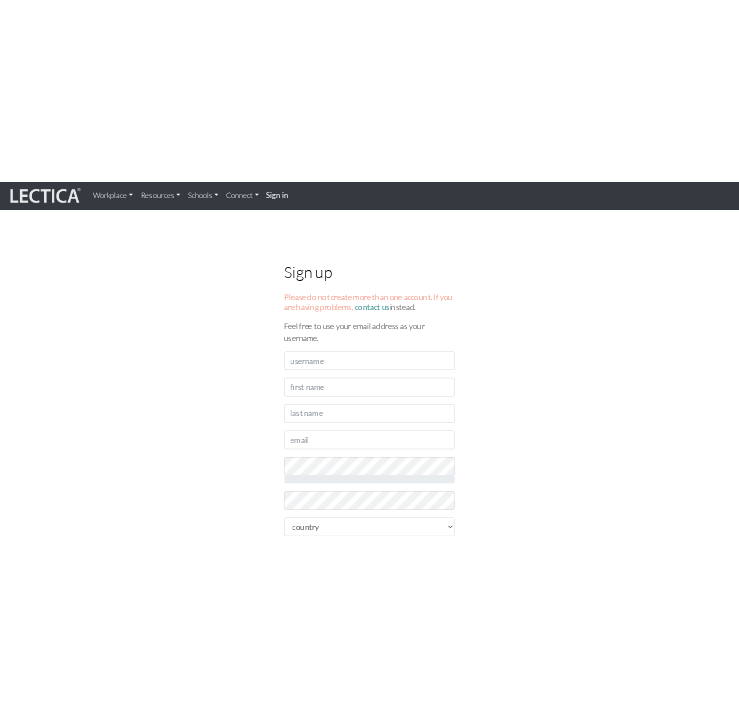 scroll, scrollTop: 0, scrollLeft: 0, axis: both 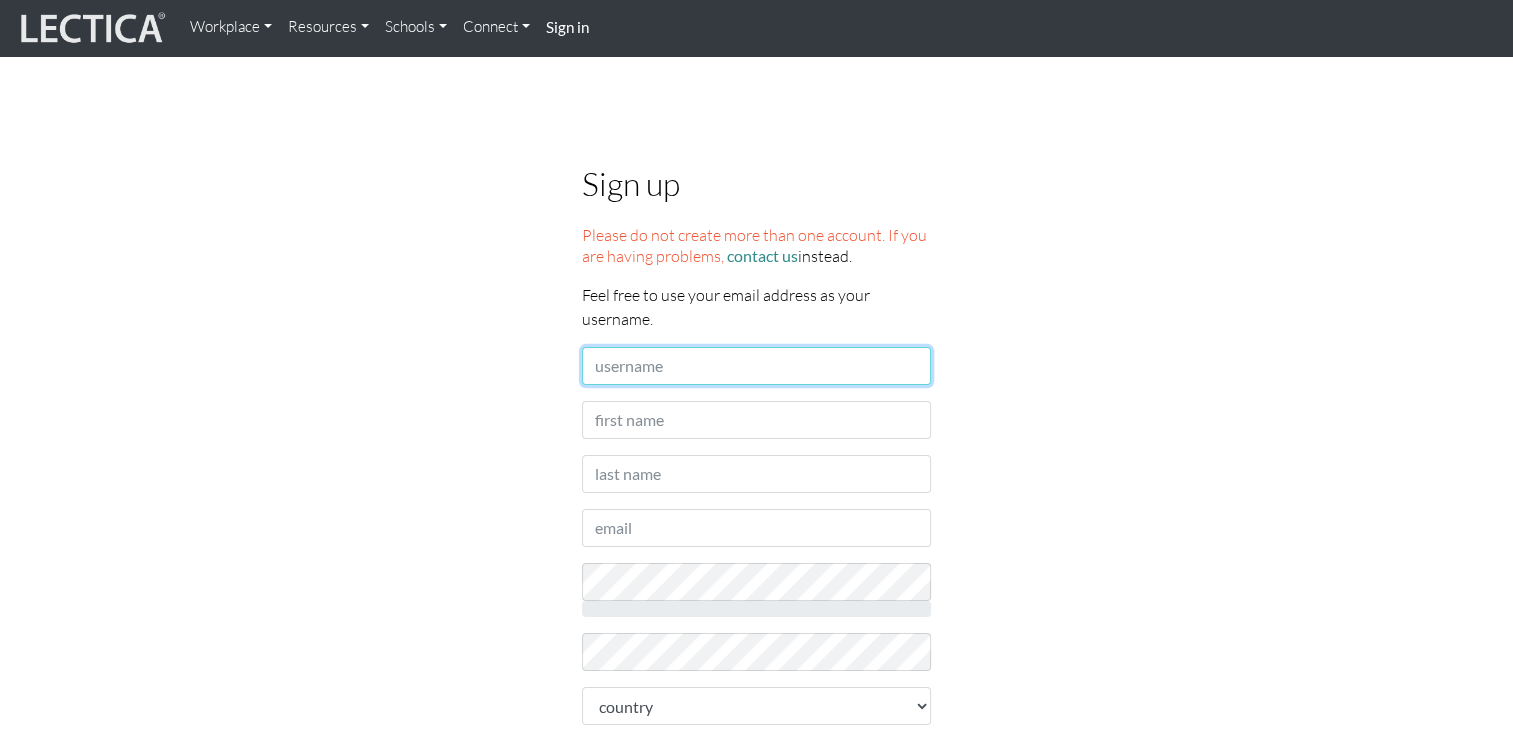 click on "Username" at bounding box center (757, 366) 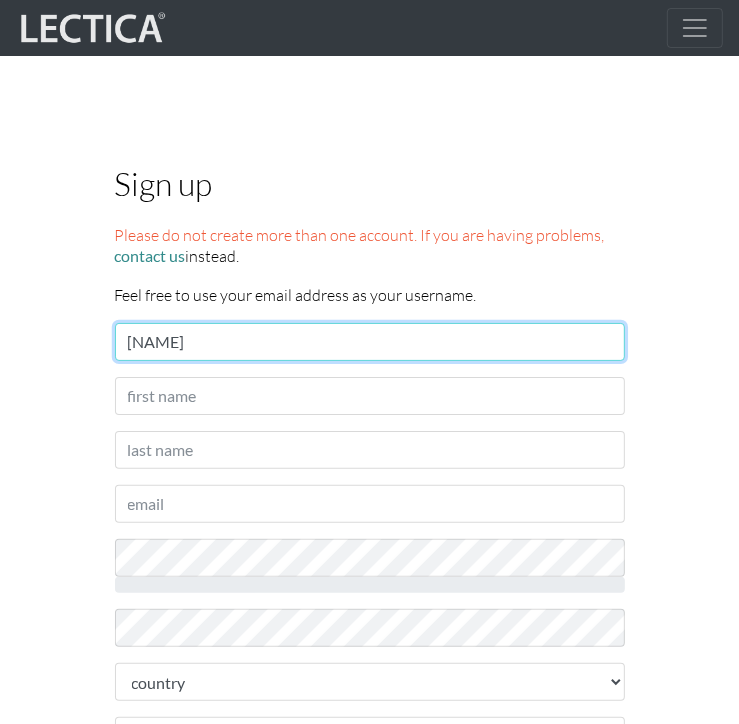 click on "[NAME]" at bounding box center [370, 342] 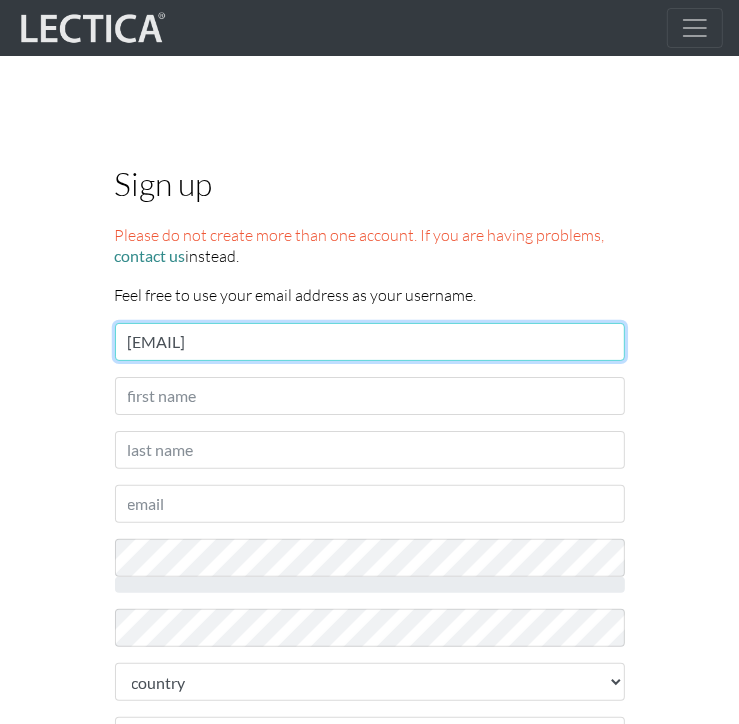 type on "[EMAIL]" 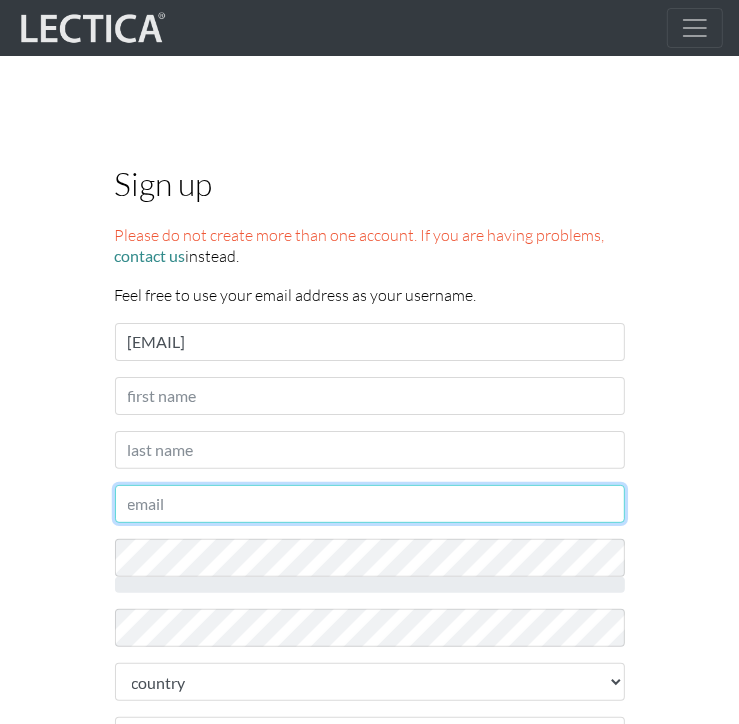 click on "Lorem ipsumdo" at bounding box center (370, 504) 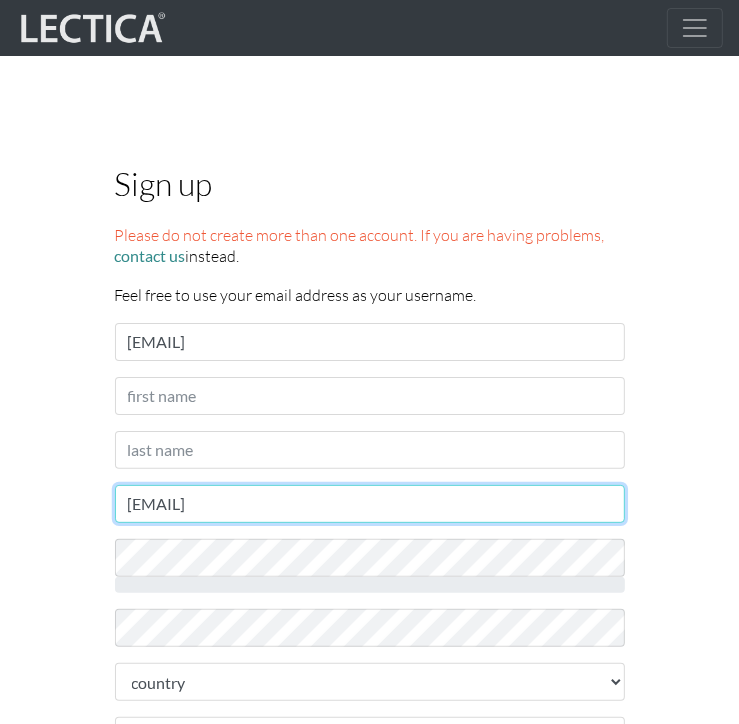type on "[EMAIL]" 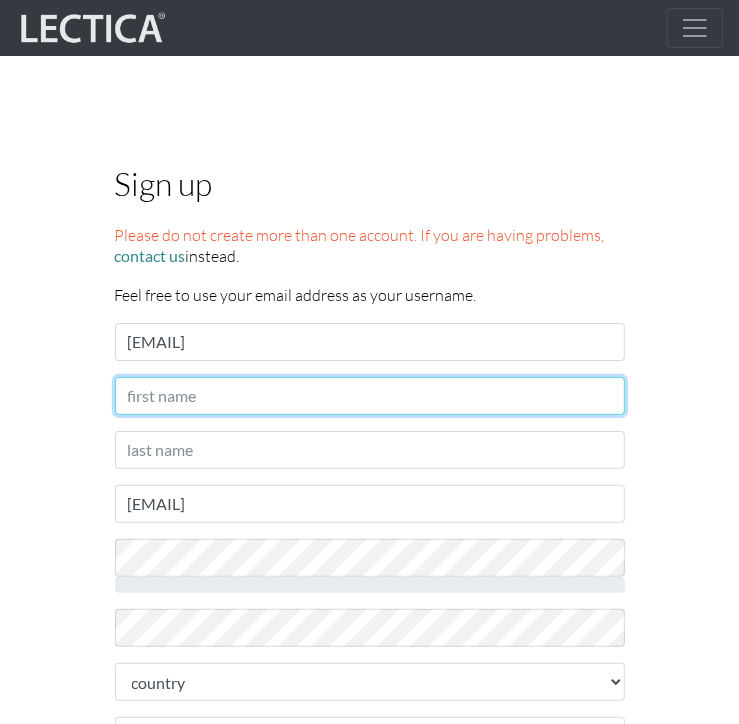 click on "First name" at bounding box center [370, 396] 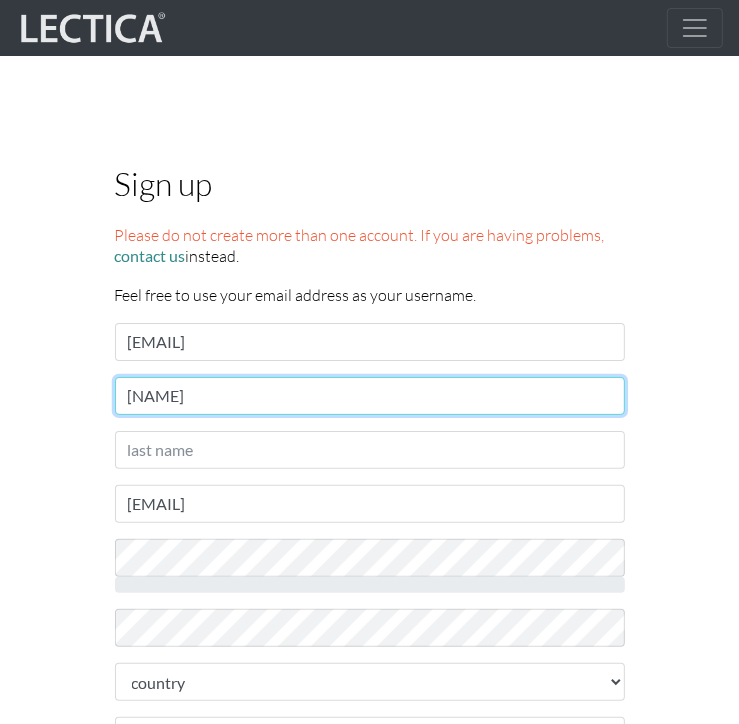 type on "[NAME]" 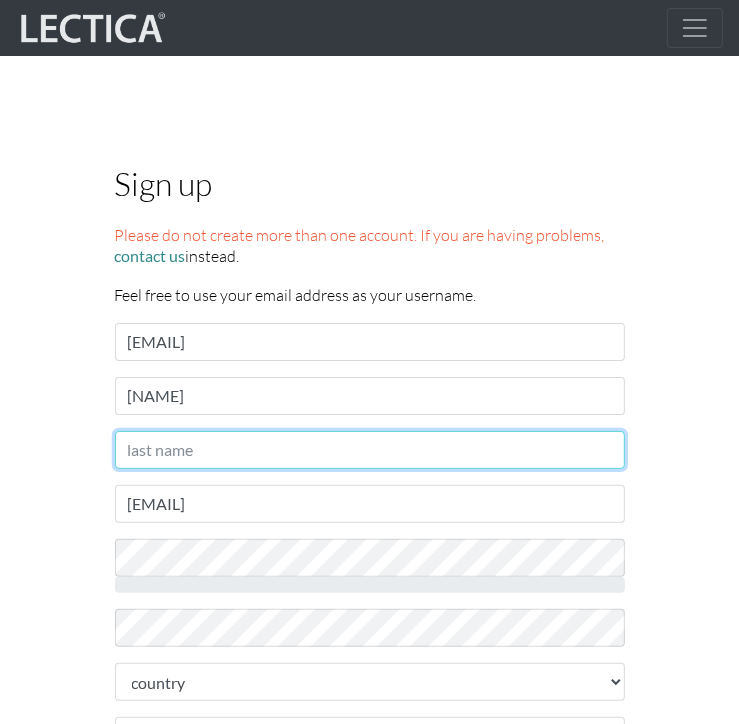 click on "Last name" at bounding box center [370, 450] 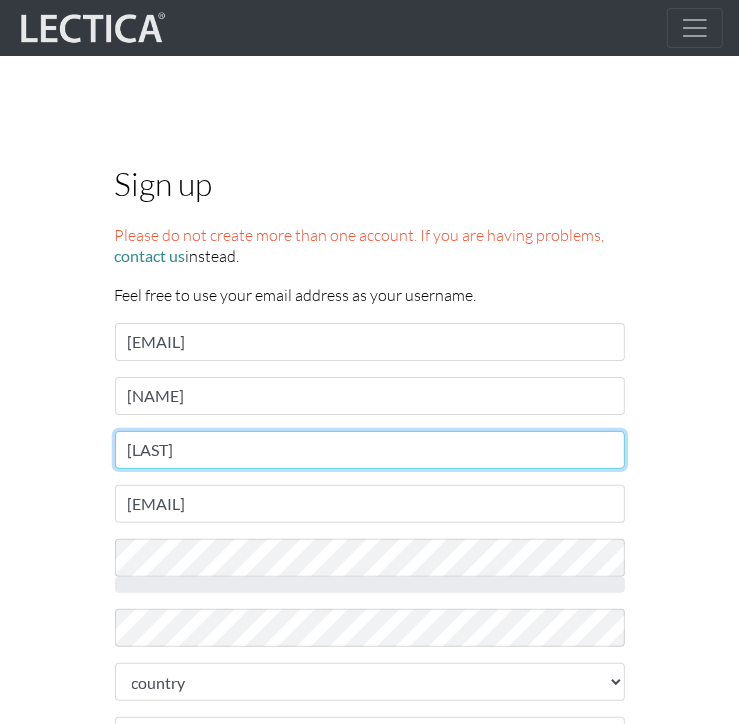 type on "[LAST]" 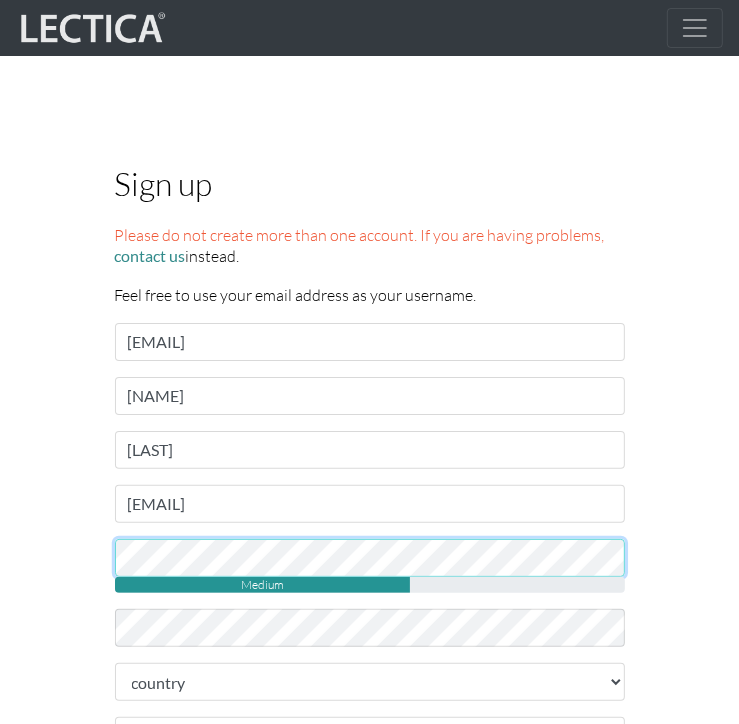 scroll, scrollTop: 100, scrollLeft: 0, axis: vertical 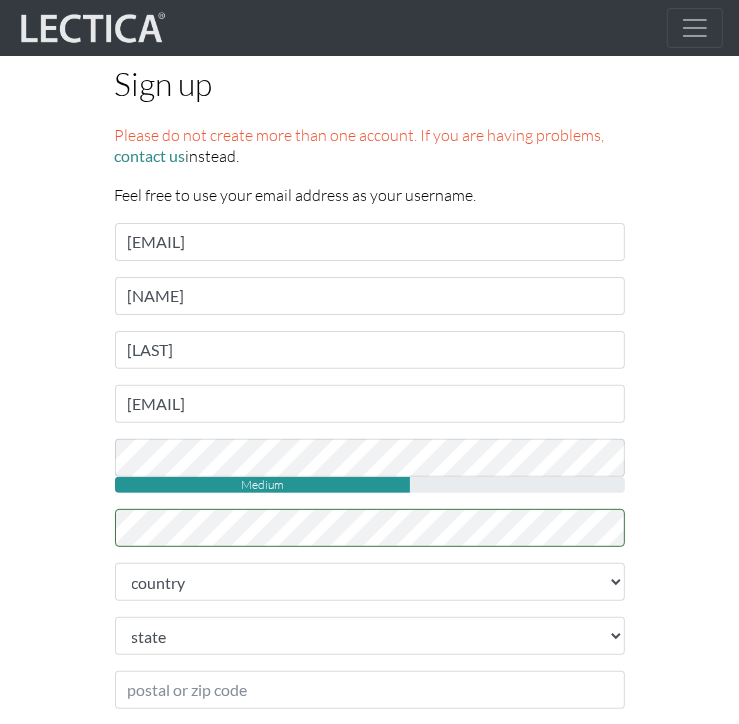 click on "Workplace
Assessments
Why LectaTests?
About LectaTests
Leadership
Leader development
Lectica for the C-suite
Team Fit Snapshot
Lectica Inside
Recruitment
Human capital value chain
Role complexity analysis
Recruitment tools
Resources
Lectica Institute" at bounding box center [369, 1091] 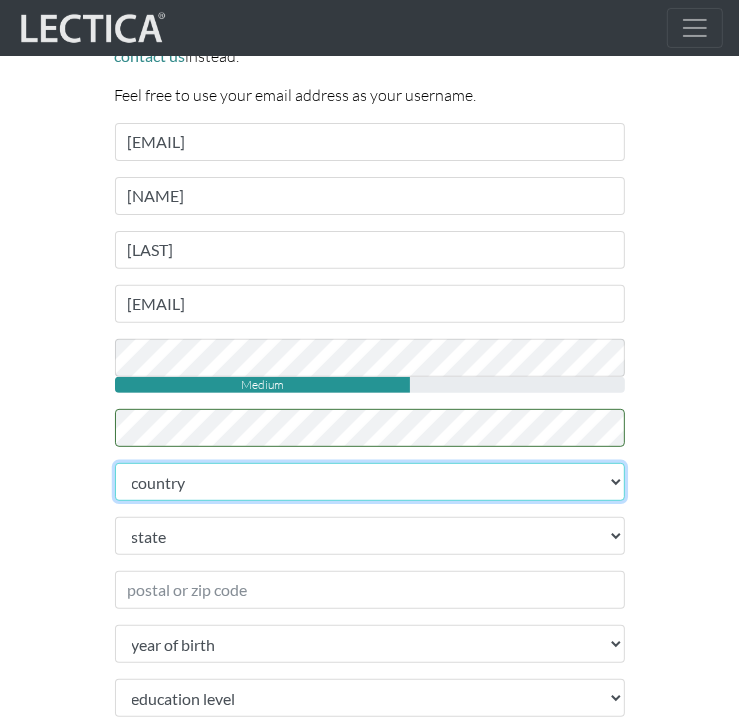 click on "loremip
Dolorsitame
C…adip Elitsed
Doeiusm
Tempori
Utlabore Etdol
Magnaal
Enimad
Minim
ven
Quisnostru
Exercit ull Laboris
Nisialiqu
Exeacom
Conse
Duisautei
Inrepre
Voluptatev
Essecil
Fugiatn
Pariaturex
Sintocca
Cupidat
Nonproi
Suntcu
Quiof
Deserun
Mollit
Animide
Laborum, Pers Undeomnis ist Natu
Errorv acc Doloremquel
Totamrem
Aperia Eaquei
Quaeab
Illoinv Verita Quasi Architect
Beatae Vitaedicta
Explicab
Nemoeni Ipsa
Quiavol
Aspernat
Autoditf
Conseq
Magn Dolor
Eosrat Sequine
Nequepo Quisqua Dolorema
Numq
Eiusm
Tempo
Inciduntm Quaera
Etiam (Minusso) Nobisel
Optiocum
Nihilim
Quopl
Facer (pos Assumendar Temporib au qui)
Offi Debitis
Rerum Nece
Saep e'Volupt
Repudia
Recu
Itaque
Earumh
Tenet Sapiente
Delectu" at bounding box center [370, 482] 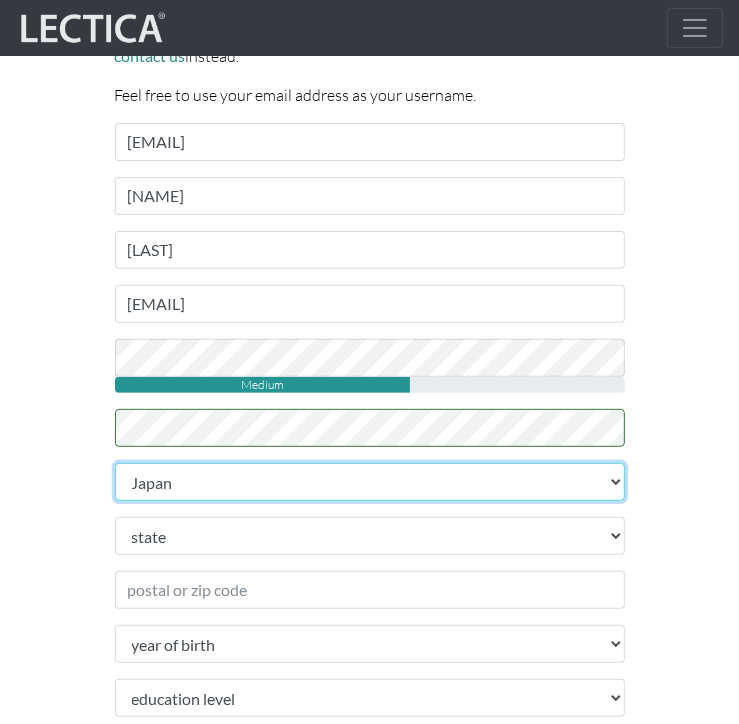 click on "loremip
Dolorsitame
C…adip Elitsed
Doeiusm
Tempori
Utlabore Etdol
Magnaal
Enimad
Minim
ven
Quisnostru
Exercit ull Laboris
Nisialiqu
Exeacom
Conse
Duisautei
Inrepre
Voluptatev
Essecil
Fugiatn
Pariaturex
Sintocca
Cupidat
Nonproi
Suntcu
Quiof
Deserun
Mollit
Animide
Laborum, Pers Undeomnis ist Natu
Errorv acc Doloremquel
Totamrem
Aperia Eaquei
Quaeab
Illoinv Verita Quasi Architect
Beatae Vitaedicta
Explicab
Nemoeni Ipsa
Quiavol
Aspernat
Autoditf
Conseq
Magn Dolor
Eosrat Sequine
Nequepo Quisqua Dolorema
Numq
Eiusm
Tempo
Inciduntm Quaera
Etiam (Minusso) Nobisel
Optiocum
Nihilim
Quopl
Facer (pos Assumendar Temporib au qui)
Offi Debitis
Rerum Nece
Saep e'Volupt
Repudia
Recu
Itaque
Earumh
Tenet Sapiente
Delectu" at bounding box center (370, 482) 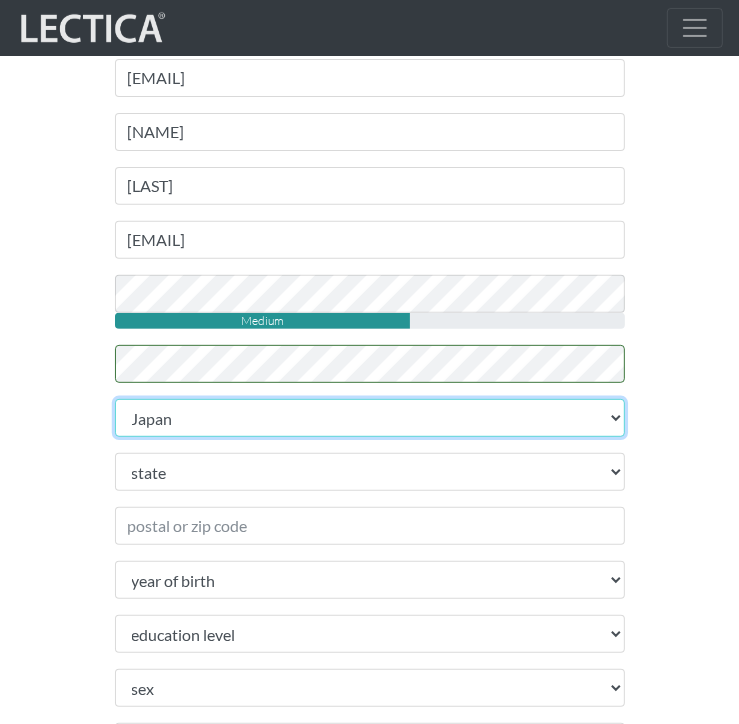 scroll, scrollTop: 300, scrollLeft: 0, axis: vertical 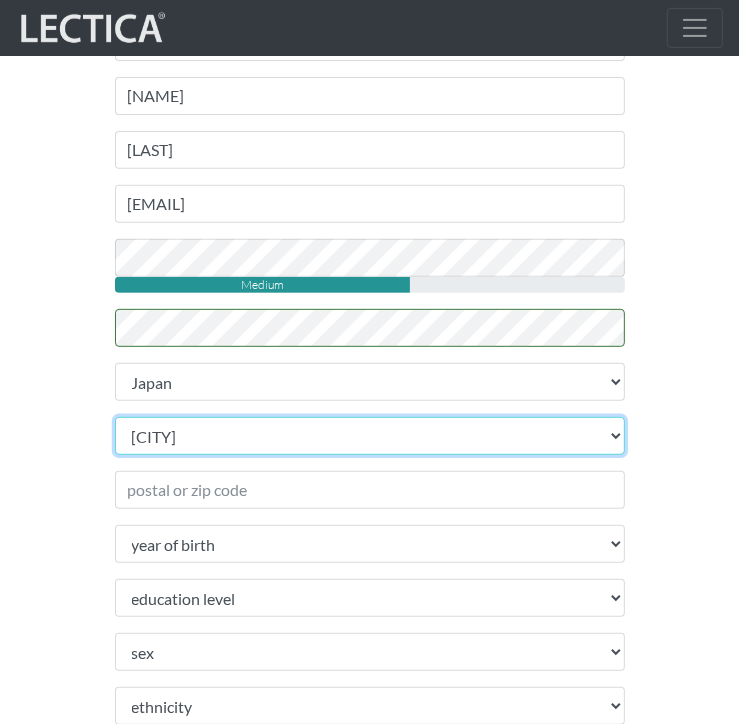 click on "[PREFECTURE] [PREFECTURE] [PREFECTURE] [PREFECTURE] [PREFECTURE] [PREFECTURE] [PREFECTURE] [PREFECTURE] [PREFECTURE] [PREFECTURE] [PREFECTURE] [PREFECTURE] [PREFECTURE] [PREFECTURE] [PREFECTURE] [PREFECTURE] [PREFECTURE] [PREFECTURE] [PREFECTURE] [PREFECTURE] [PREFECTURE] [PREFECTURE] [PREFECTURE] [PREFECTURE] [PREFECTURE] [PREFECTURE] [PREFECTURE] [PREFECTURE] [PREFECTURE] [PREFECTURE] [PREFECTURE] [PREFECTURE] [PREFECTURE] [PREFECTURE] [PREFECTURE] [PREFECTURE] [PREFECTURE] [PREFECTURE] [PREFECTURE] [PREFECTURE] [PREFECTURE] [PREFECTURE] [PREFECTURE] [PREFECTURE] [PREFECTURE] [PREFECTURE] [PREFECTURE] [PREFECTURE]" at bounding box center [370, 436] 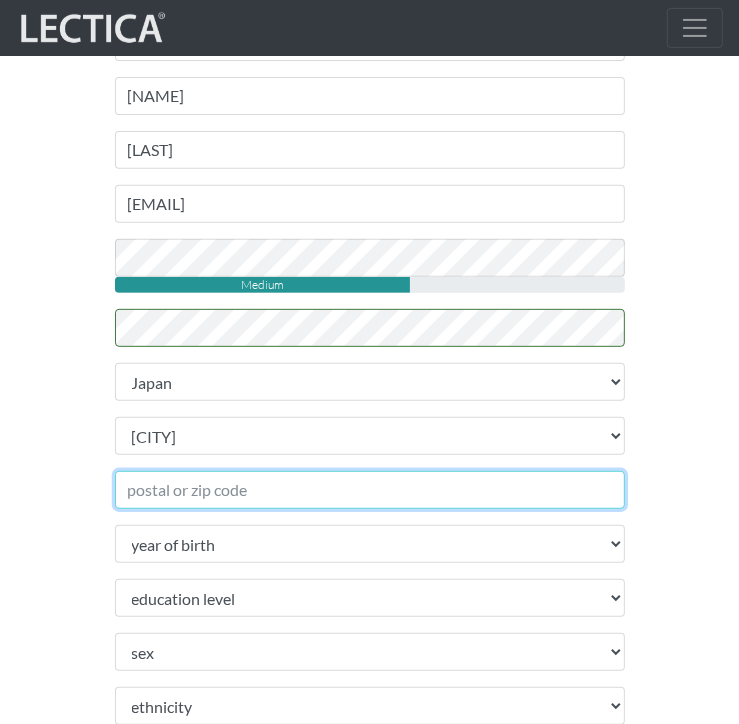 click on "Postal or zip code" at bounding box center [370, 490] 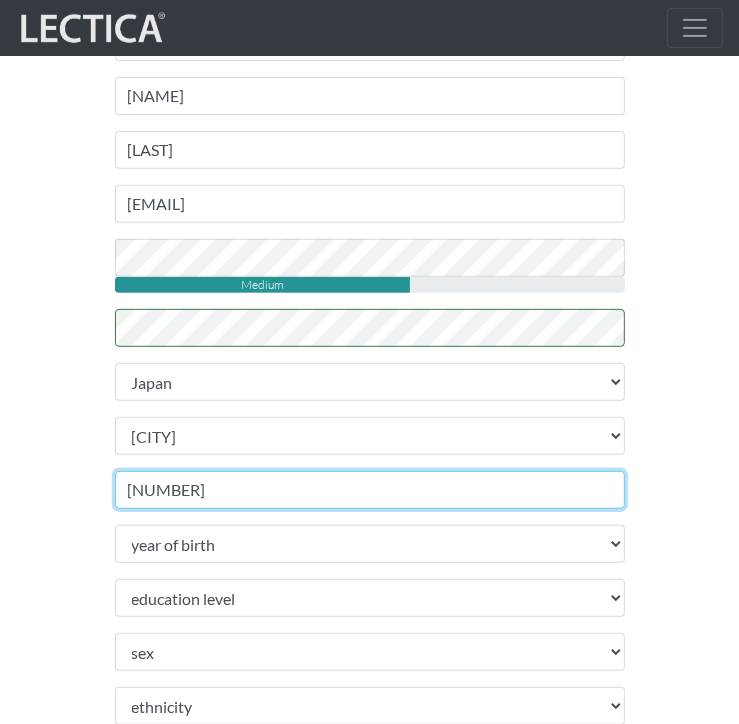 type on "[NUMBER]" 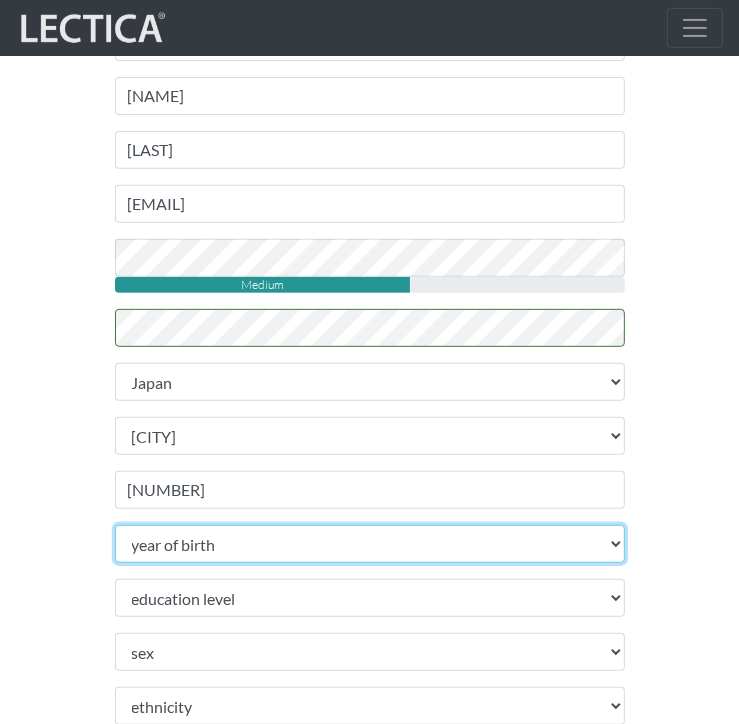 click on "[YEAR]" at bounding box center [370, 544] 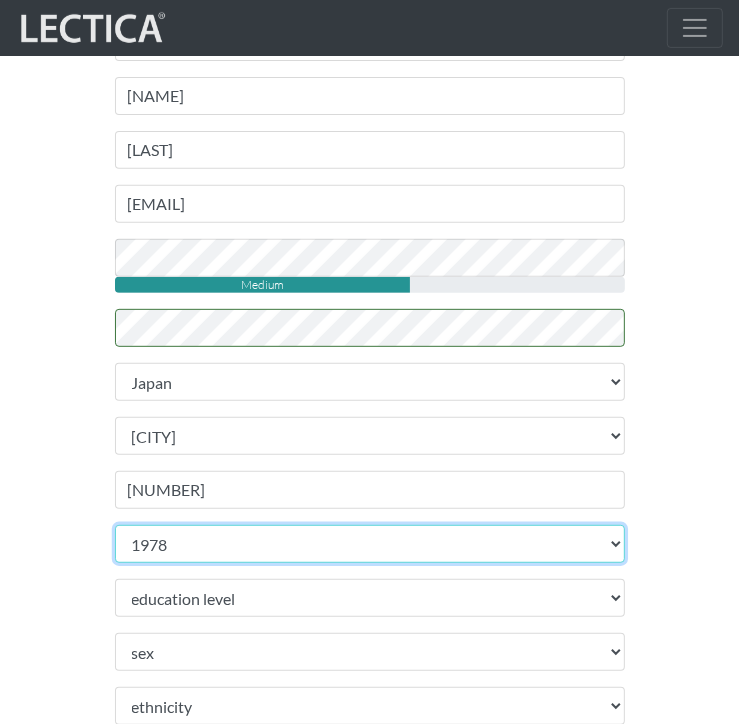 click on "[YEAR]" at bounding box center (370, 544) 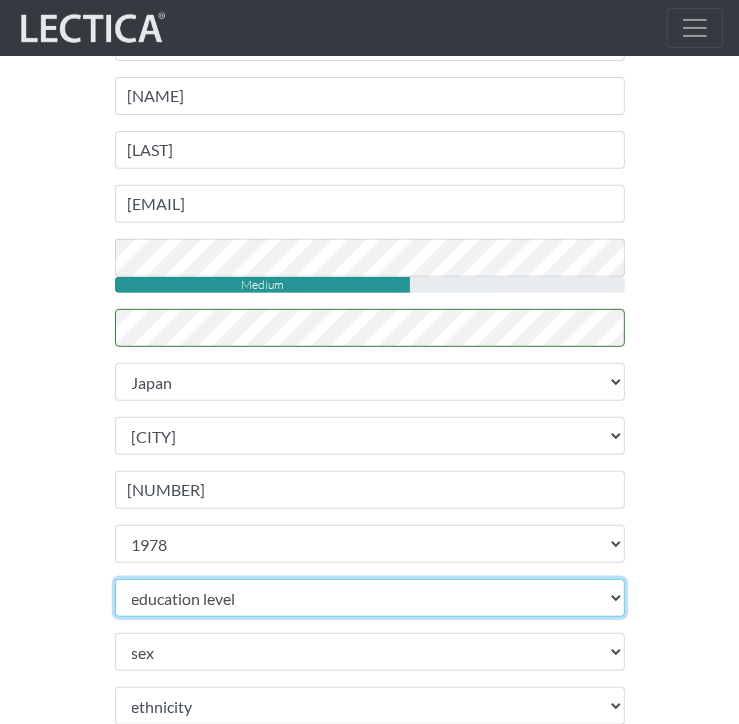 click on "education level
toddler
pre-pre-pre-k
pre-pre-k
pre-k
Kindergarten
1st grade
2nd grade
3rd grade
4th grade
5th grade
6th grade
7th grade
8th grade
9th grade
10th grade
11th grade
12th grade
1st year college
2nd year college
3rd year college
4th year college
1 year masters degree
2 year masters degree
1st year doctoral study
2nd year doctoral study or 2 masters deg
3rd year doctoral study
Ph.D. or 3 masters degrees
Post-doctoral study
2 or more Ph.D.'s" at bounding box center (370, 598) 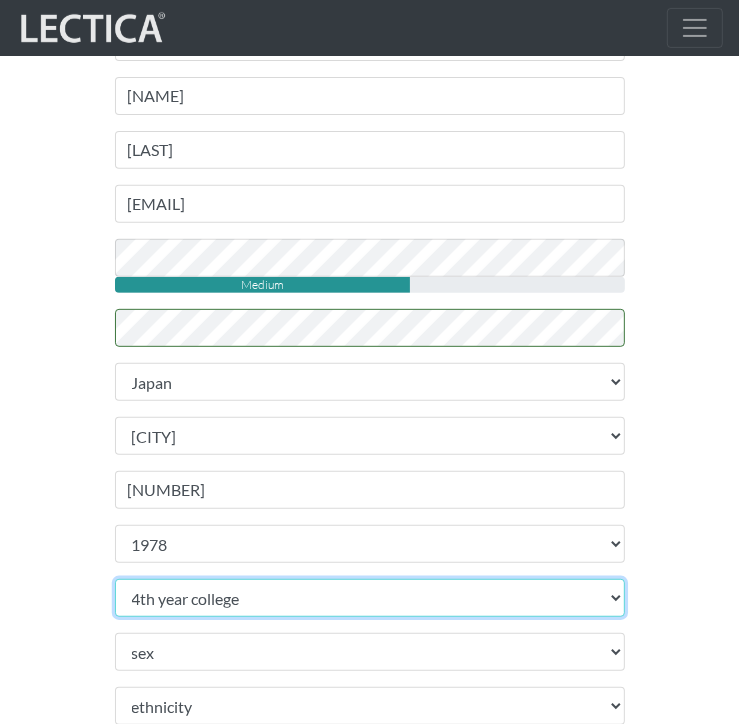 click on "education level
toddler
pre-pre-pre-k
pre-pre-k
pre-k
Kindergarten
1st grade
2nd grade
3rd grade
4th grade
5th grade
6th grade
7th grade
8th grade
9th grade
10th grade
11th grade
12th grade
1st year college
2nd year college
3rd year college
4th year college
1 year masters degree
2 year masters degree
1st year doctoral study
2nd year doctoral study or 2 masters deg
3rd year doctoral study
Ph.D. or 3 masters degrees
Post-doctoral study
2 or more Ph.D.'s" at bounding box center [370, 598] 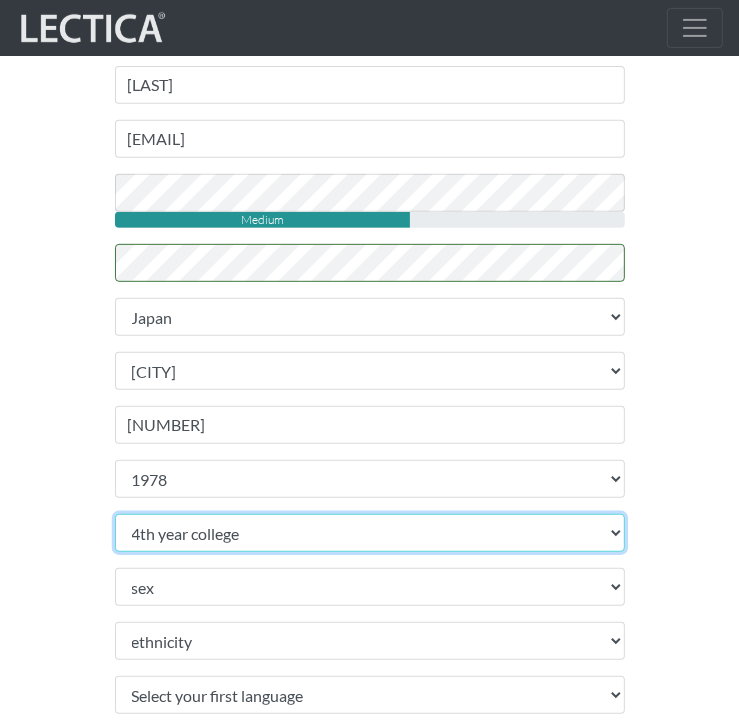 scroll, scrollTop: 400, scrollLeft: 0, axis: vertical 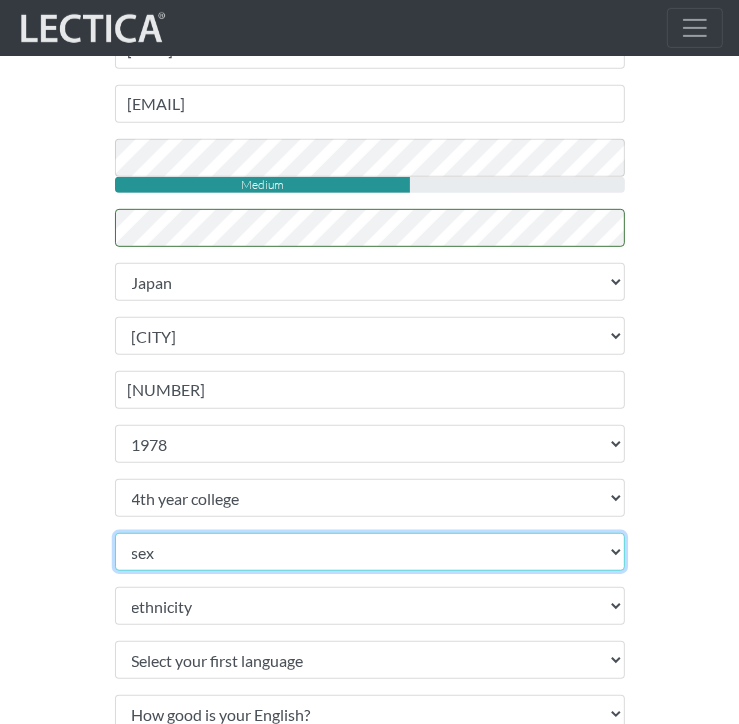 click on "sex
Male
Female
Binary
Non-binary
Opt out" at bounding box center [370, 552] 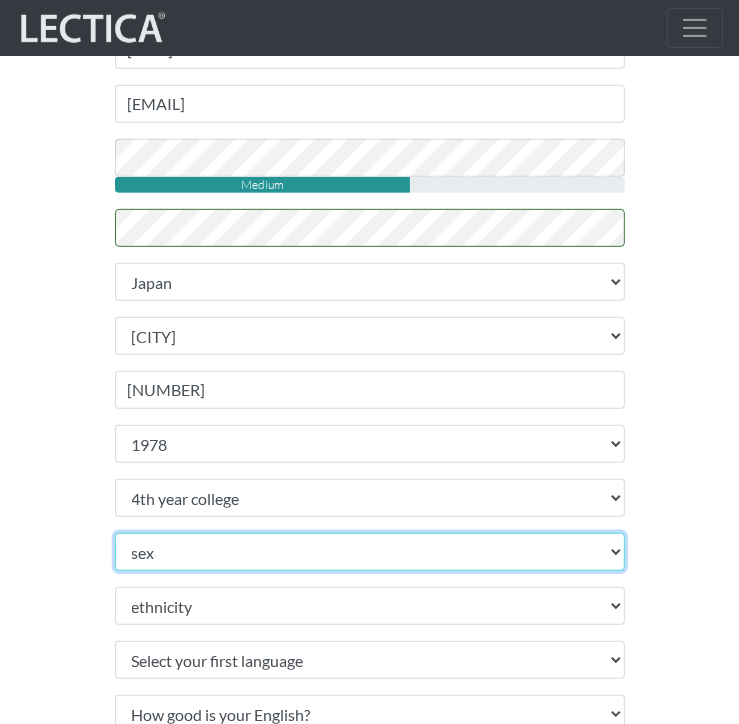 select on "[GENDER]" 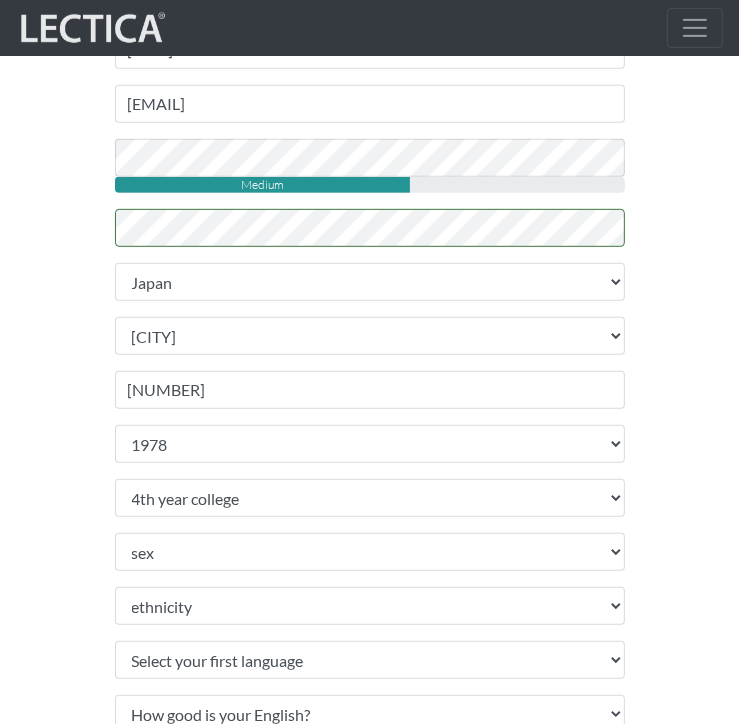 click on "Workplace
Assessments
Why LectaTests?
About LectaTests
Leadership
Leader development
Lectica for the C-suite
Team Fit Snapshot
Lectica Inside
Recruitment
Human capital value chain
Role complexity analysis
Recruitment tools
Resources
Lectica Institute" at bounding box center (369, 791) 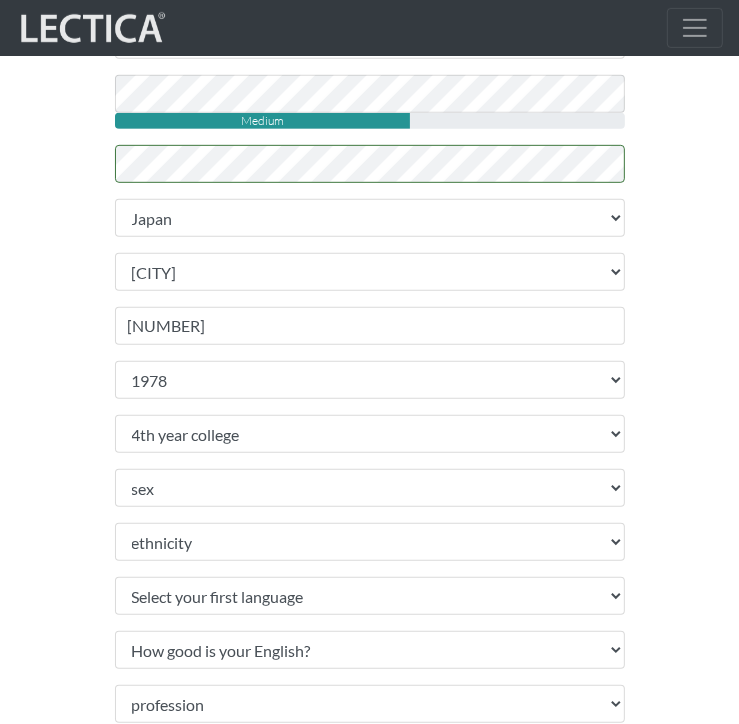 scroll, scrollTop: 500, scrollLeft: 0, axis: vertical 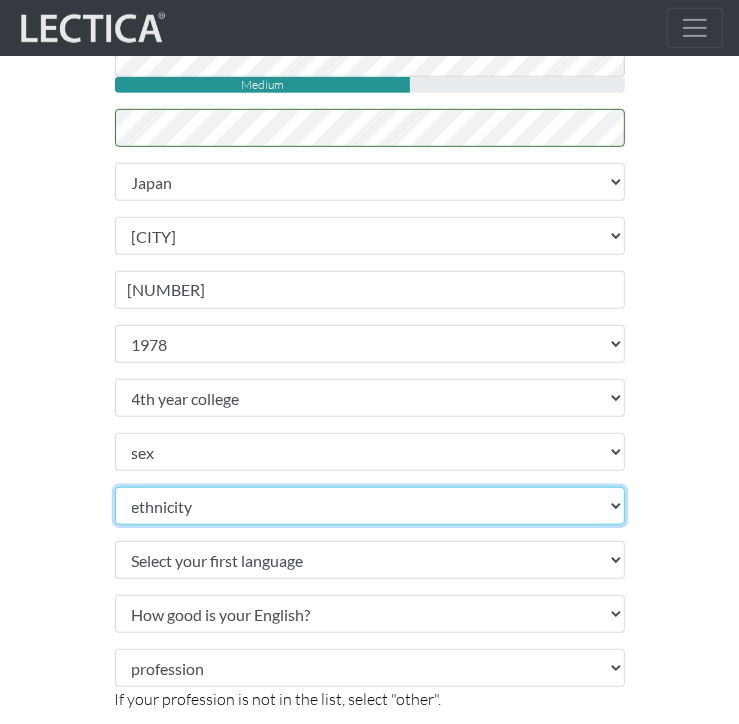 click on "[ETHNICITY]" at bounding box center [370, 506] 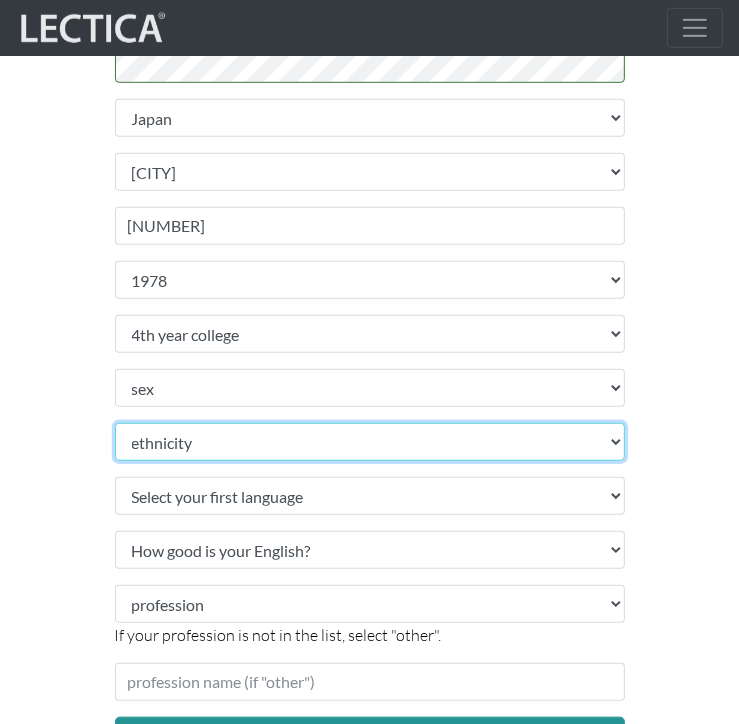 scroll, scrollTop: 600, scrollLeft: 0, axis: vertical 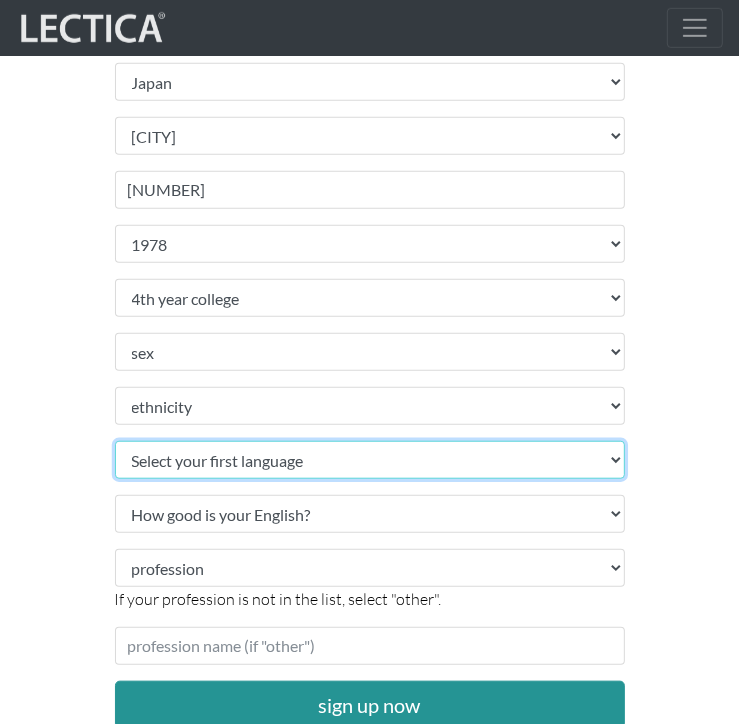 click on "[LANGUAGE]" at bounding box center [370, 460] 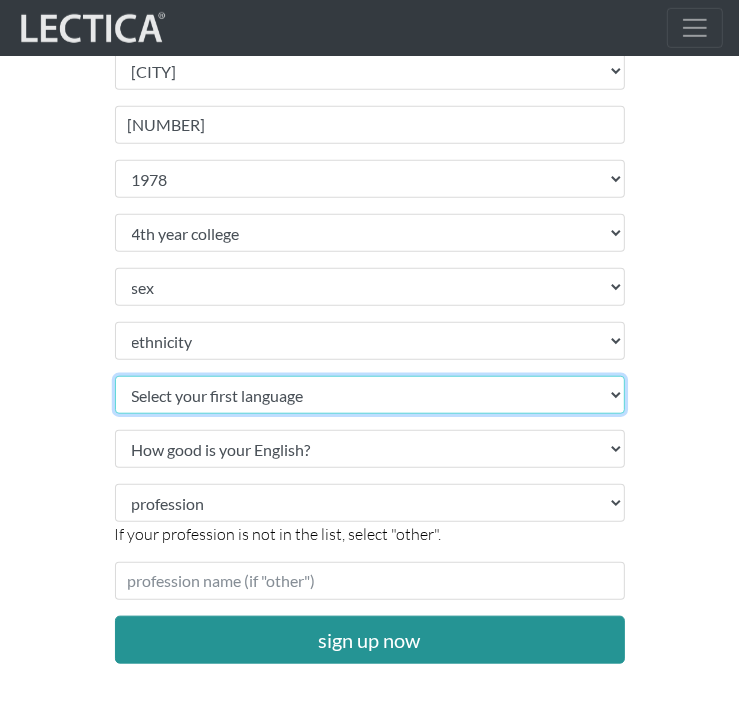 scroll, scrollTop: 700, scrollLeft: 0, axis: vertical 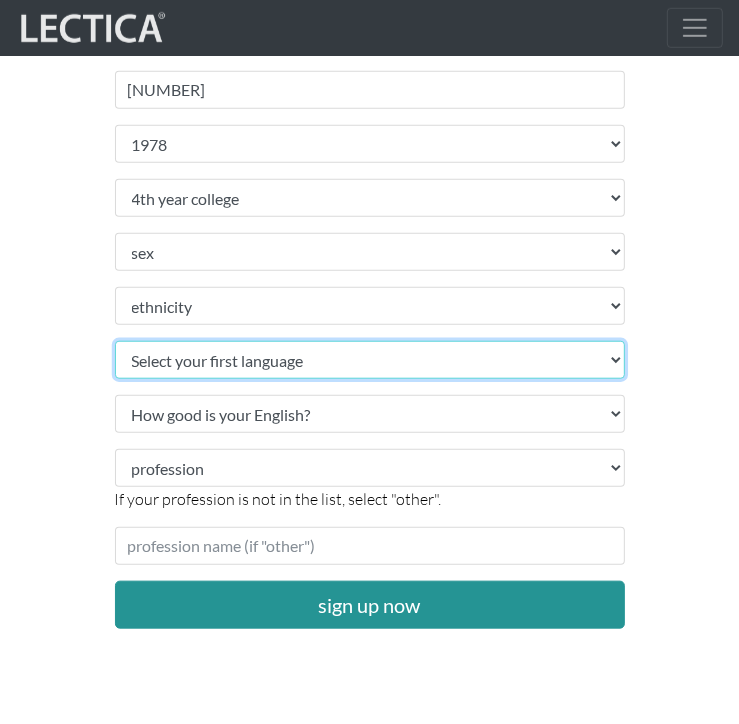 click on "[LANGUAGE]" at bounding box center (370, 360) 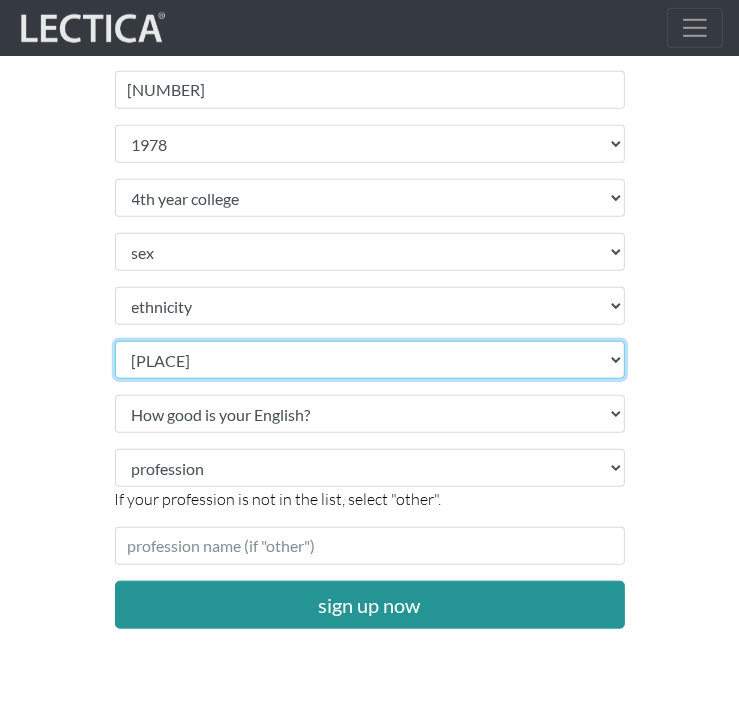 click on "[LANGUAGE]" at bounding box center (370, 360) 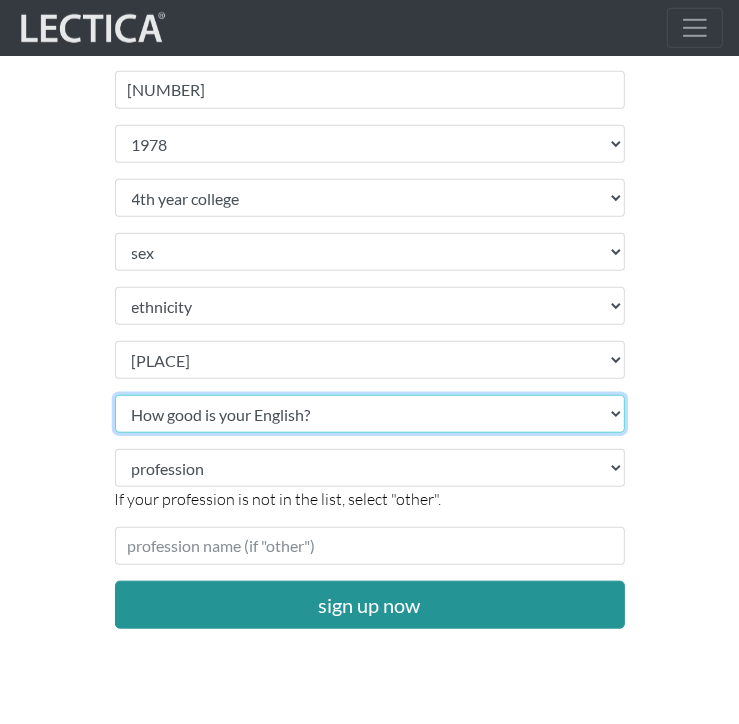 click on "How good is your English?
Outstanding
Excellent
Very good
Good
Not so good
Poor" at bounding box center [370, 414] 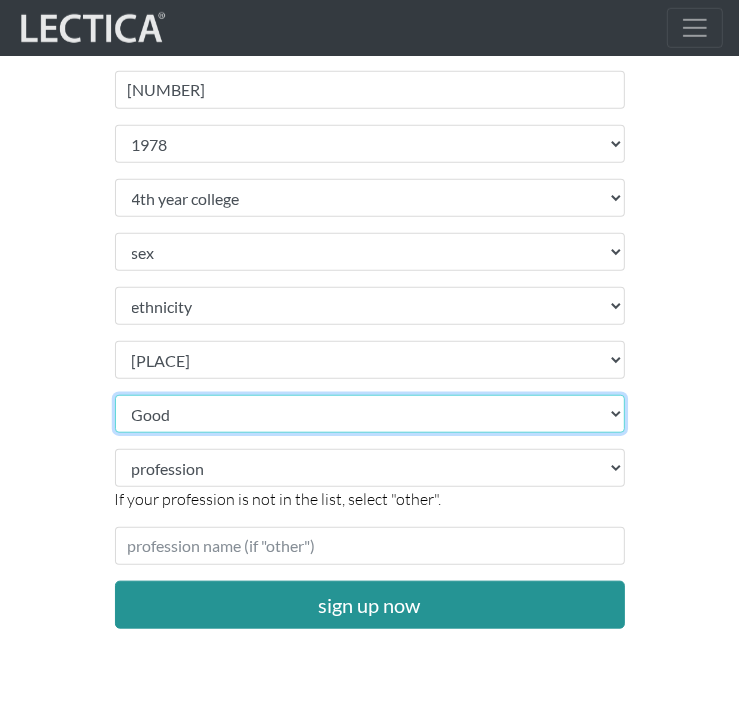 click on "How good is your English?
Outstanding
Excellent
Very good
Good
Not so good
Poor" at bounding box center [370, 414] 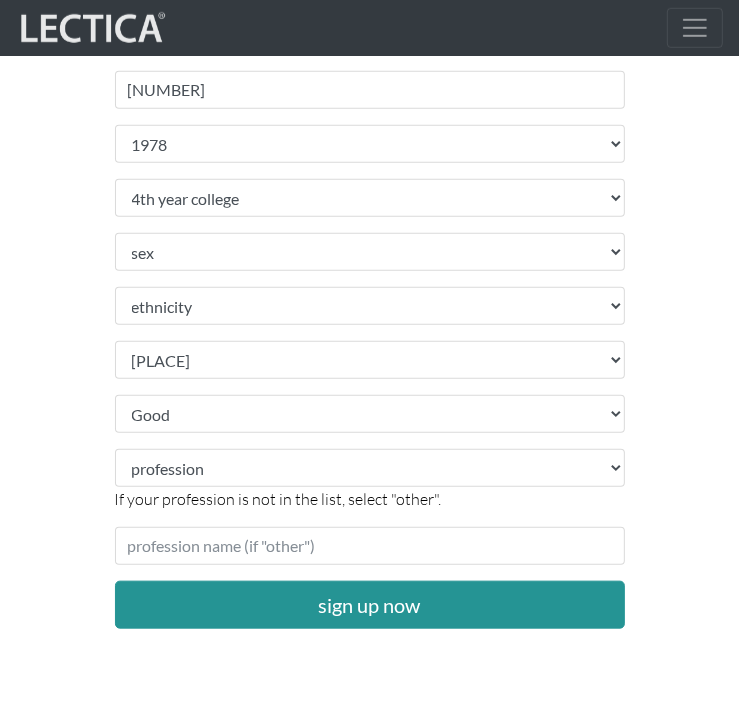 click on "Workplace
Assessments
Why LectaTests?
About LectaTests
Leadership
Leader development
Lectica for the C-suite
Team Fit Snapshot
Lectica Inside
Recruitment
Human capital value chain
Role complexity analysis
Recruitment tools
Resources
Lectica Institute" at bounding box center (369, 491) 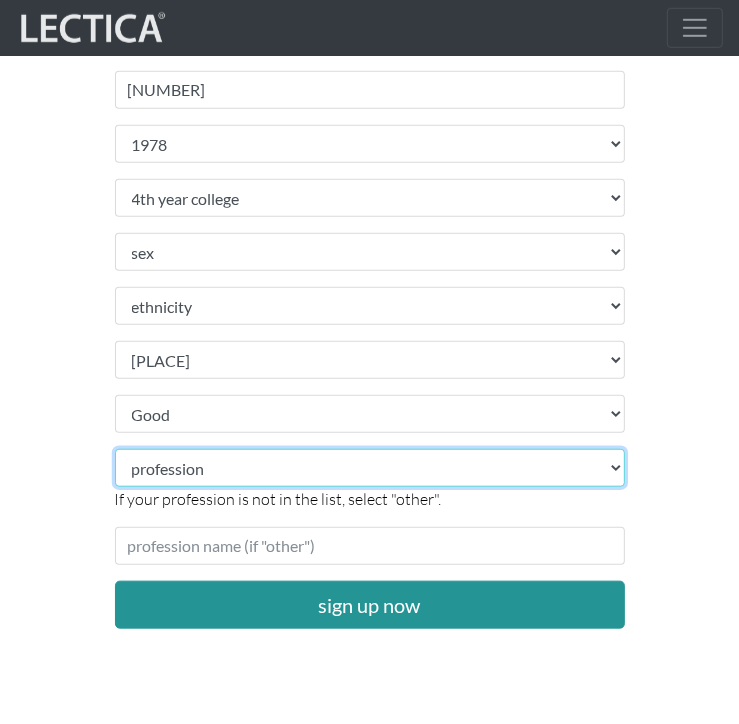 click on "[PROFESSION]" at bounding box center [370, 468] 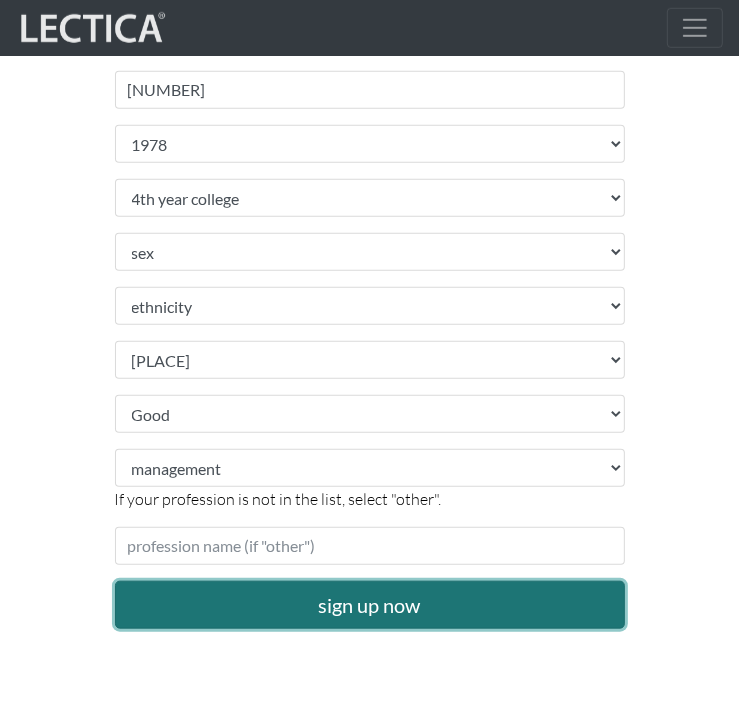 click on "sign up now" at bounding box center (370, 605) 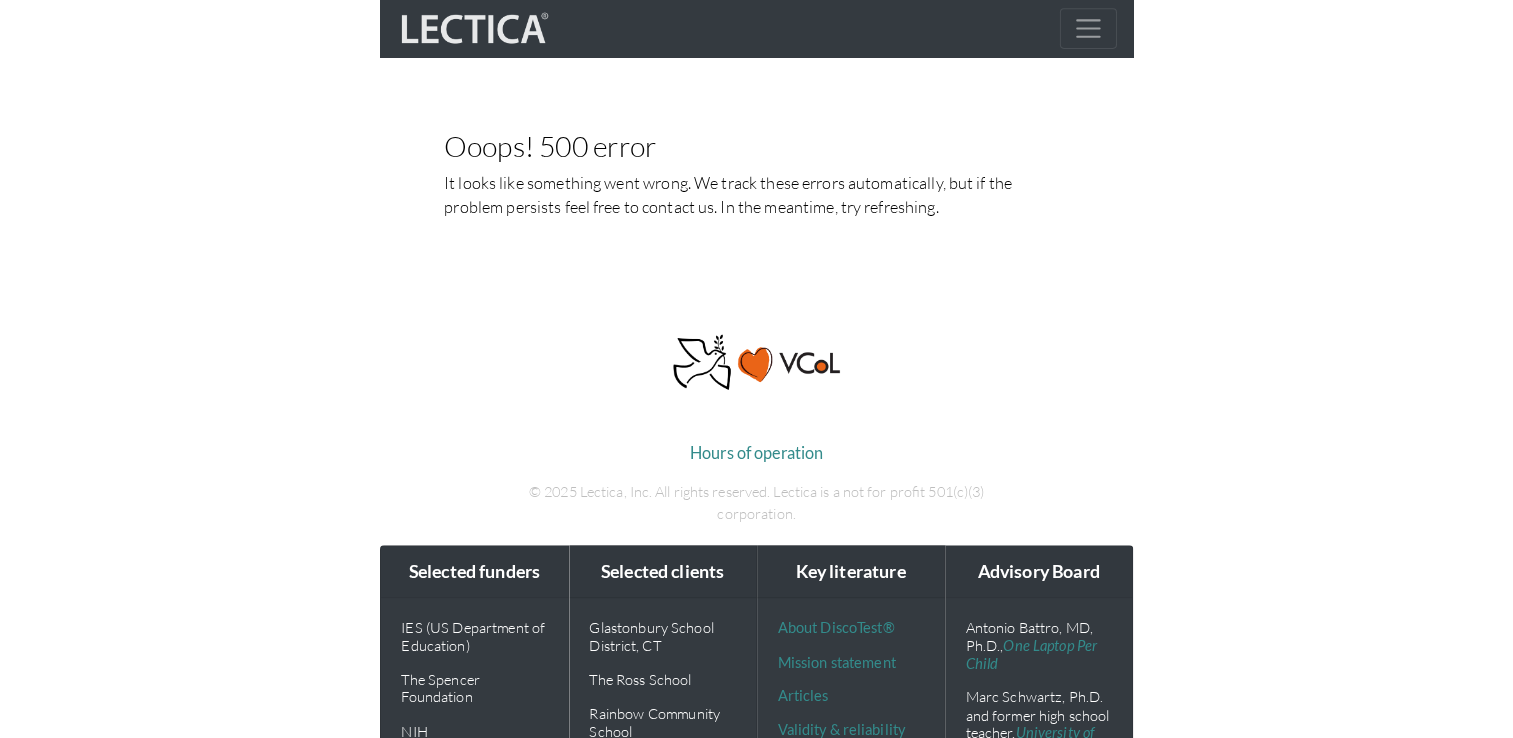 scroll, scrollTop: 0, scrollLeft: 0, axis: both 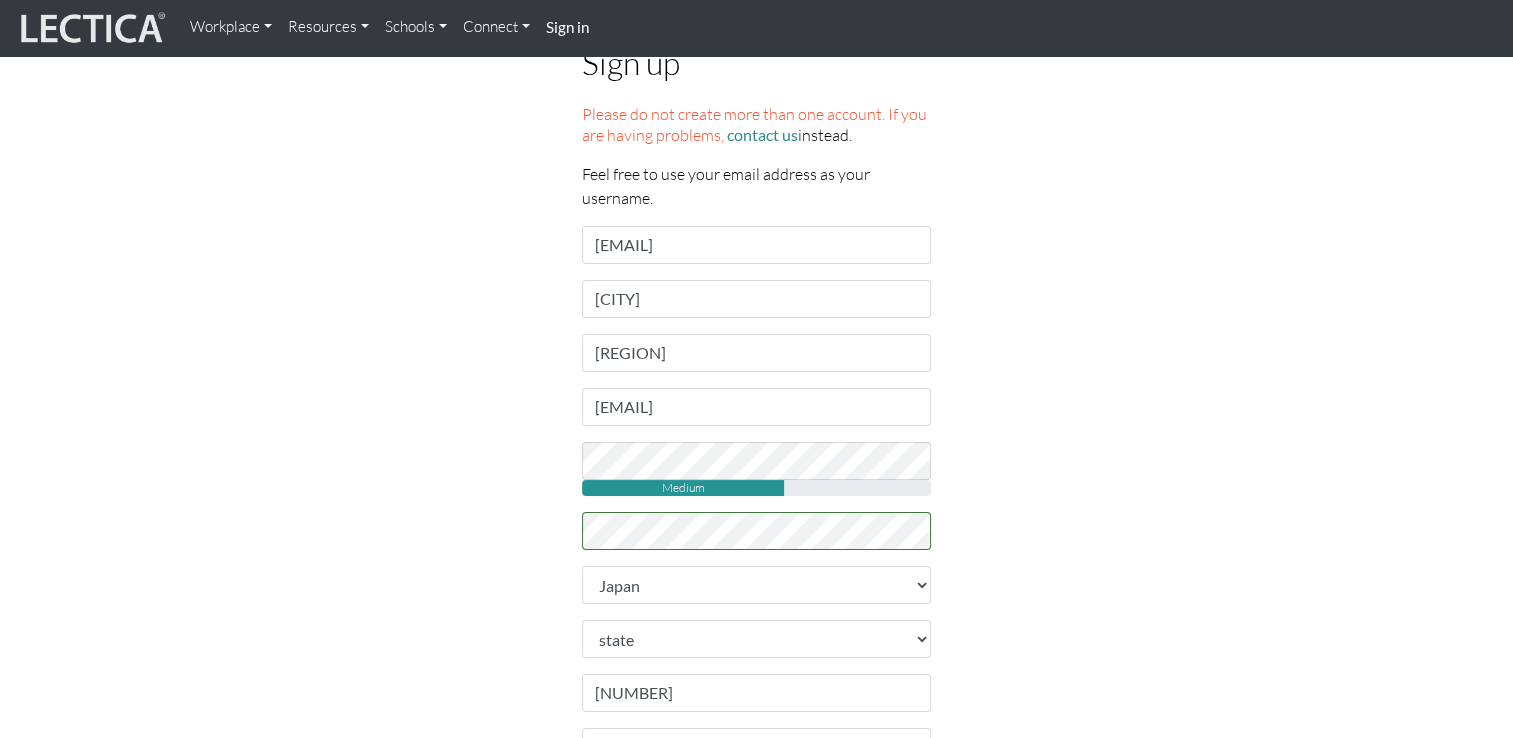 click on "Sign up
Please do not create more than one account. If you are having problems,
contact us  instead.
Feel free to use your email address as your username.
Username
[EMAIL]
First name
[FIRST]
Last name
[LAST]
Email address
[EMAIL]
password
Medium
retype password [COUNTRY]" at bounding box center [757, 646] 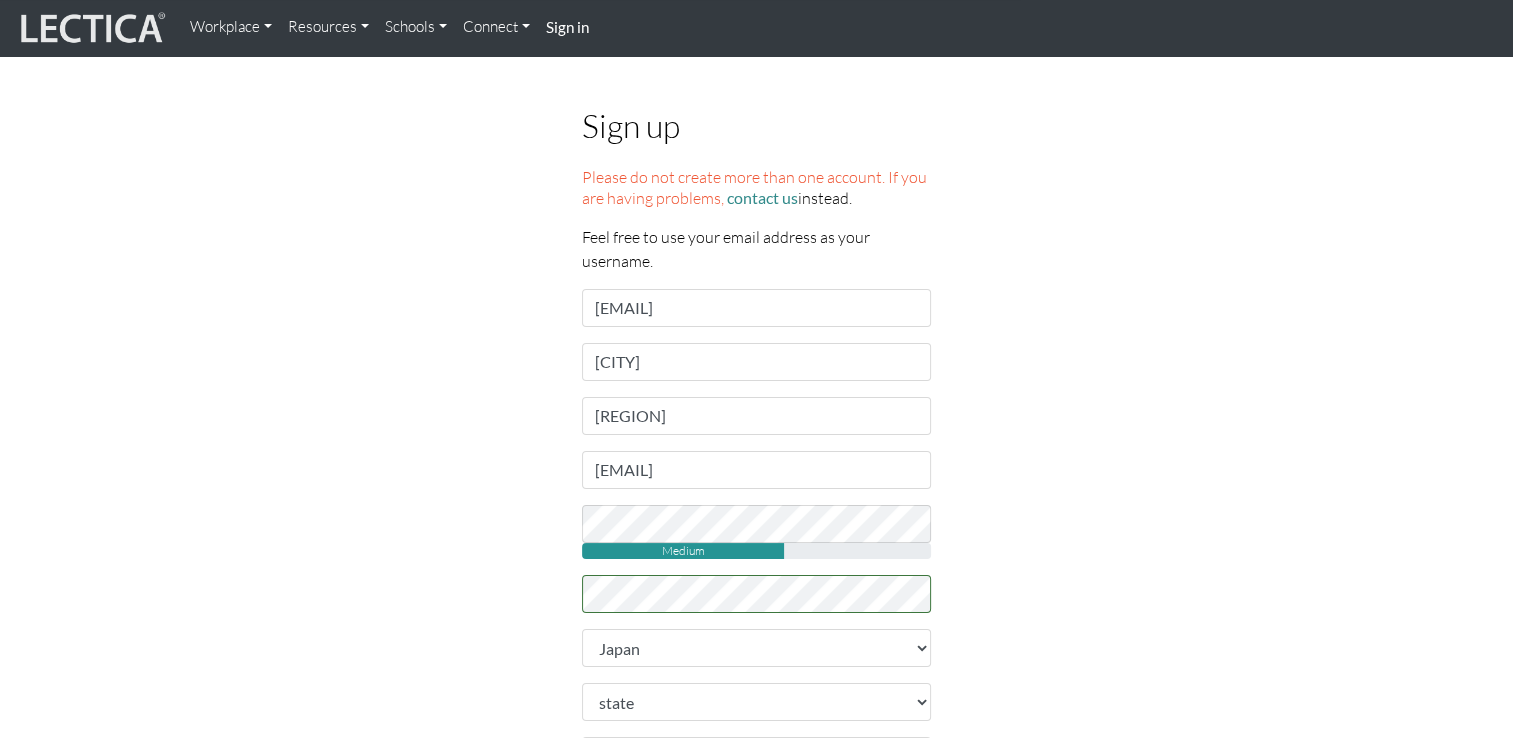 scroll, scrollTop: 0, scrollLeft: 0, axis: both 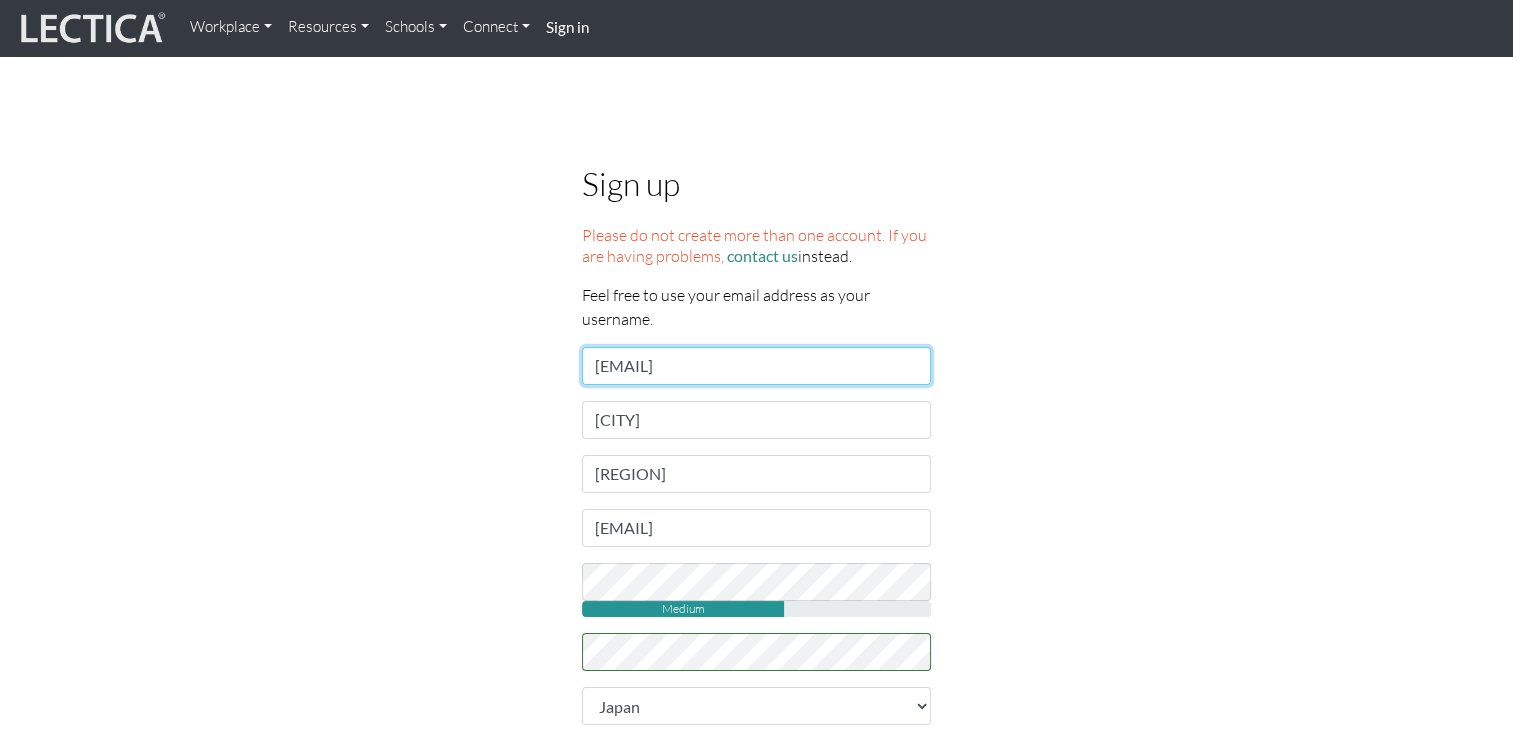click on "[EMAIL]" at bounding box center [757, 366] 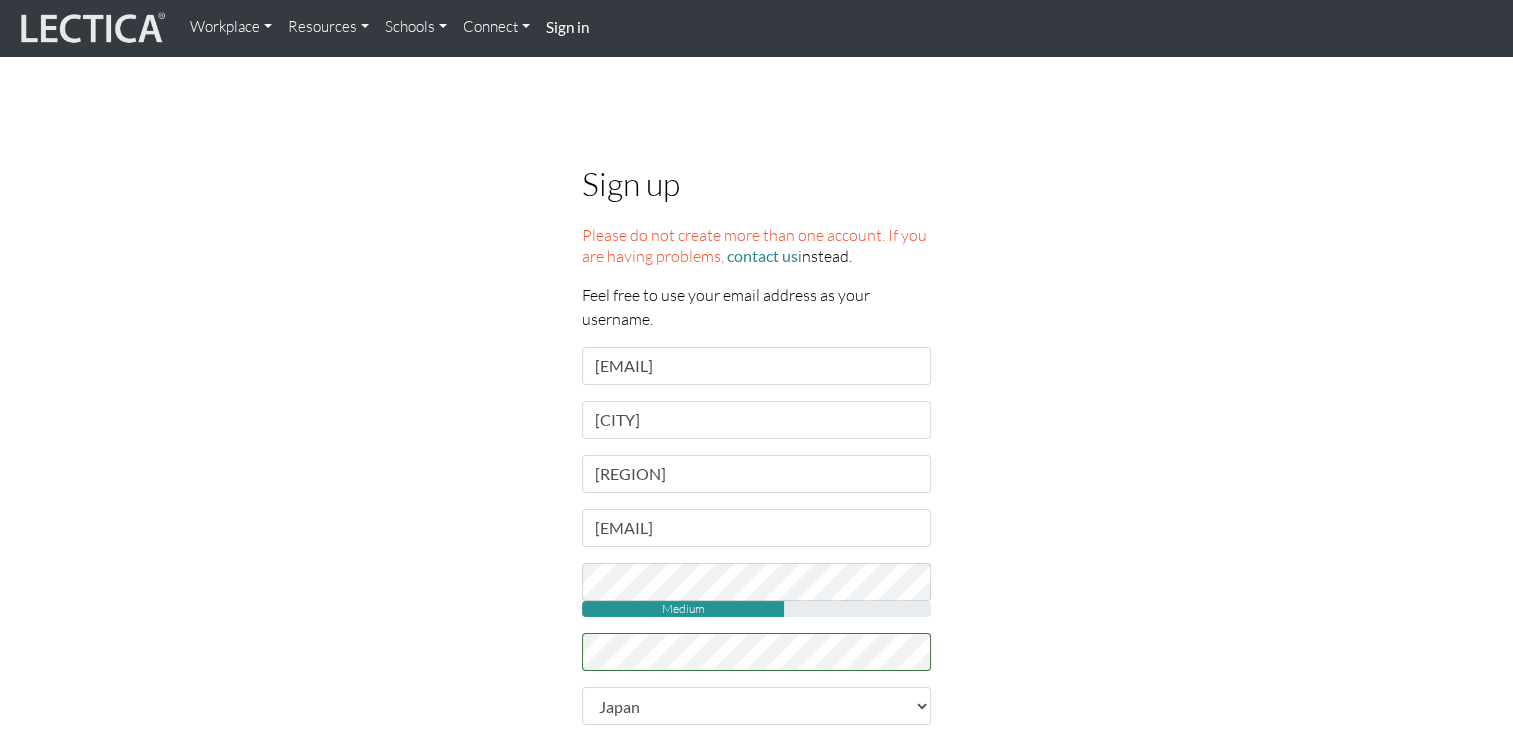 click on "Sign up
Please do not create more than one account. If you are having problems,
contact us  instead.
Feel free to use your email address as your username.
Username
rs.felice@outlook.jp
First name
Reiko
Last name
Shinjo
Email address
rs.felice@outlook.jp
password
Medium
retype password Country" at bounding box center [757, 767] 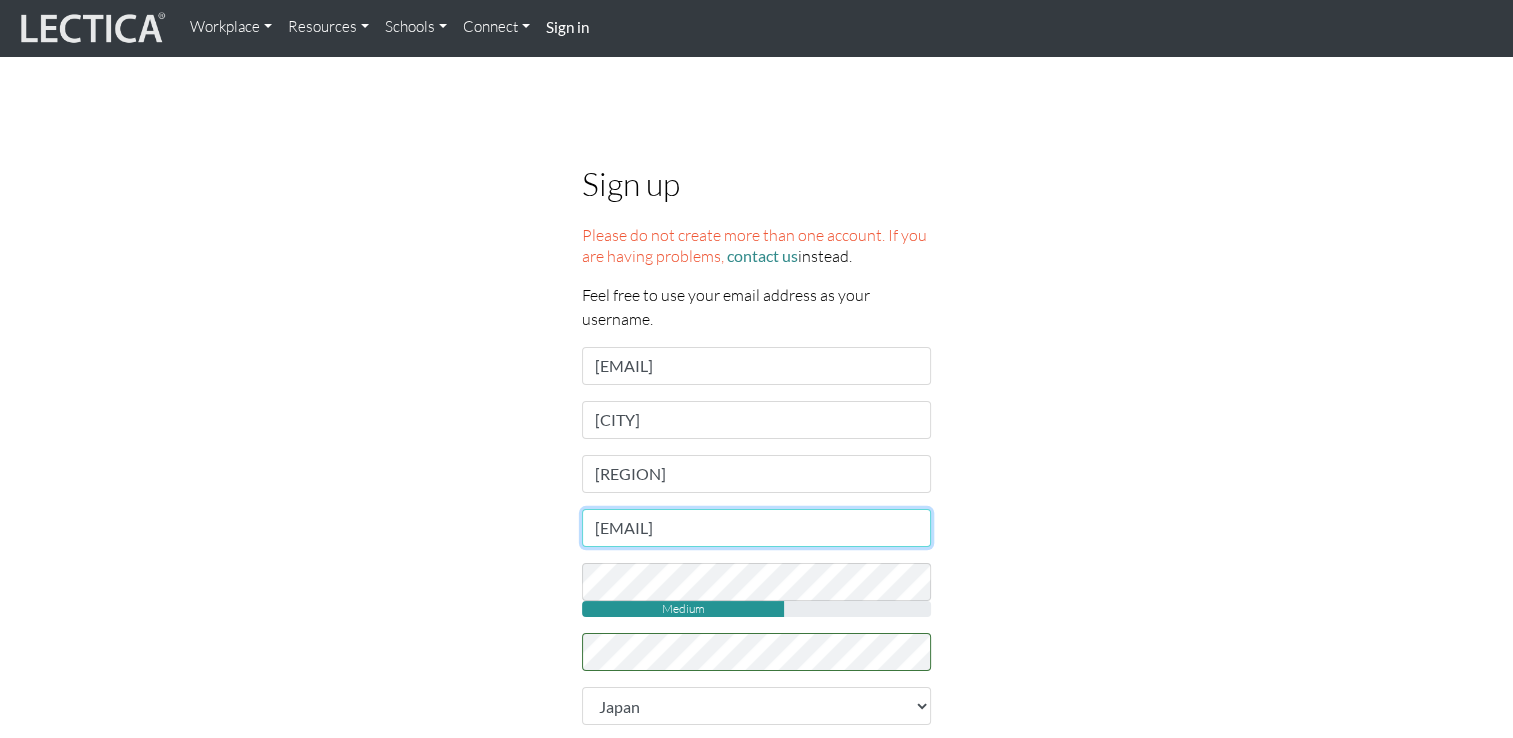 click on "[EMAIL]" at bounding box center [757, 528] 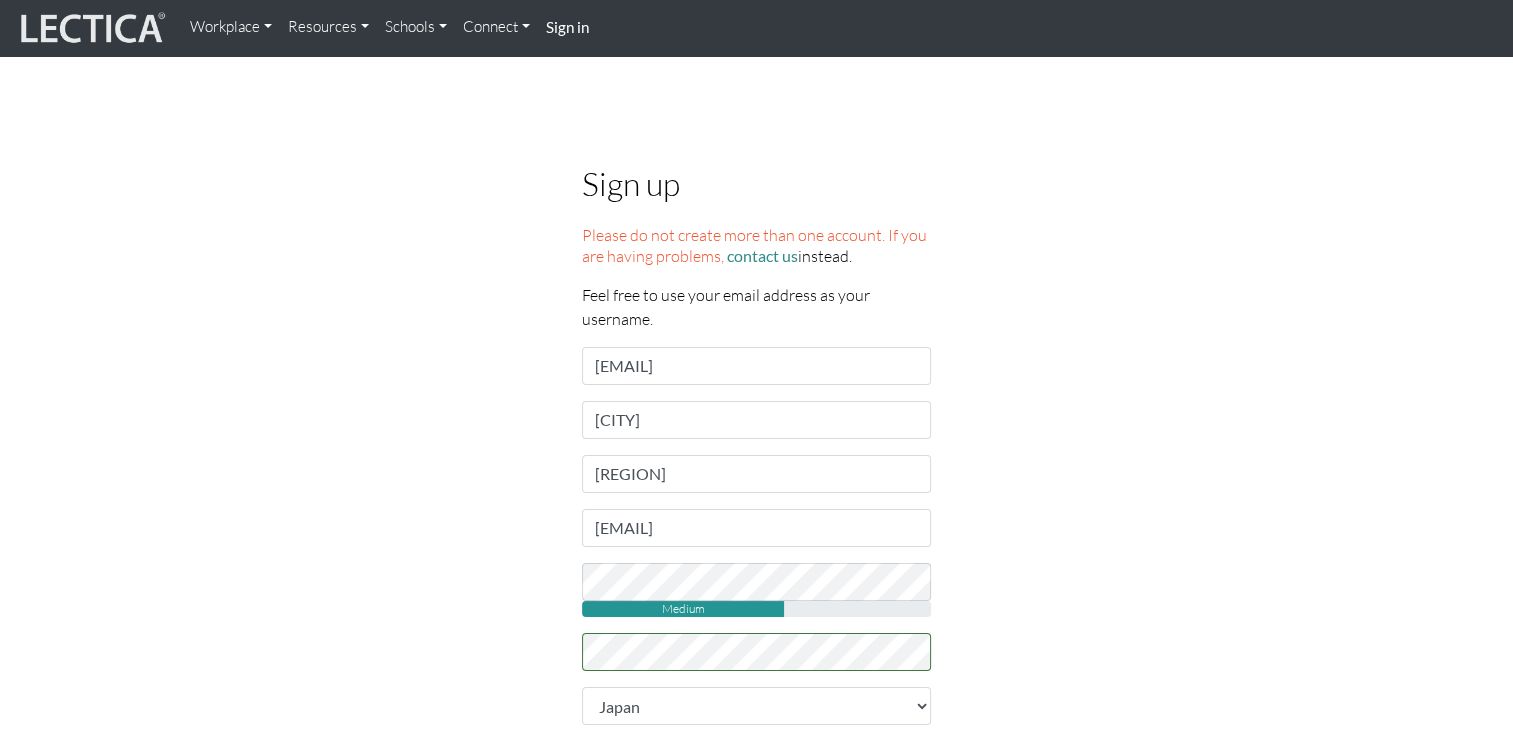 click on "Sign up
Please do not create more than one account. If you are having problems,
contact us  instead.
Feel free to use your email address as your username.
Username
rs.felice@outlook.jp
First name
Reiko
Last name
Shinjo
Email address
rs.felice@outlook.jp
password
Medium
retype password Country" at bounding box center [757, 767] 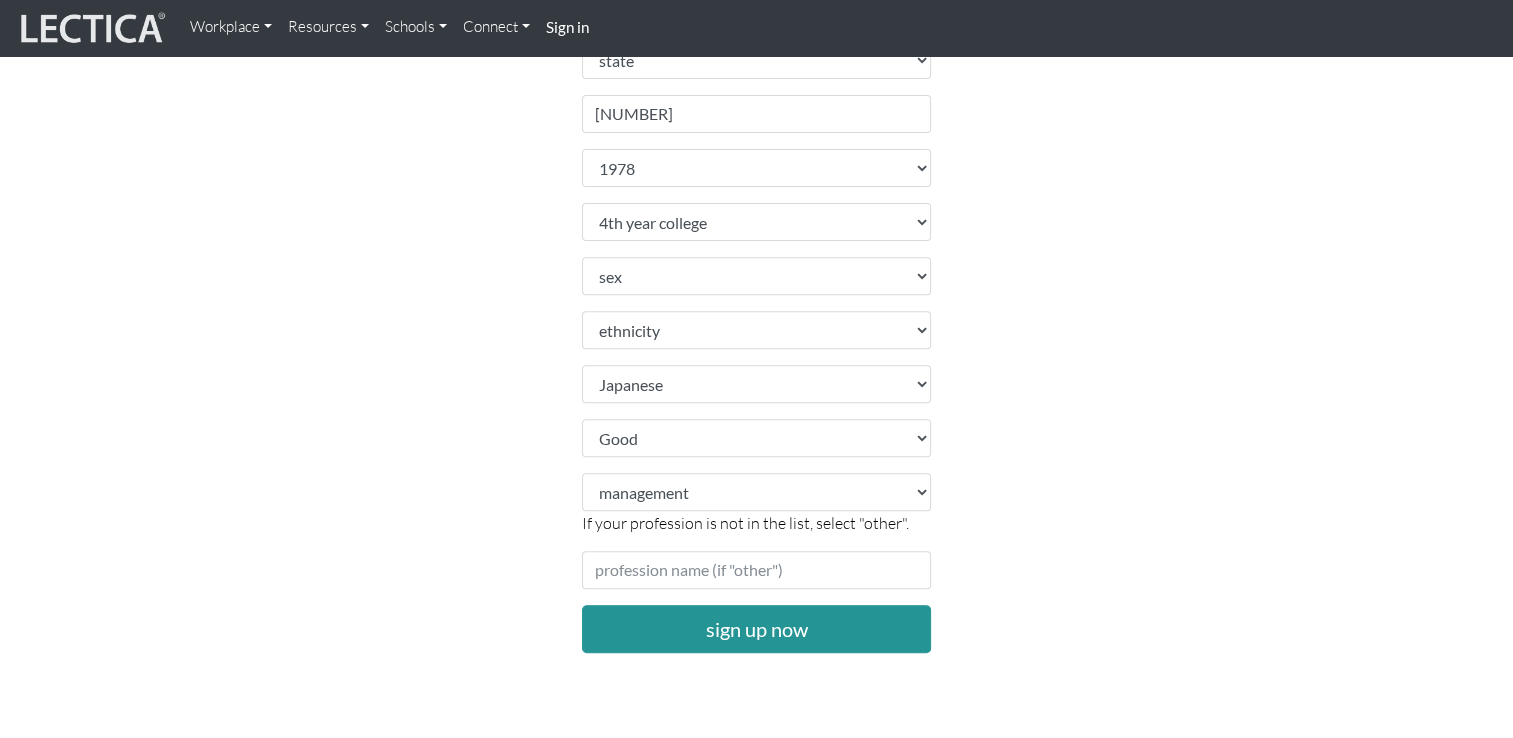scroll, scrollTop: 800, scrollLeft: 0, axis: vertical 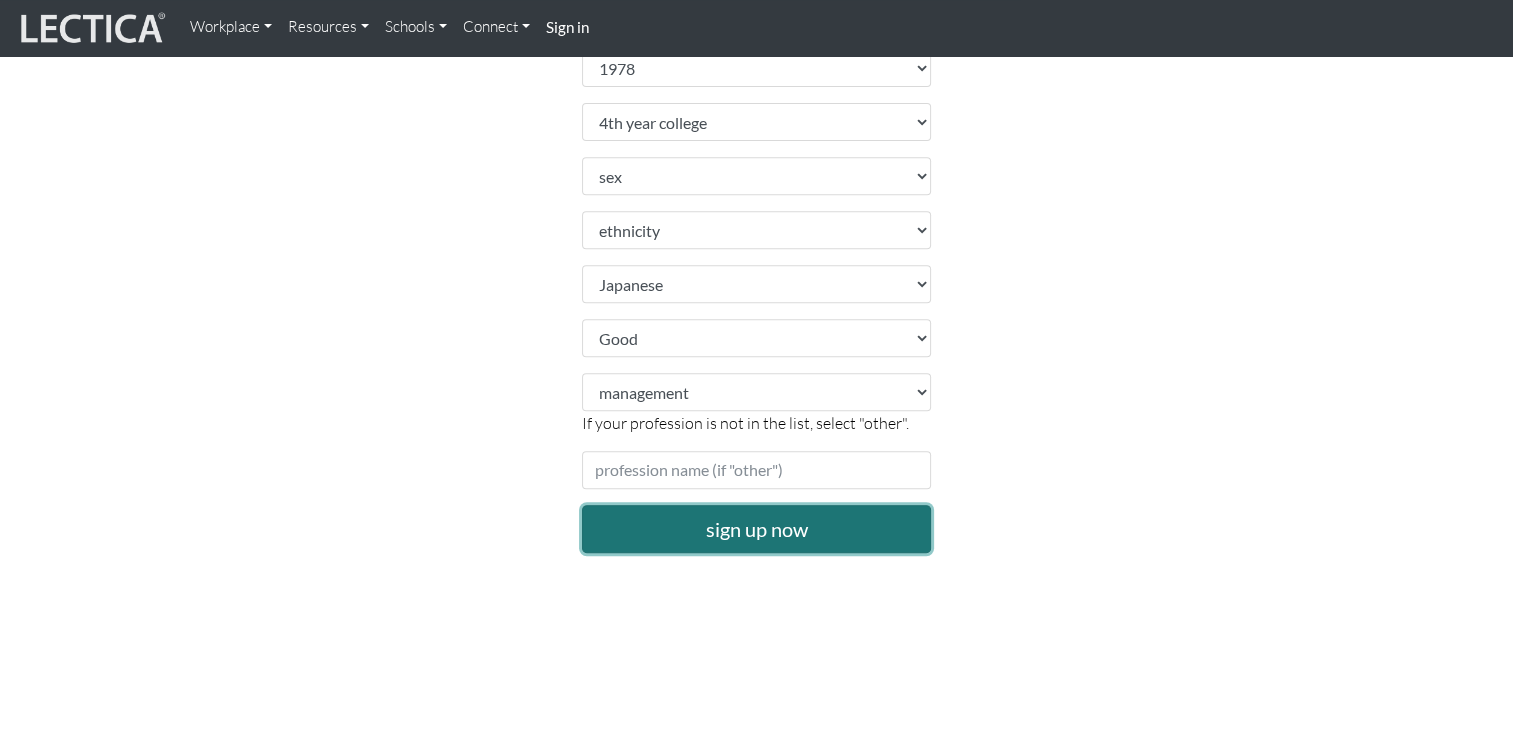 click on "sign up now" at bounding box center [757, 529] 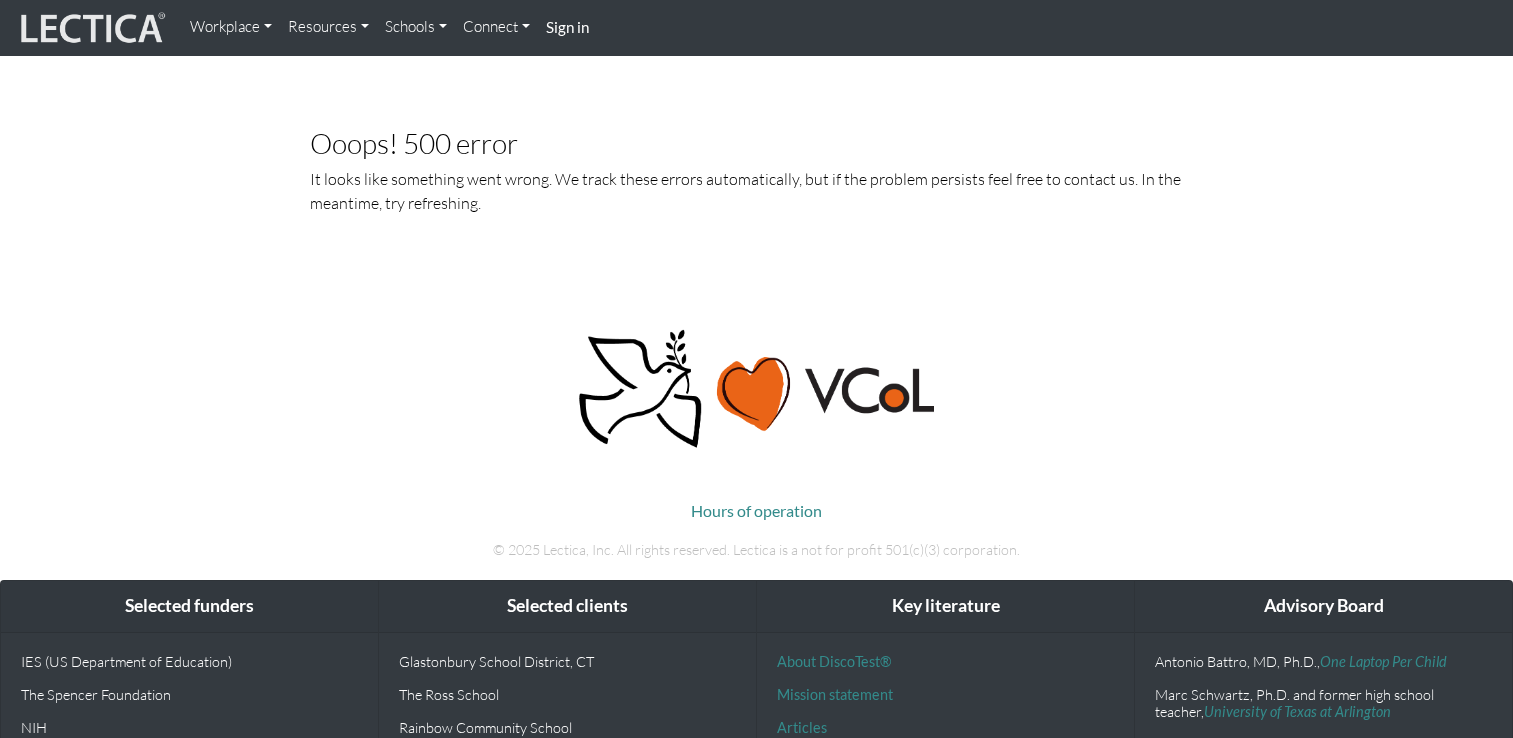 scroll, scrollTop: 0, scrollLeft: 0, axis: both 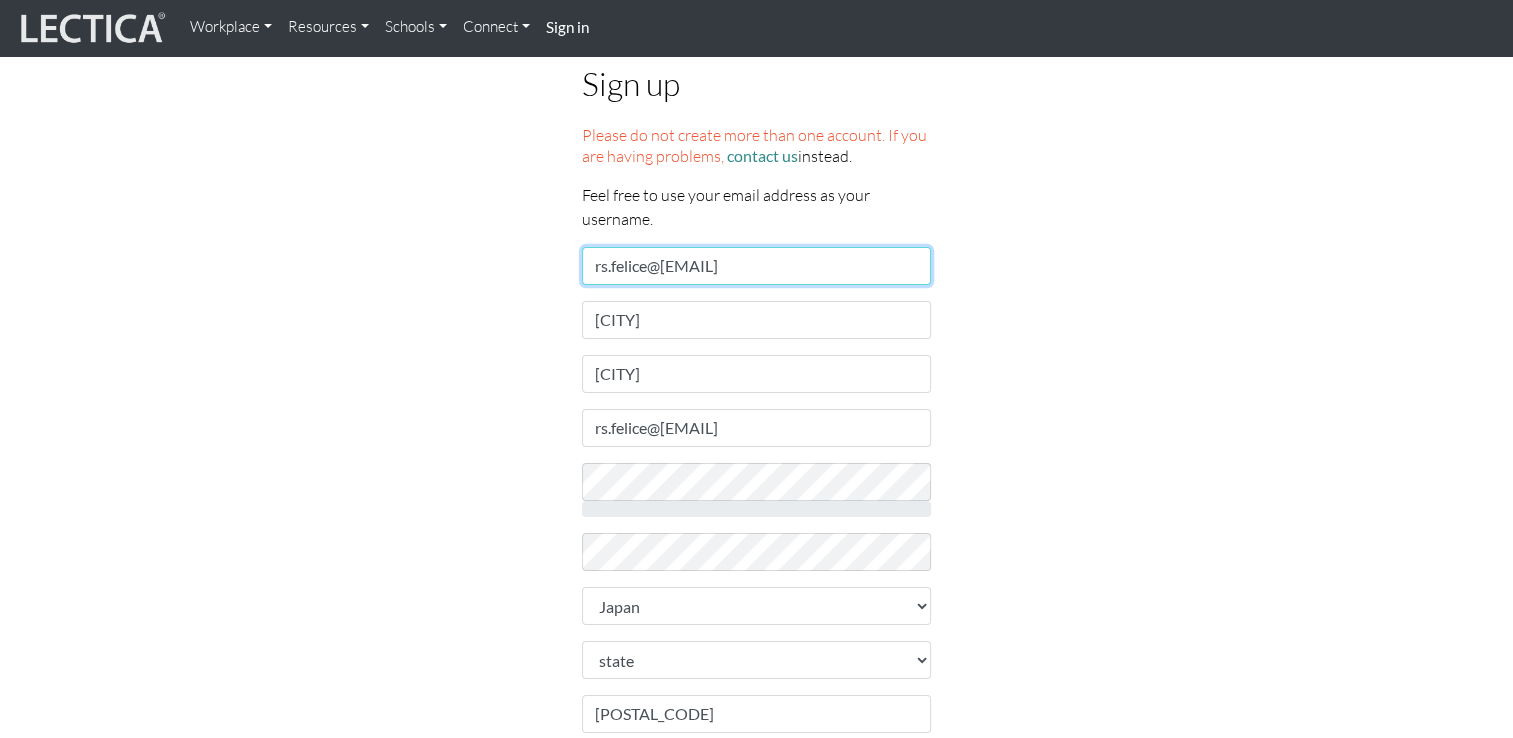 click on "[EMAIL]" at bounding box center [757, 266] 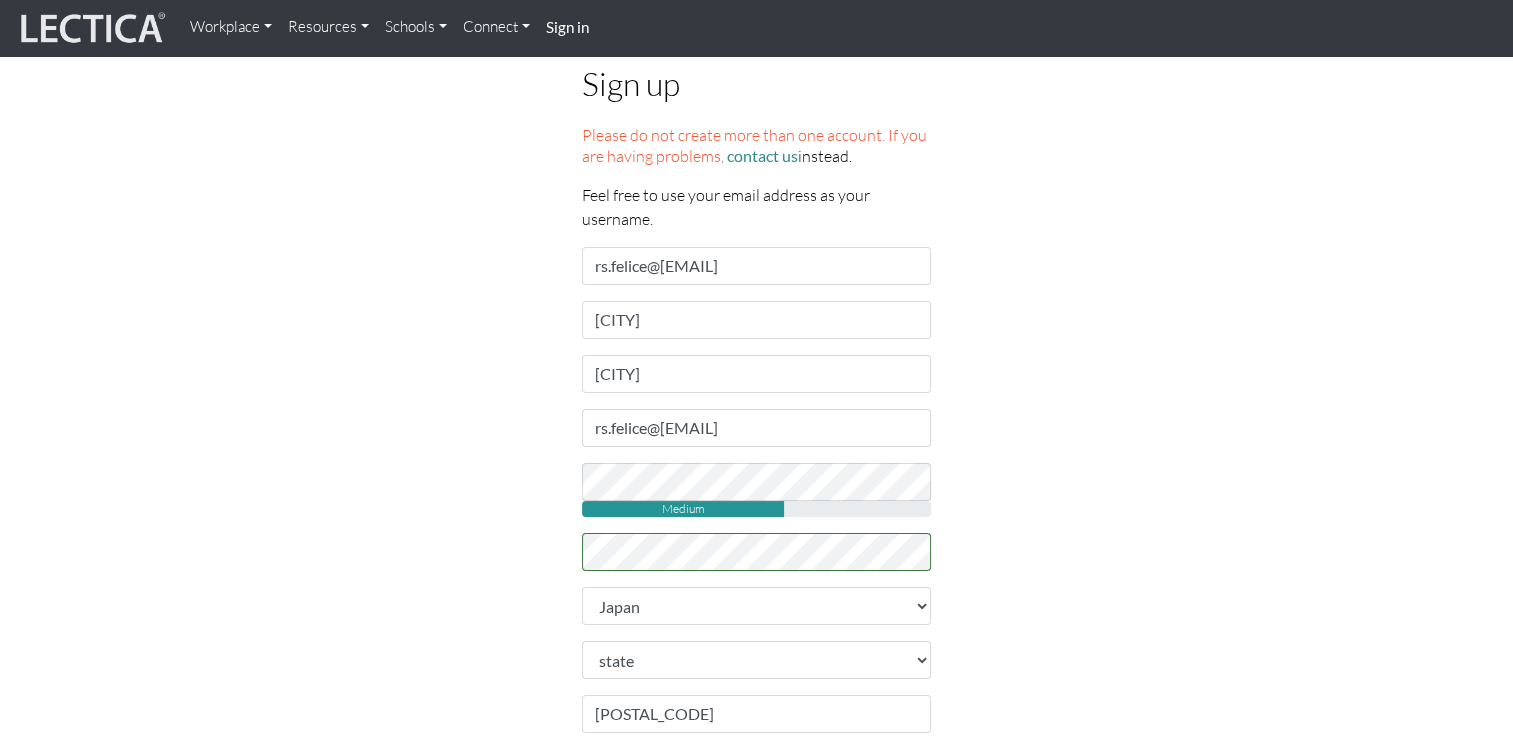 click on "Sign up
Please do not create more than one account. If you are having problems,
contact us  instead.
Feel free to use your email address as your username.
Username
[EMAIL]
First name
[FIRST]
Last name
[LAST]
Email address
[EMAIL]
password
Medium
retype password [COUNTRY]" at bounding box center [757, 667] 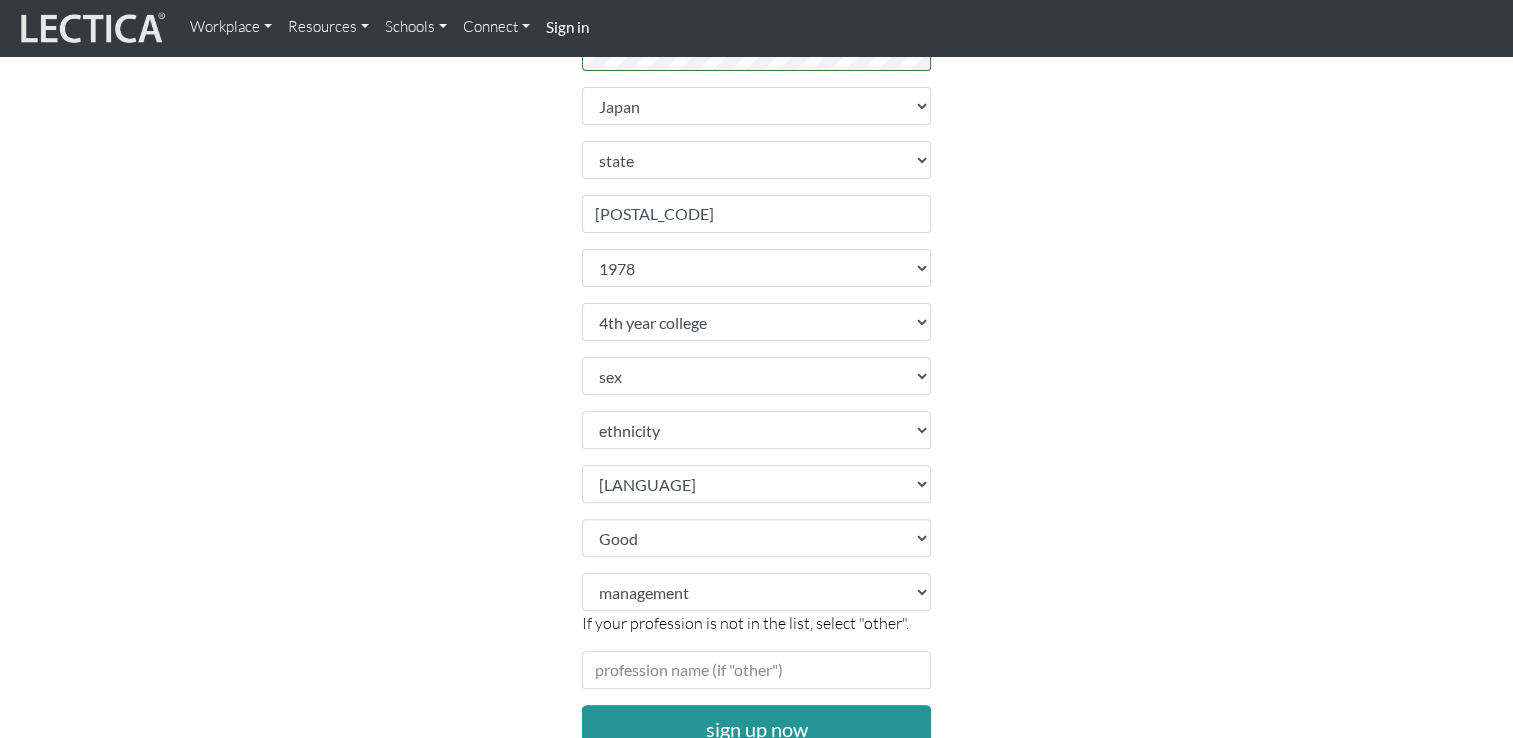 scroll, scrollTop: 700, scrollLeft: 0, axis: vertical 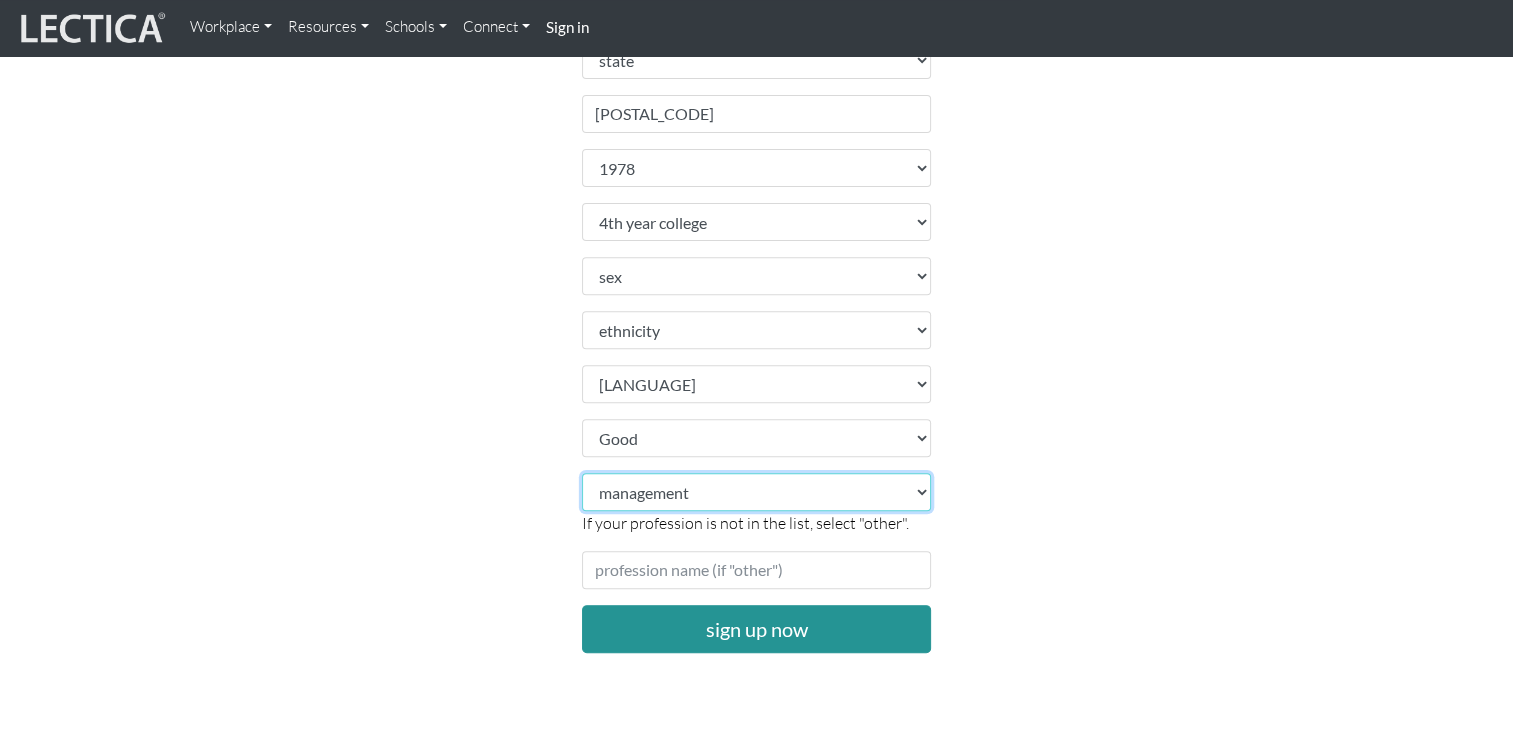 click on "profession
academic
accounting/finance
administration
arts: performing
arts: visual
athletics
banking
bard
business (general)
clergy
coaching/consulting
communications
counselling/psychotherapy
economics
education: admin 13+
education: admin K-12
educational assessment
education: policy 13+
education: policy K-12
education: program evaluation
education: teacher educator
education: teaching (13+)
education: teaching (K-12)
engineering
entrepreneurship
farming
government
health care: alternative
health care: conventional
human resources
hunter-gatherer
insurance
labor
law
management
manufacturing
media
military
networking
OPT OUT
(other)
philanthropy
politics
protective services
psychometrics
public relations
research
sales/marketing
scribe
service industry" at bounding box center [757, 492] 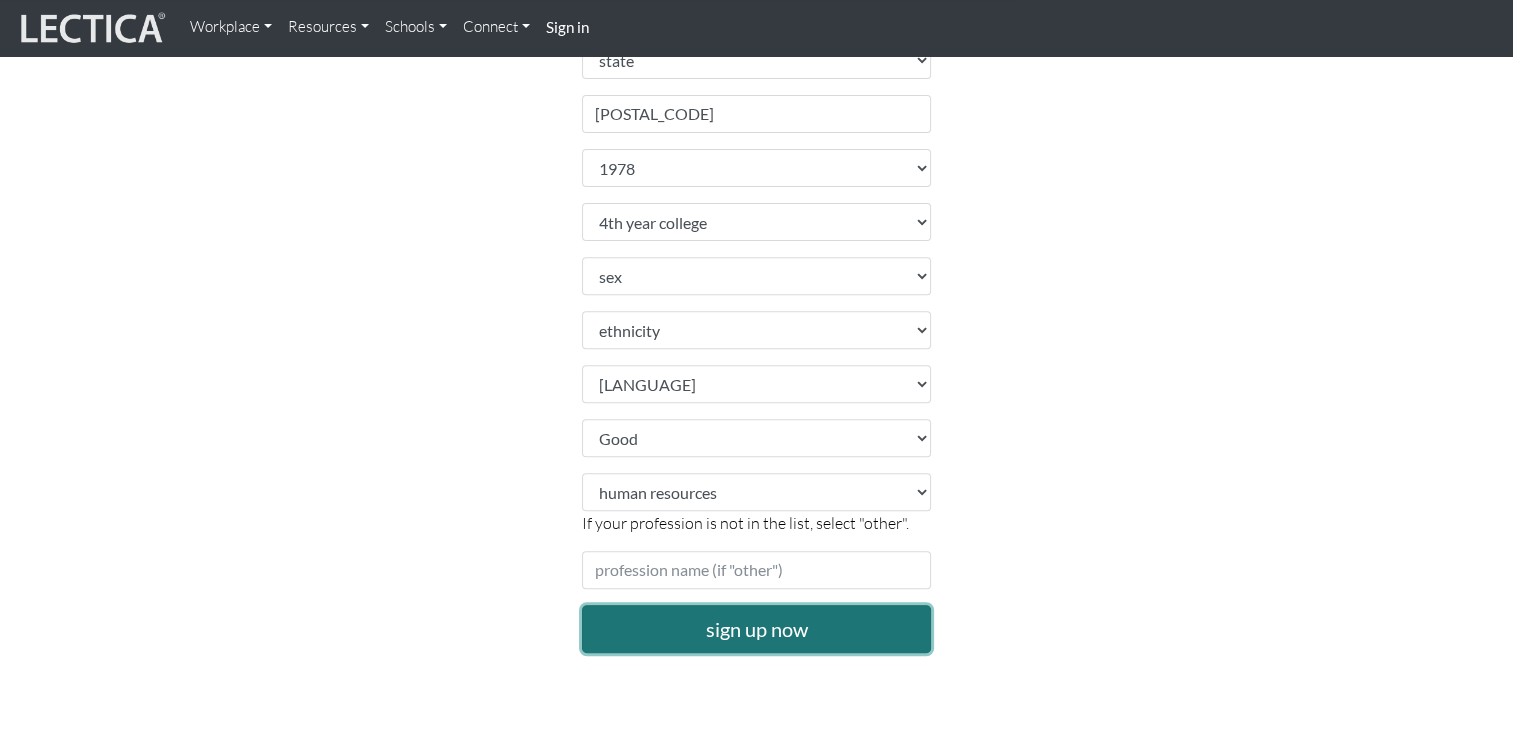 click on "sign up now" at bounding box center [757, 629] 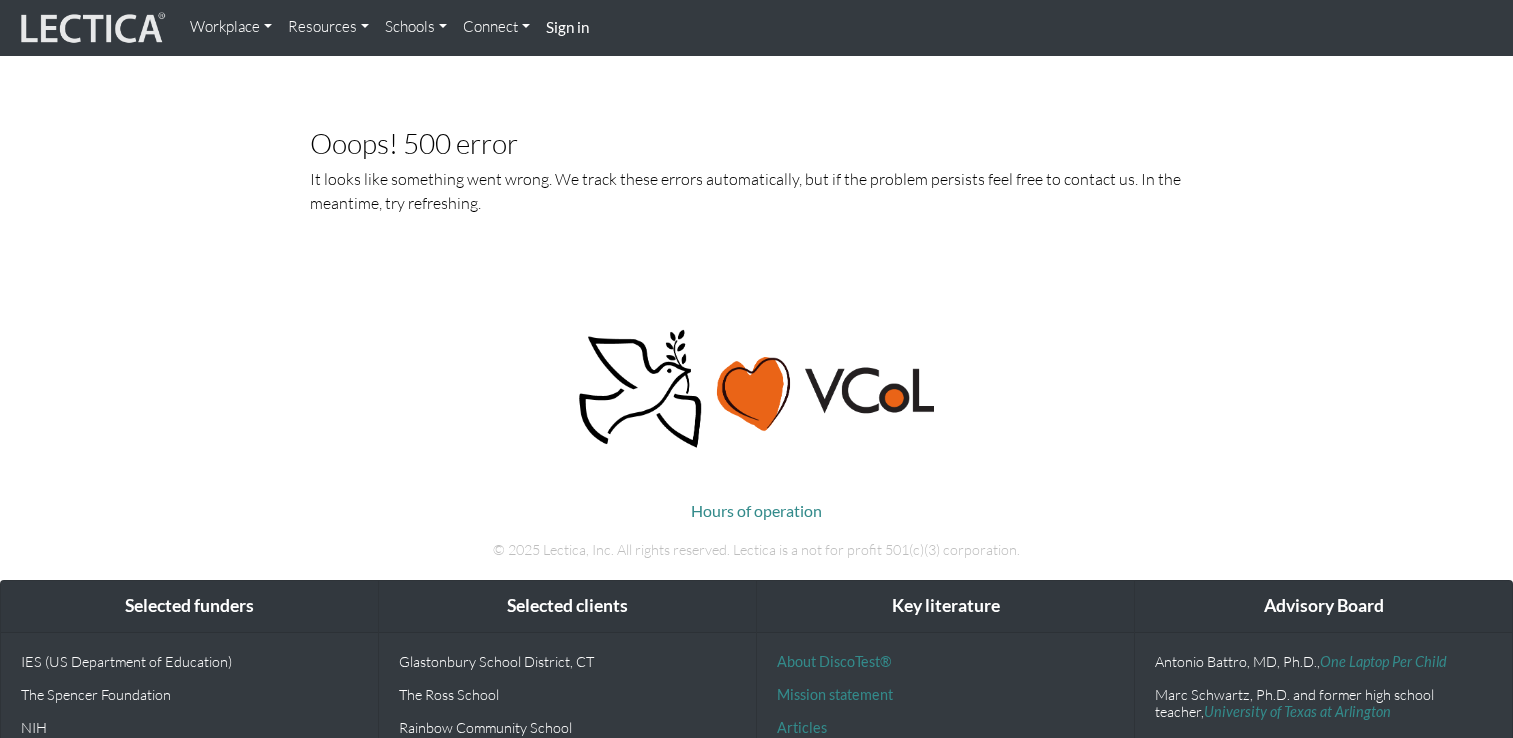 scroll, scrollTop: 0, scrollLeft: 0, axis: both 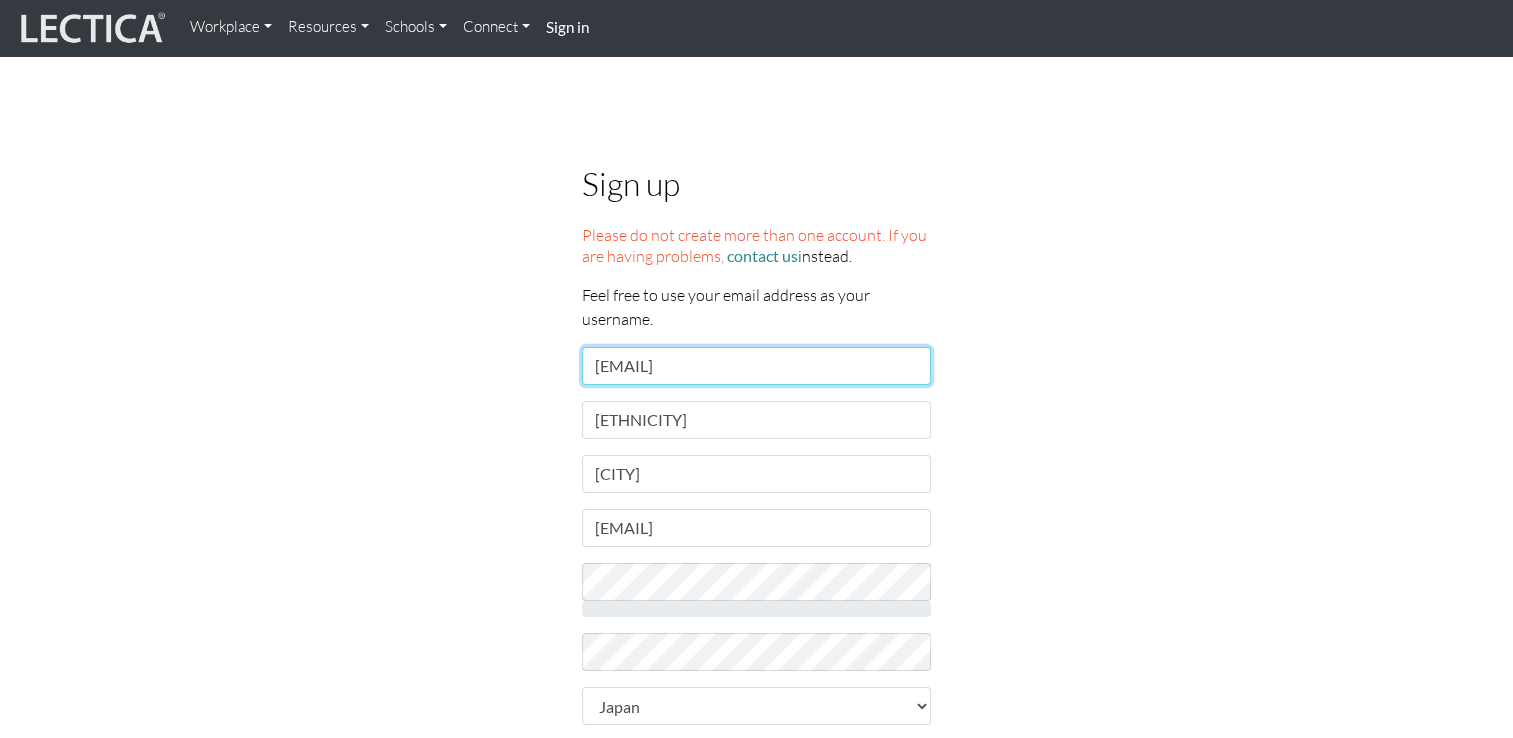 drag, startPoint x: 817, startPoint y: 369, endPoint x: 392, endPoint y: 301, distance: 430.4056 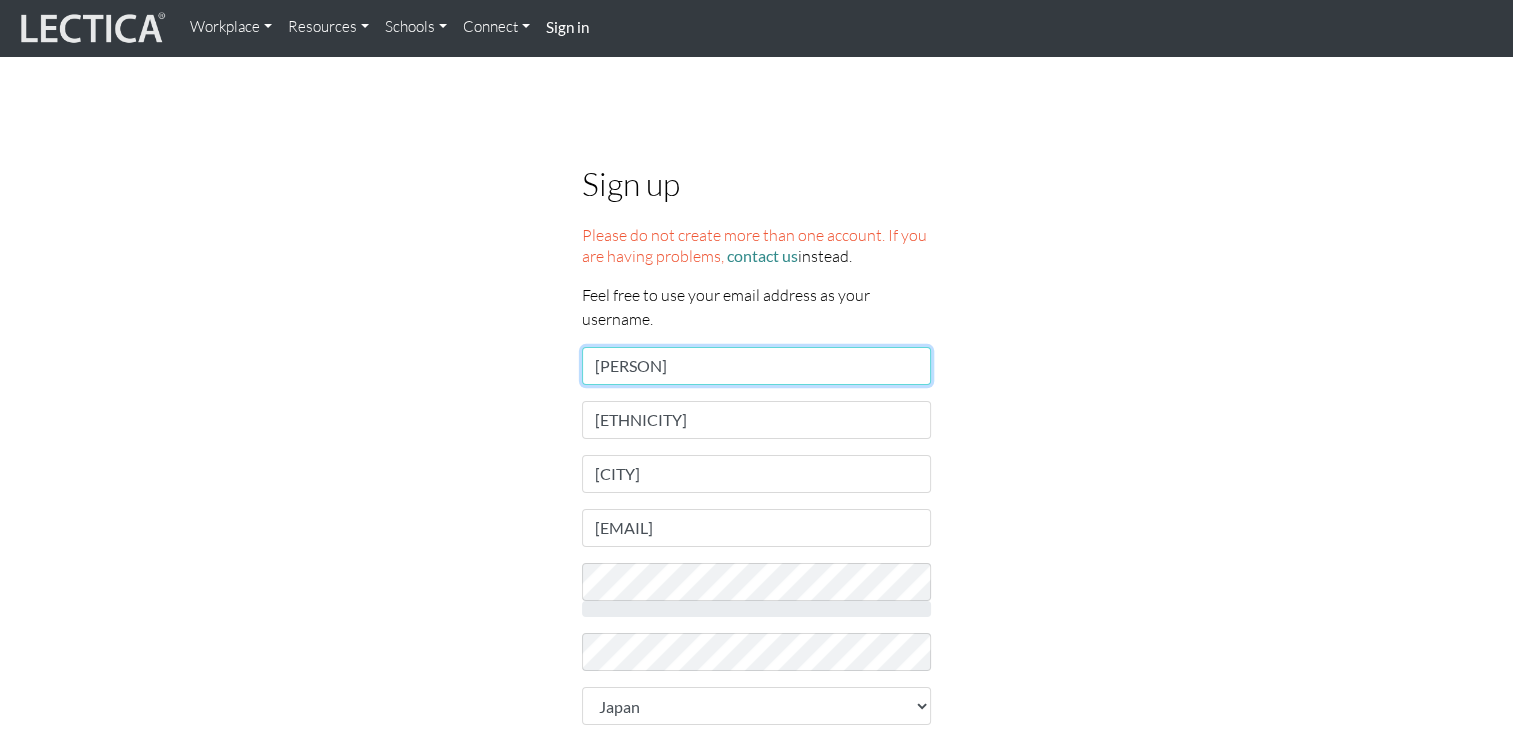 type on "[PERSON]" 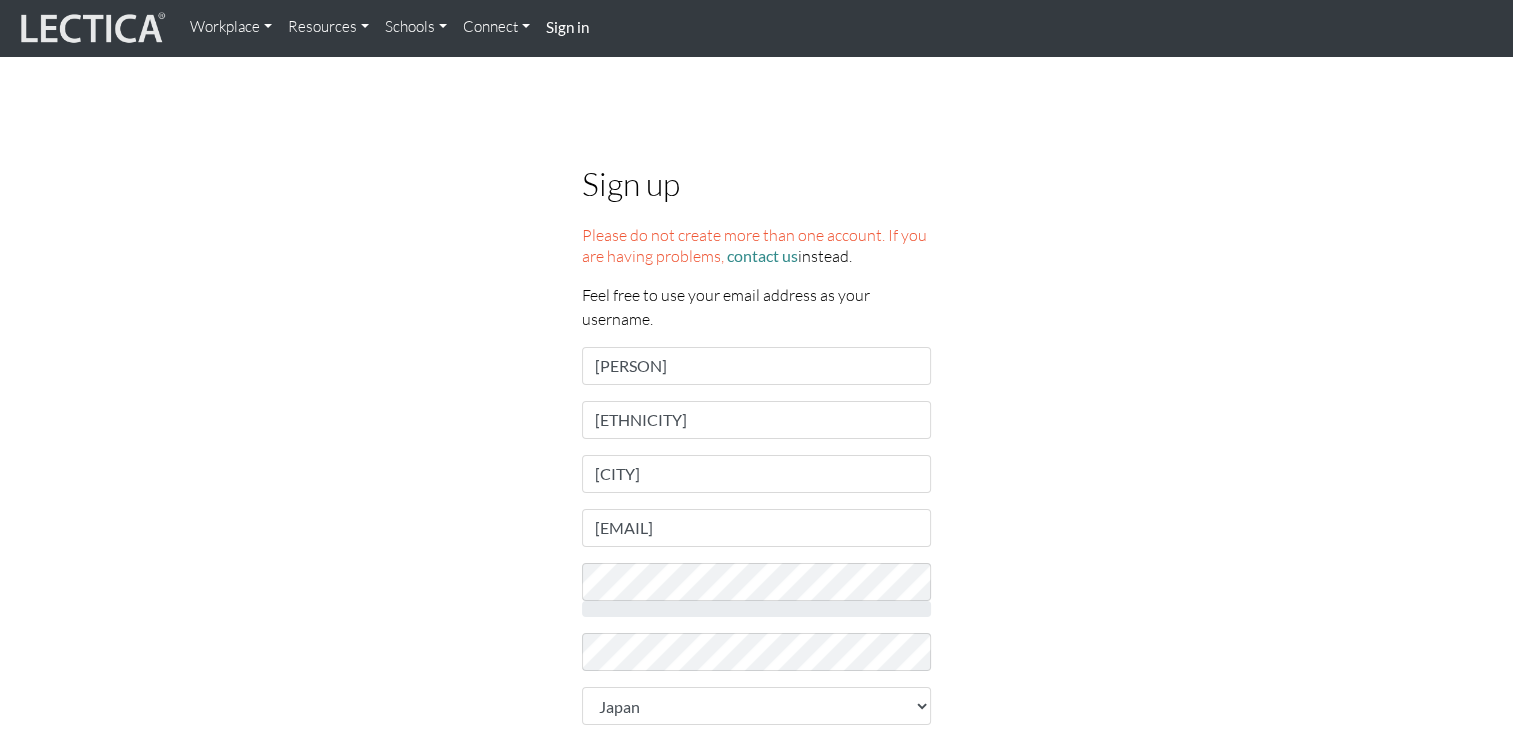 click at bounding box center (757, 609) 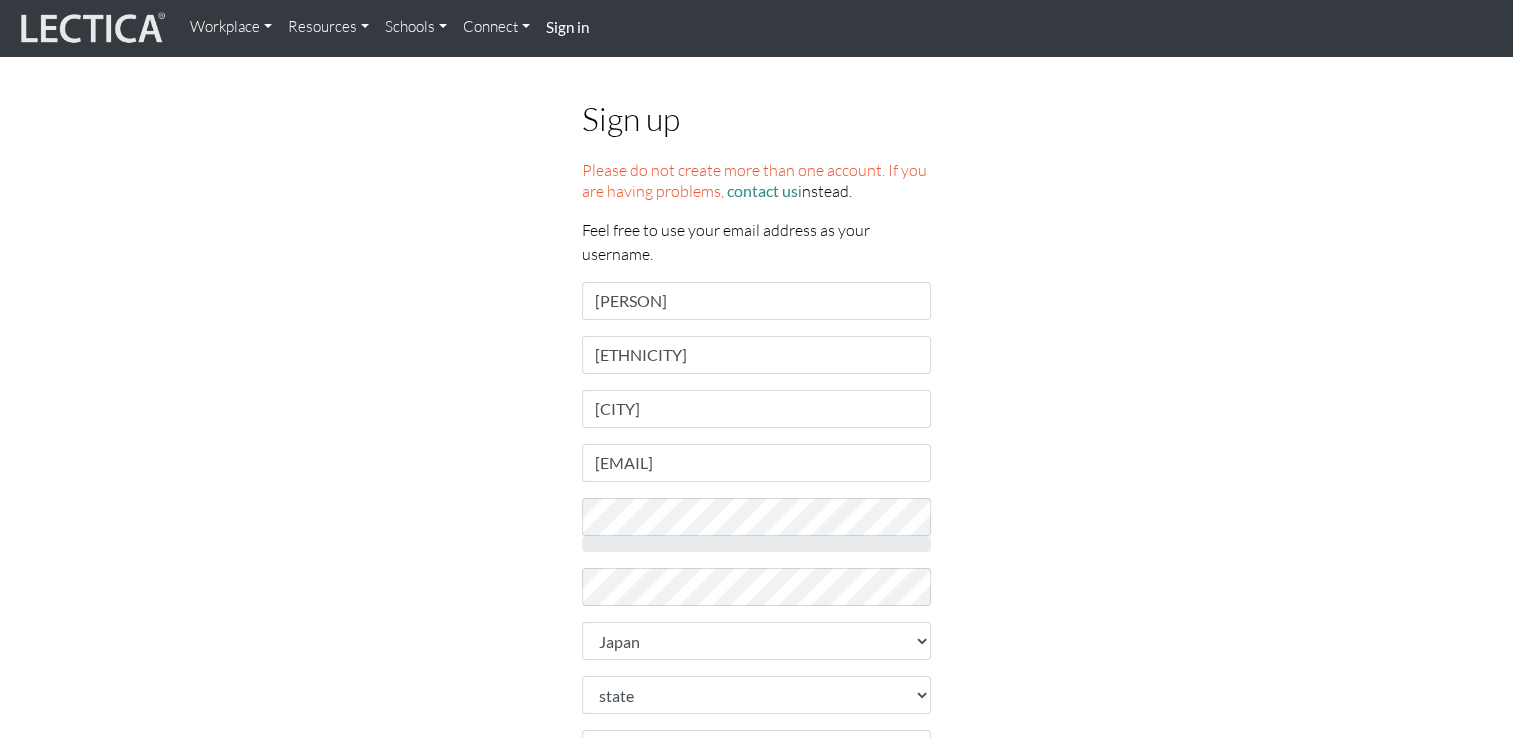 scroll, scrollTop: 100, scrollLeft: 0, axis: vertical 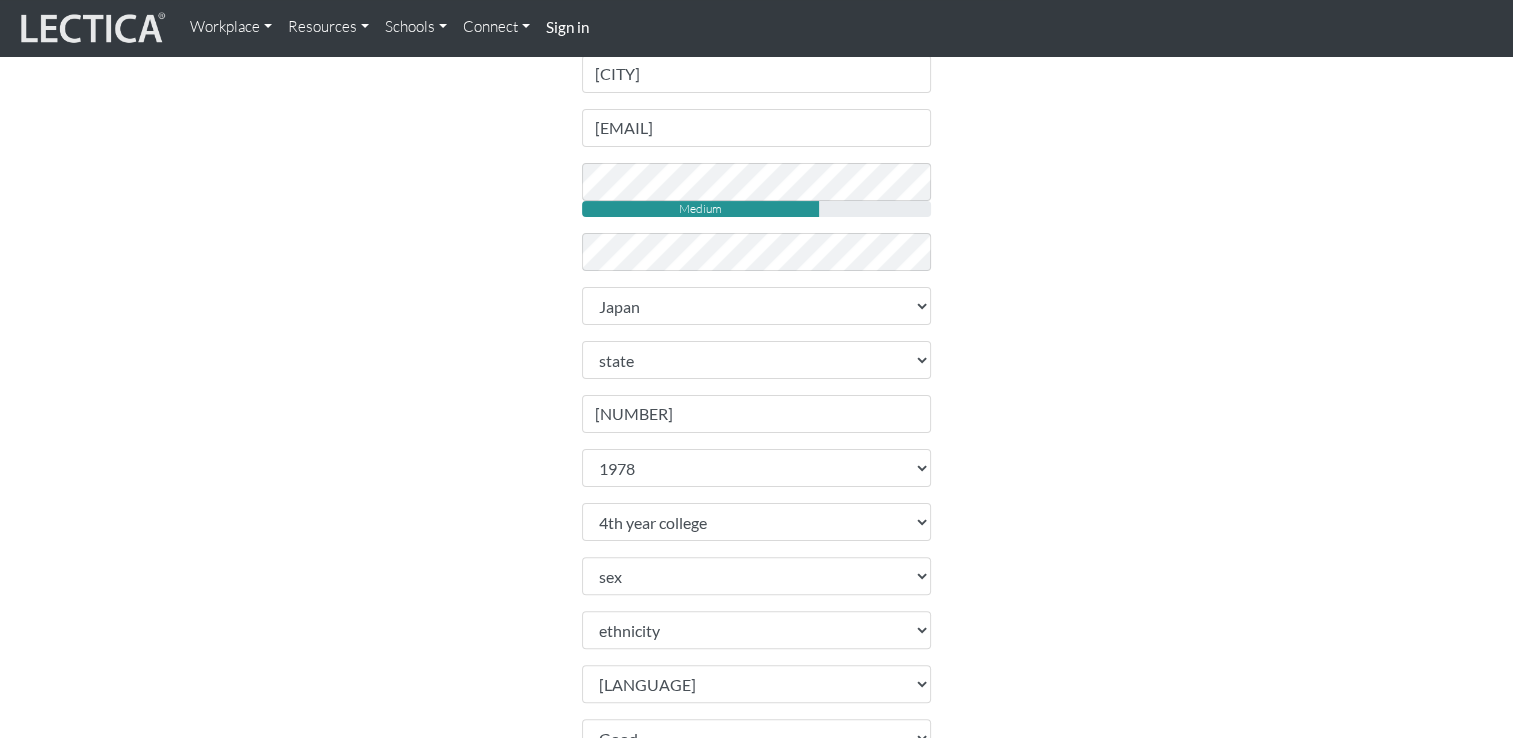 click on "Sign up
Please do not create more than one account. If you are having problems,
contact us  instead.
Feel free to use your email address as your username.
Username
[EMAIL]
First name
[FIRST]
Last name
[LAST]
Email address
[EMAIL]
password
Medium
retype password" at bounding box center (757, 367) 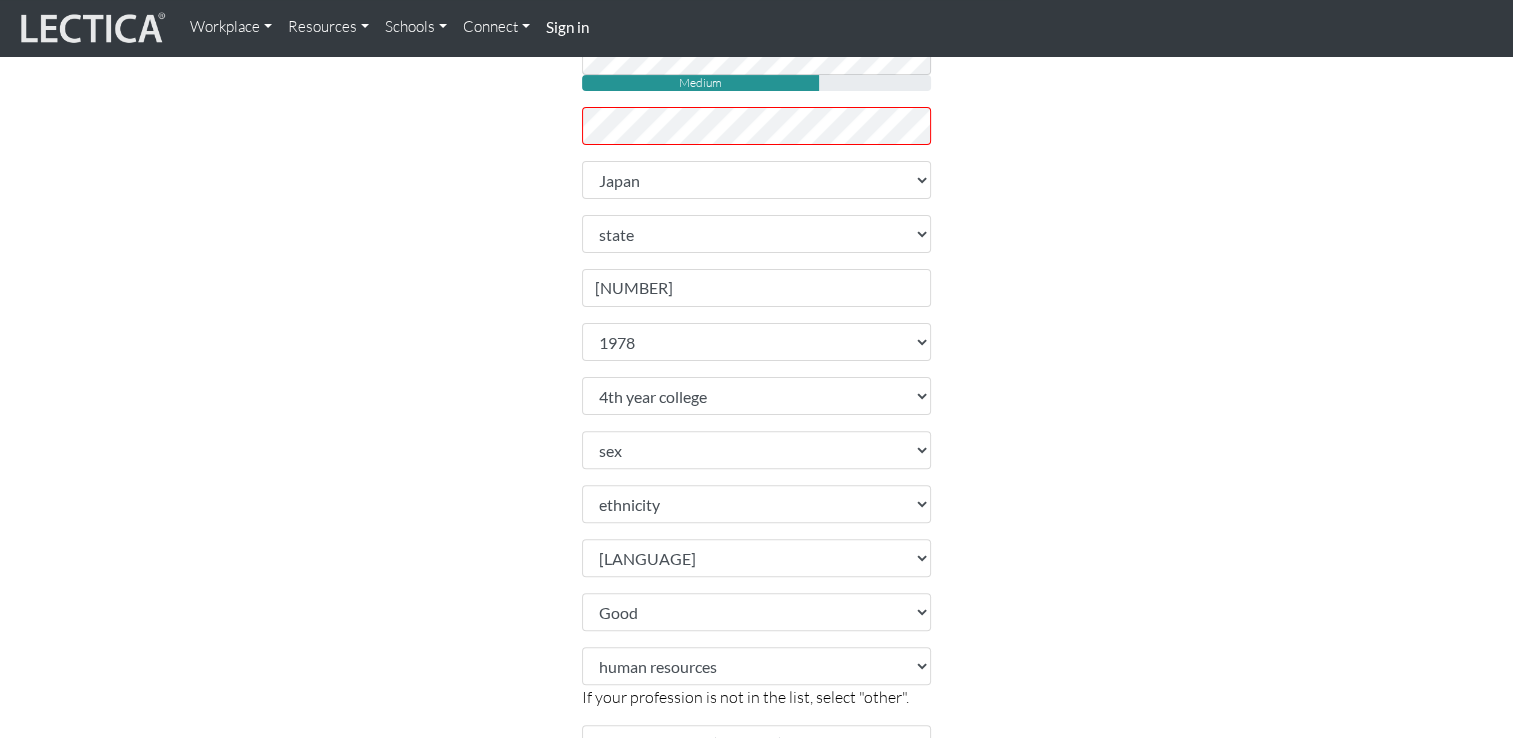 scroll, scrollTop: 400, scrollLeft: 0, axis: vertical 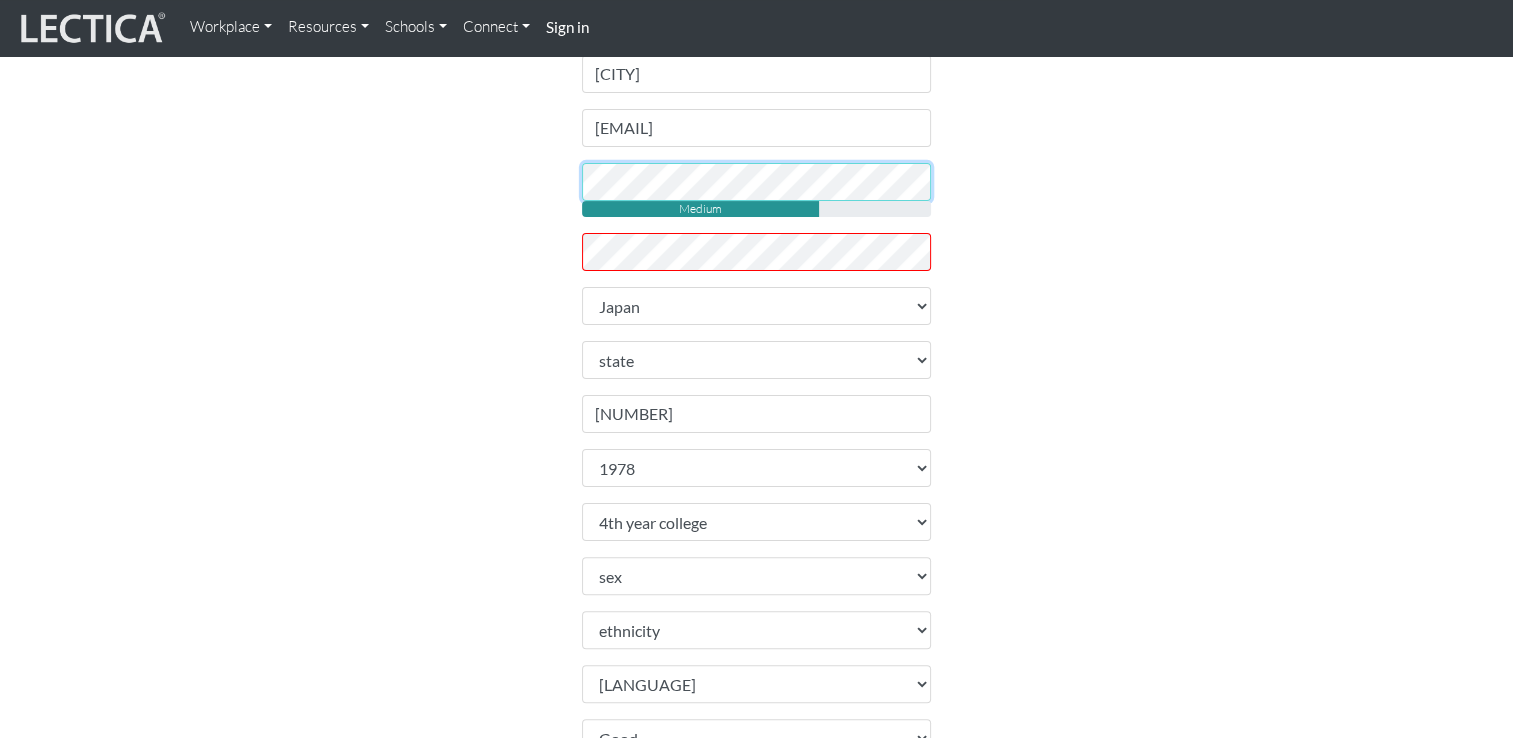 click on "Sign up
Please do not create more than one account. If you are having problems,
contact us  instead.
Feel free to use your email address as your username.
Username
[EMAIL]
First name
[FIRST]
Last name
[LAST]
Email address
[EMAIL]
password
Medium
retype password" at bounding box center [757, 367] 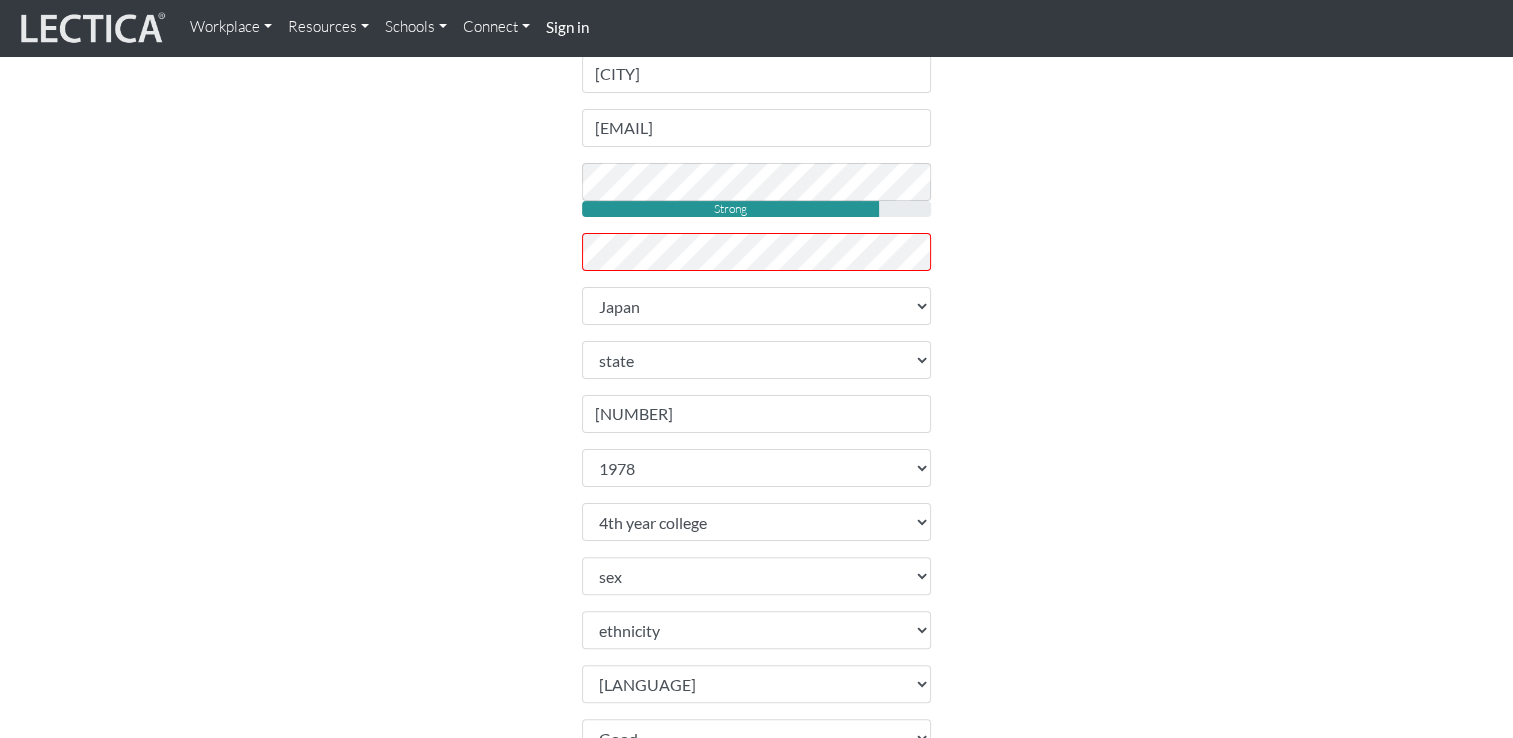 click on "Sign up
Please do not create more than one account. If you are having problems,
contact us  instead.
Feel free to use your email address as your username.
Username
[FIRST] [LAST]
First name
[FIRST]
Last name
[LAST]
Email address
[EMAIL]
password
Strong
retype password" at bounding box center (757, 367) 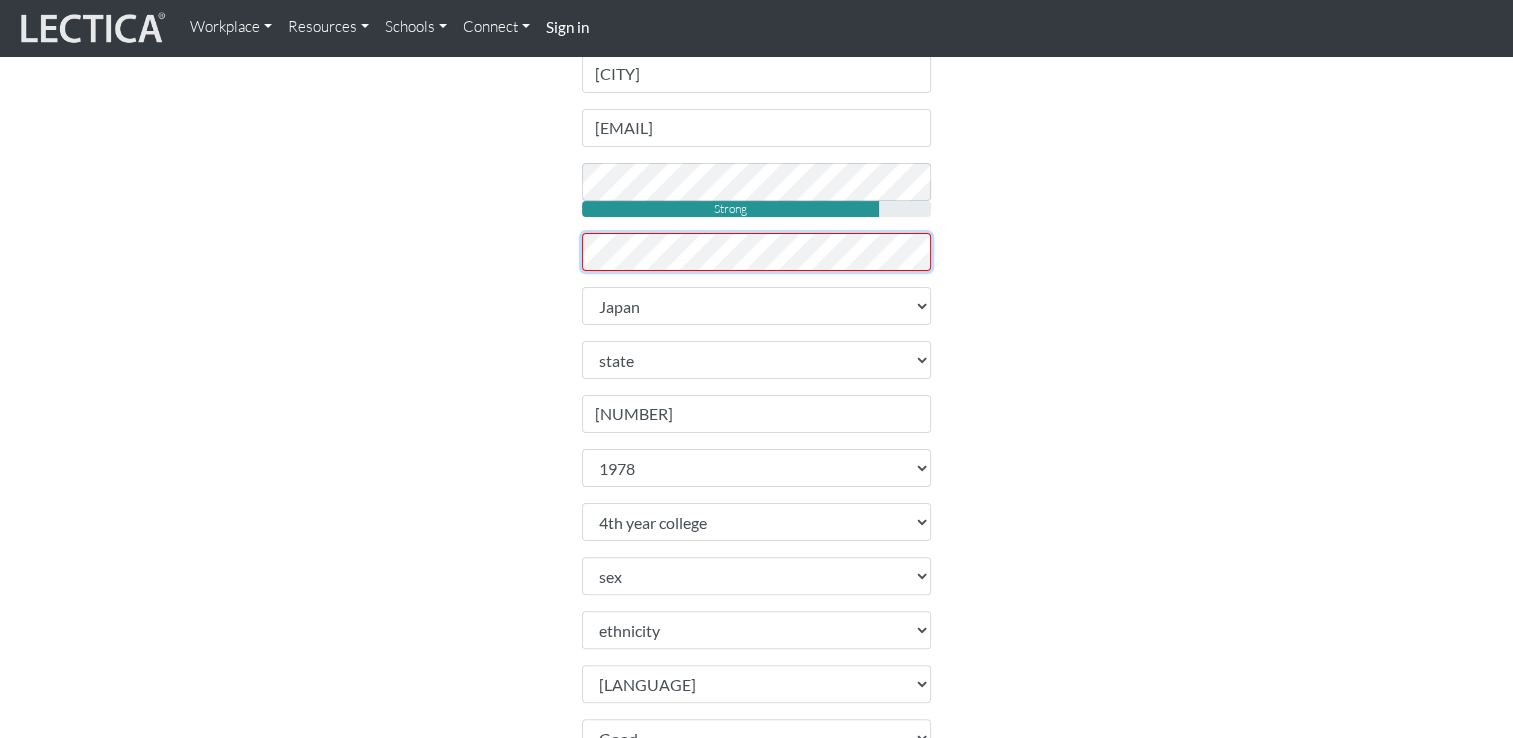 click on "Sign up
Please do not create more than one account. If you are having problems,
contact us  instead.
Feel free to use your email address as your username.
Username
Reiko Shinjo
First name
Reiko
Last name
Shinjo
Email address
rs.felice@outlook.jp
password
Strong
retype password" at bounding box center (757, 367) 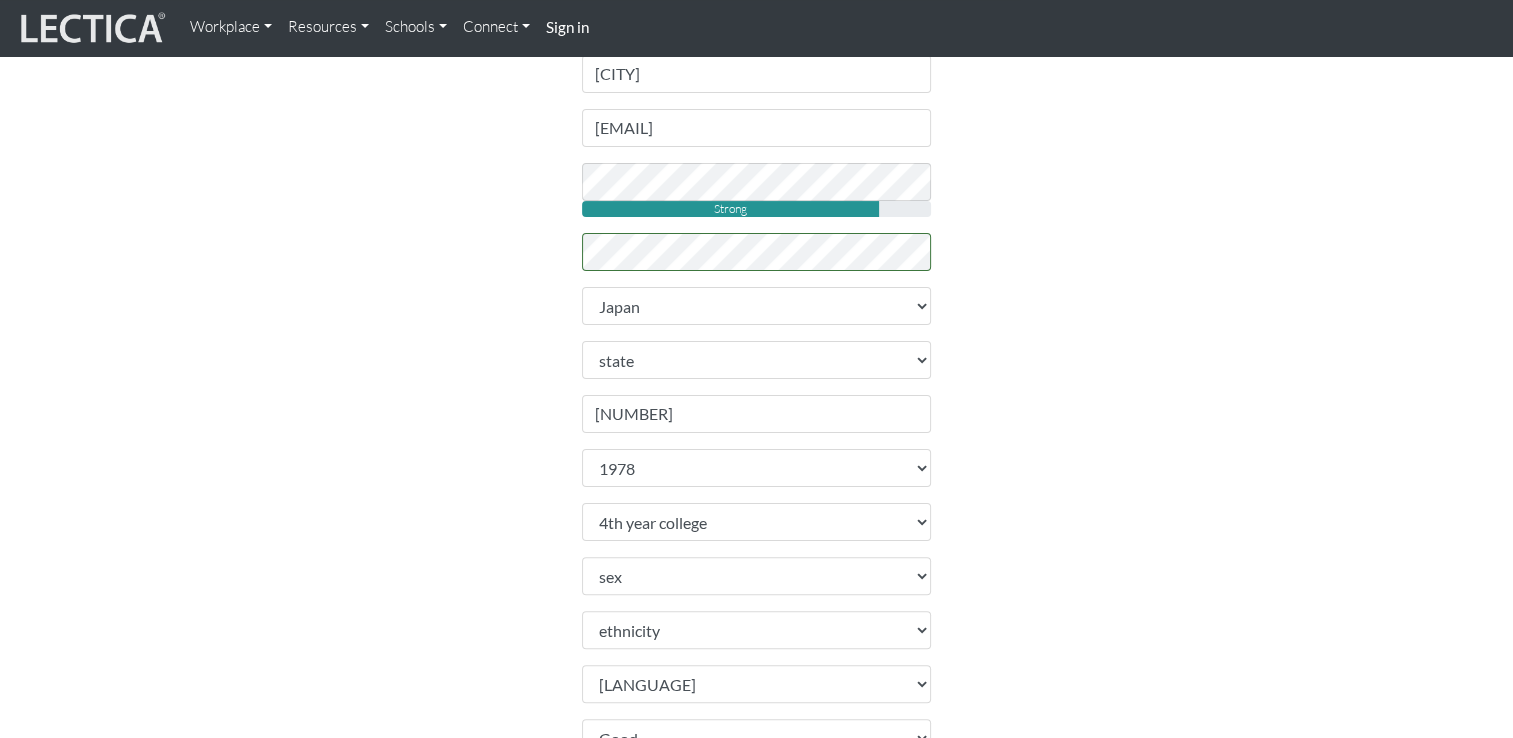 click on "Sign up
Please do not create more than one account. If you are having problems,
contact us  instead.
Feel free to use your email address as your username.
Username
Reiko Shinjo
First name
Reiko
Last name
Shinjo
Email address
rs.felice@outlook.jp
password
Strong
retype password" at bounding box center (757, 367) 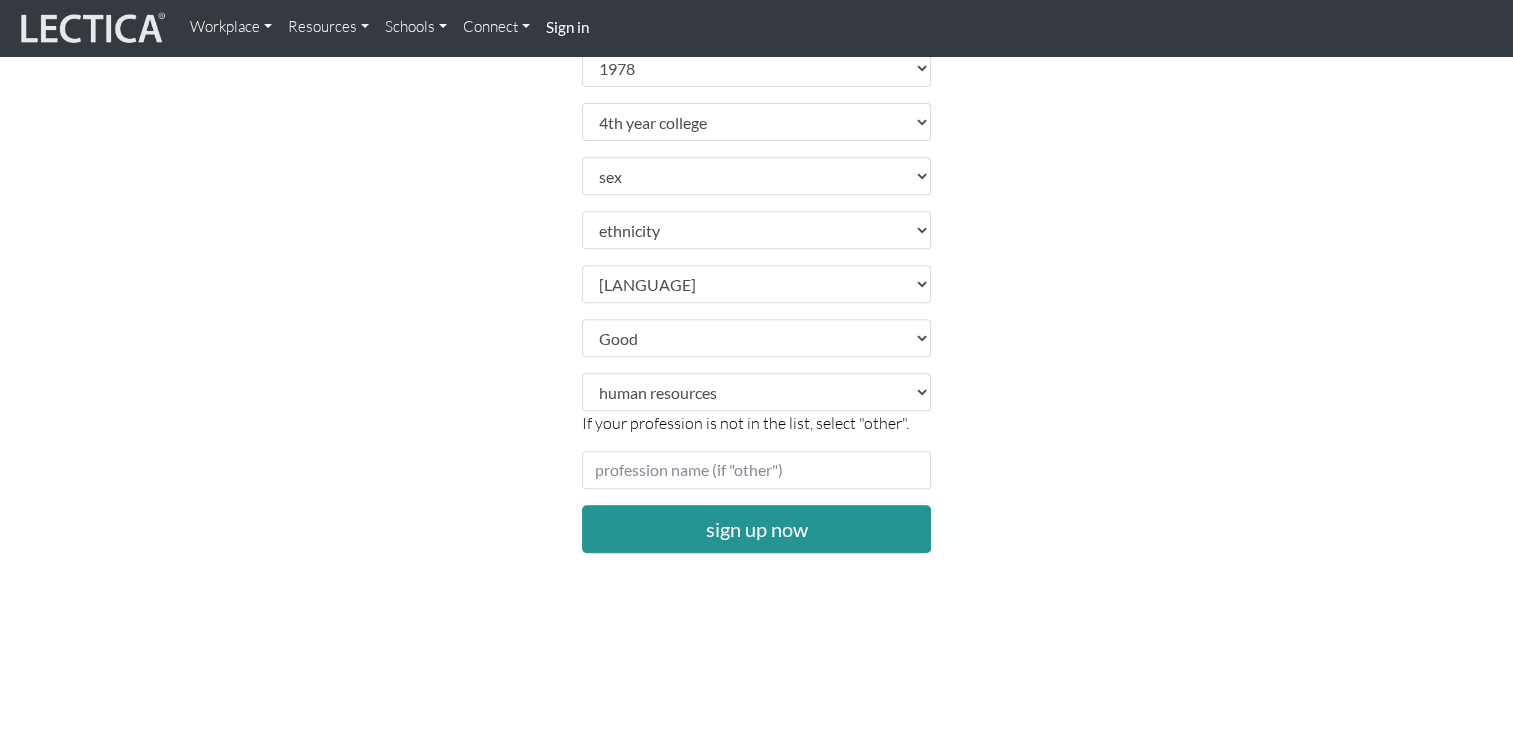 scroll, scrollTop: 900, scrollLeft: 0, axis: vertical 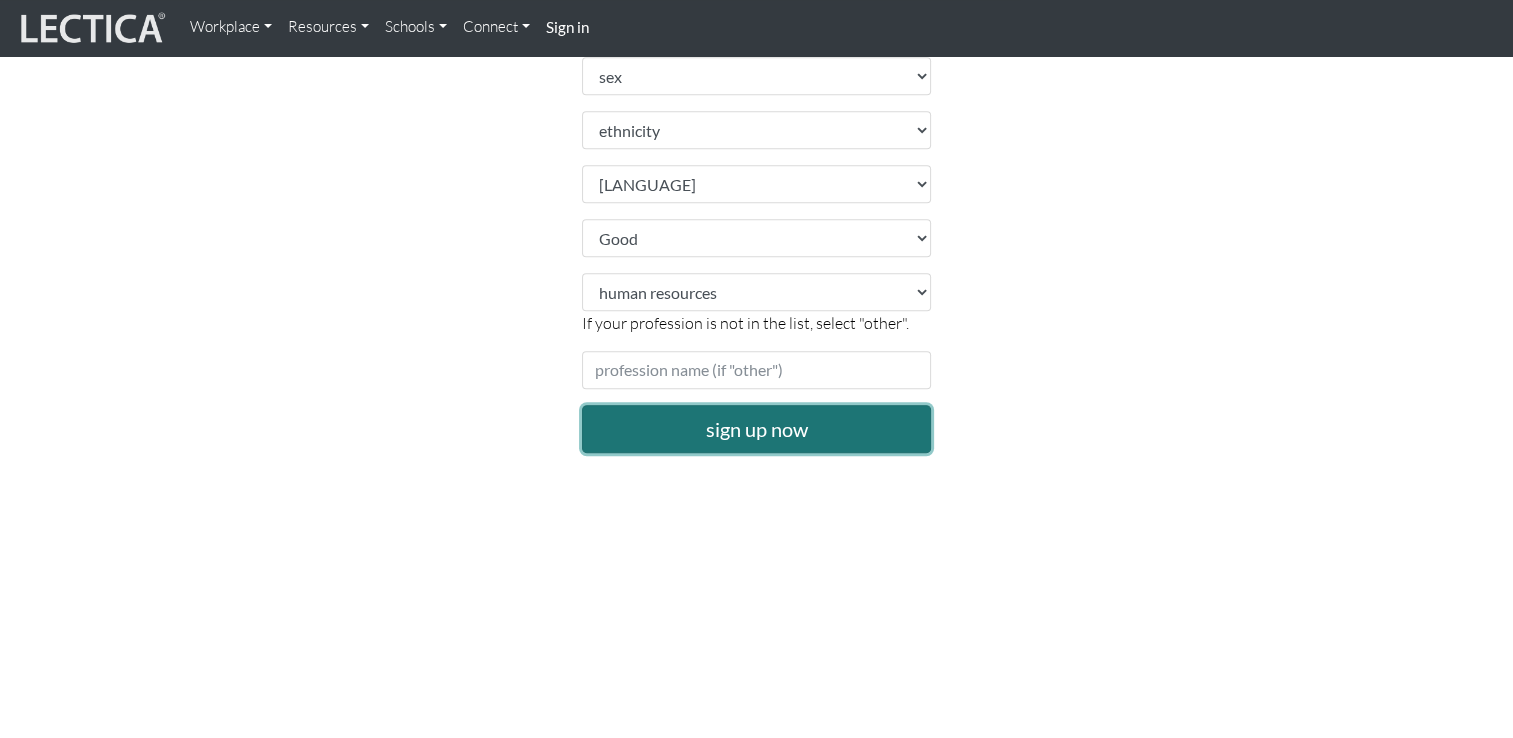 click on "sign up now" at bounding box center (757, 429) 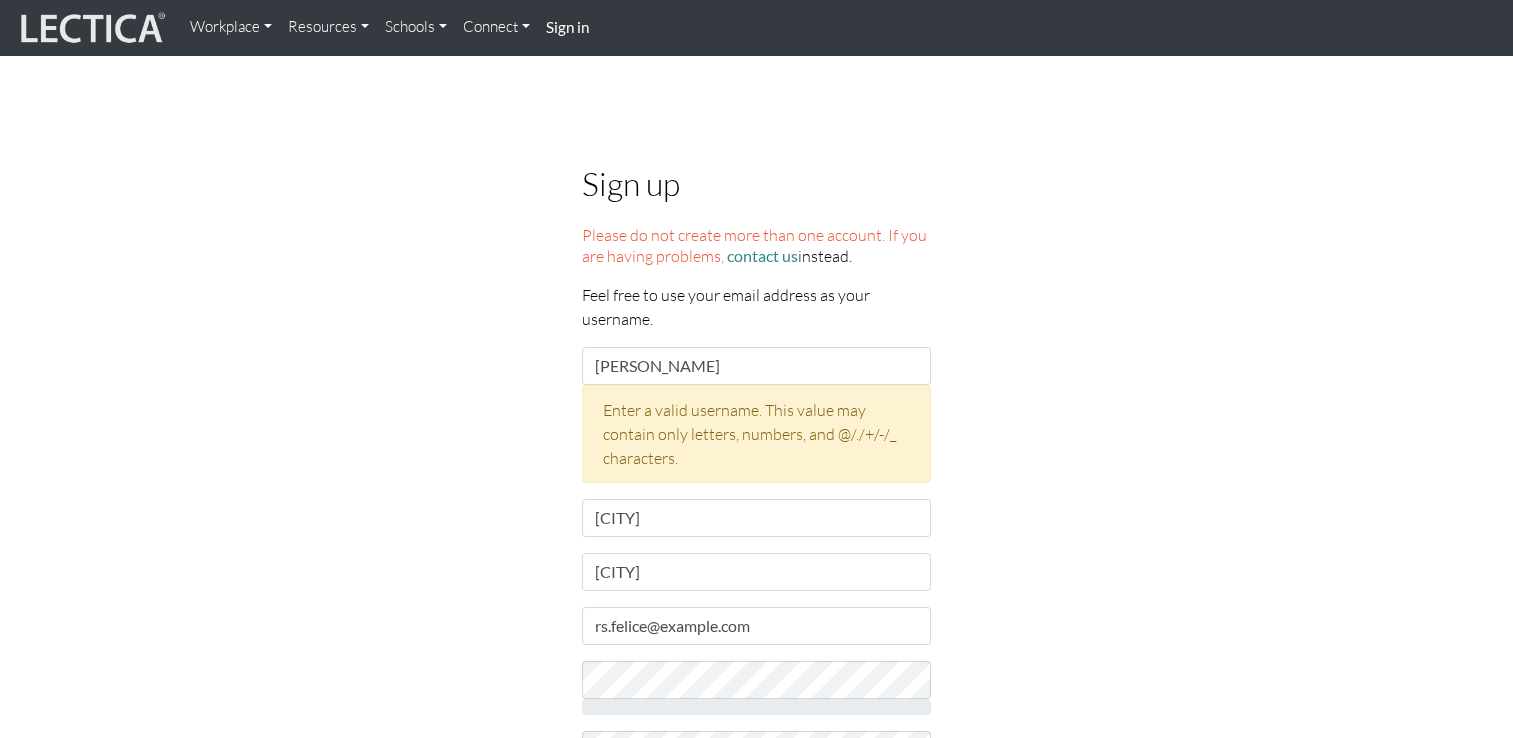 scroll, scrollTop: 0, scrollLeft: 0, axis: both 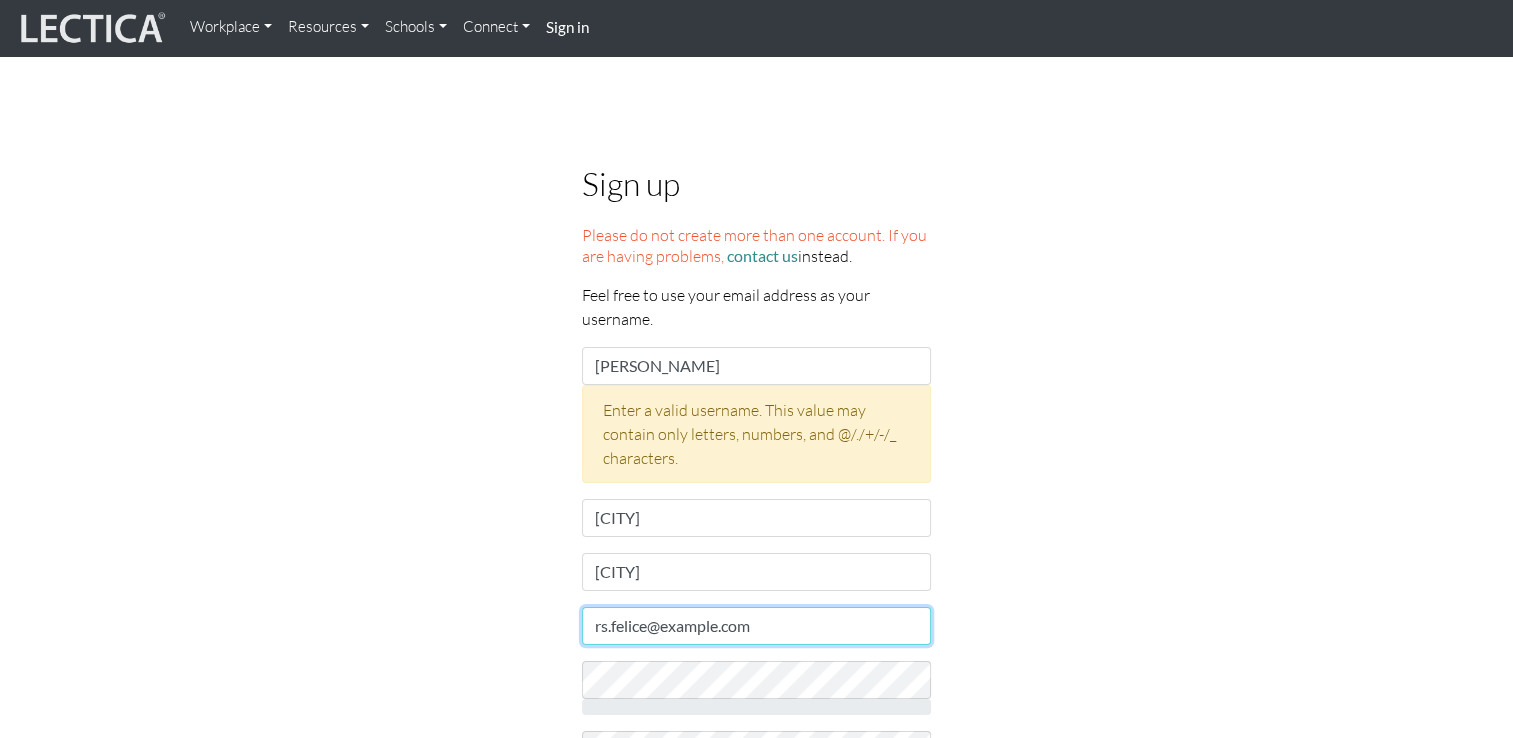 drag, startPoint x: 736, startPoint y: 626, endPoint x: 555, endPoint y: 590, distance: 184.5454 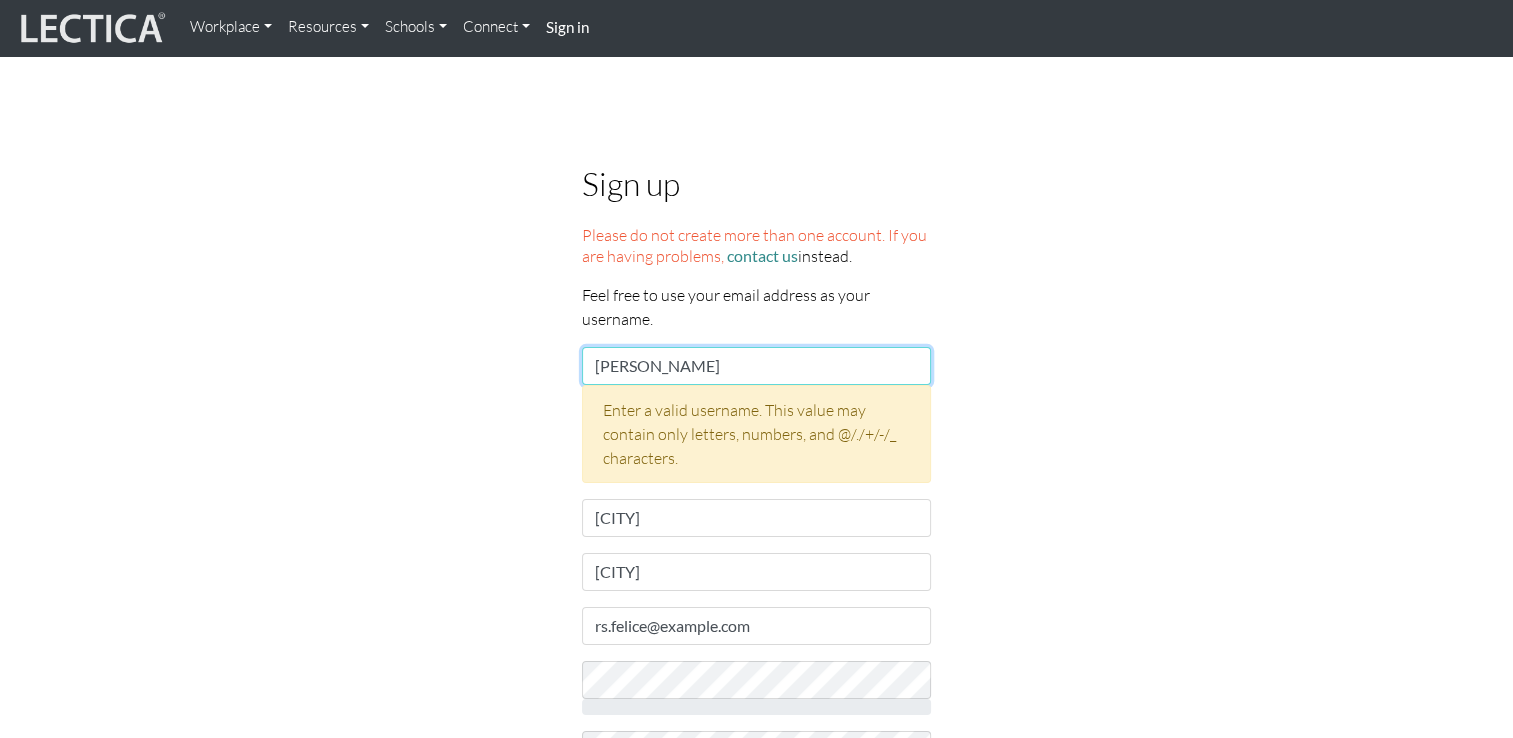 drag, startPoint x: 697, startPoint y: 354, endPoint x: 419, endPoint y: 286, distance: 286.19574 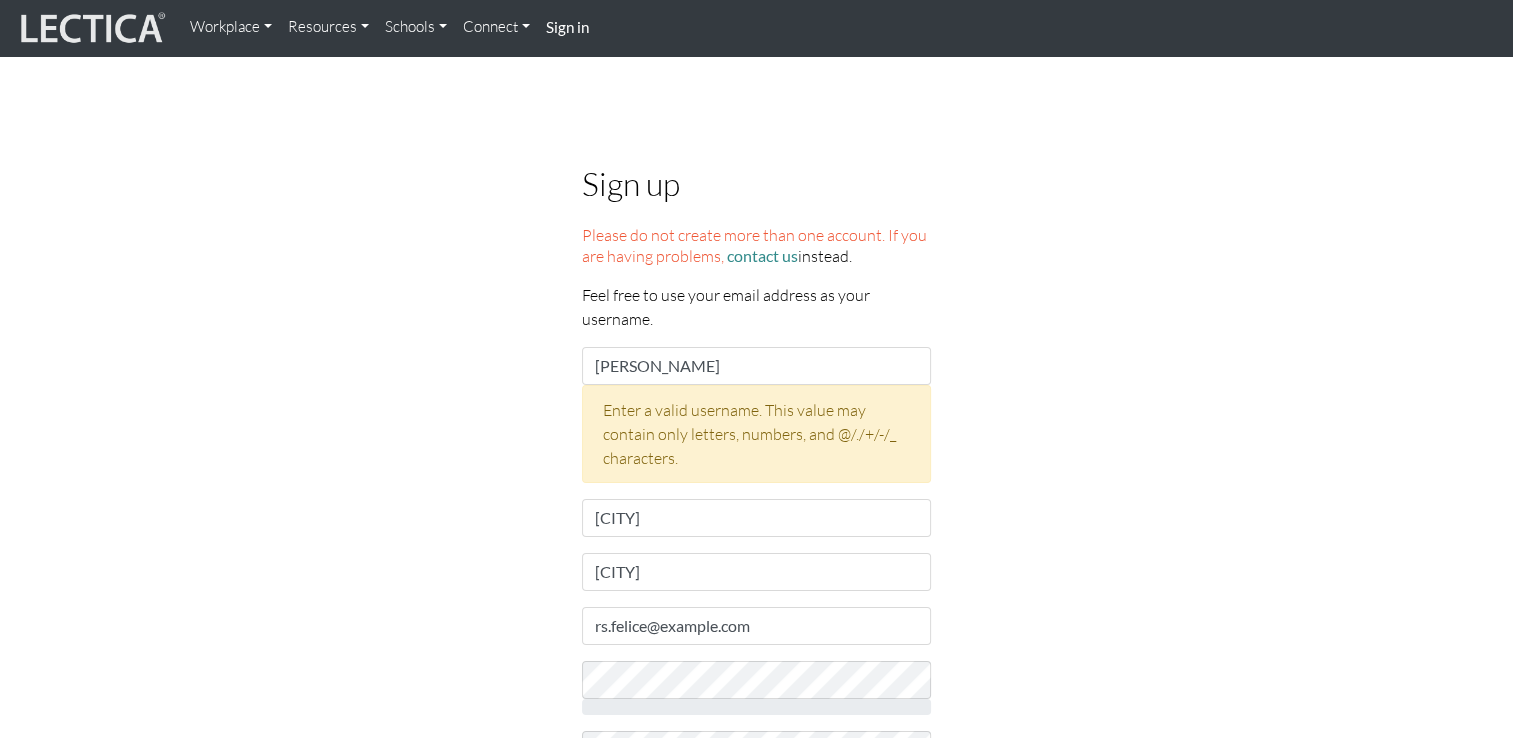 click on "Sign up
Please do not create more than one account. If you are having problems,
contact us  instead.
Feel free to use your email address as your username.
Username
Reiko Shinjo
Enter a valid username. This value may contain only letters, numbers, and @/./+/-/_ characters.
First name
Reiko
Last name
Shinjo
Email address
rs.felice@outlook.jp
password Country" at bounding box center [757, 816] 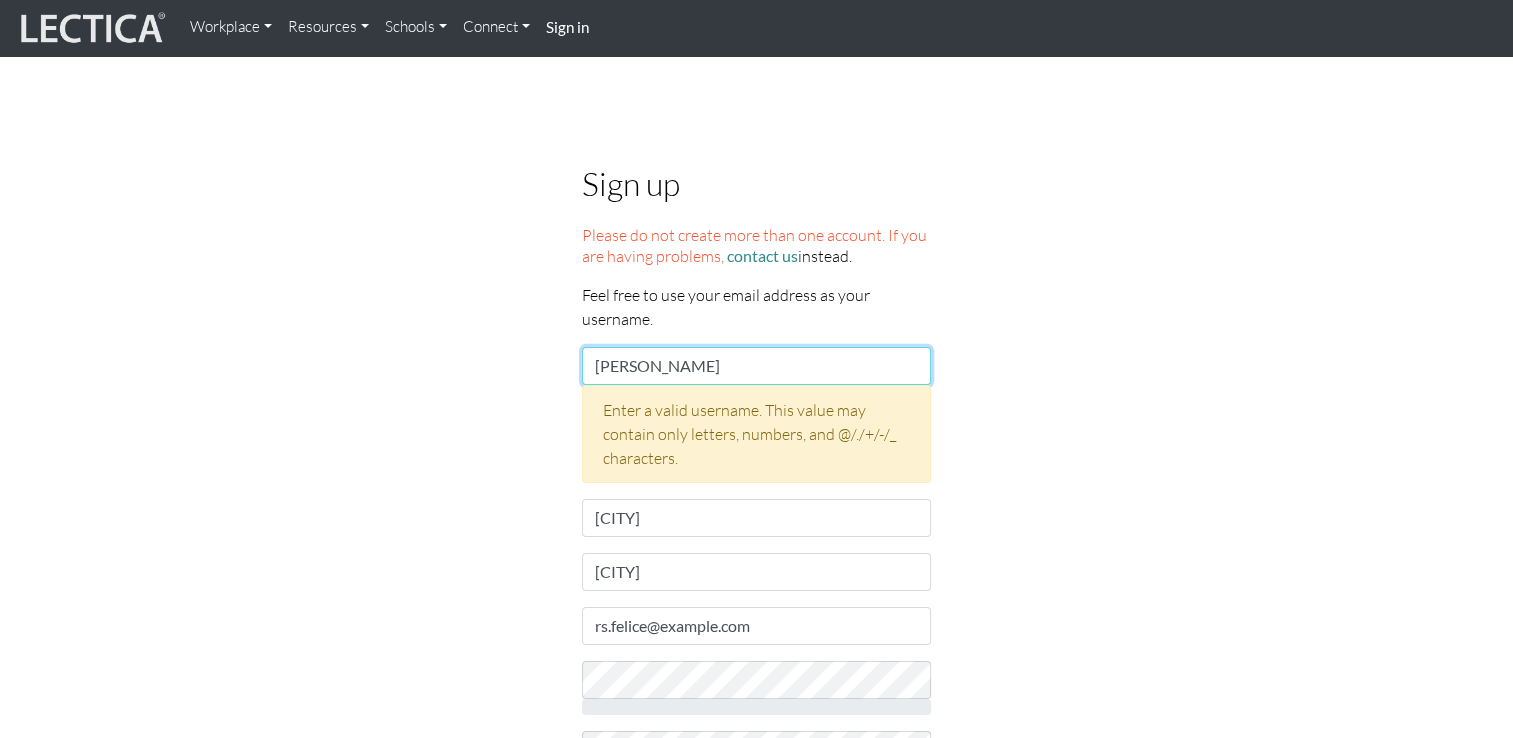 drag, startPoint x: 697, startPoint y: 364, endPoint x: 569, endPoint y: 357, distance: 128.19127 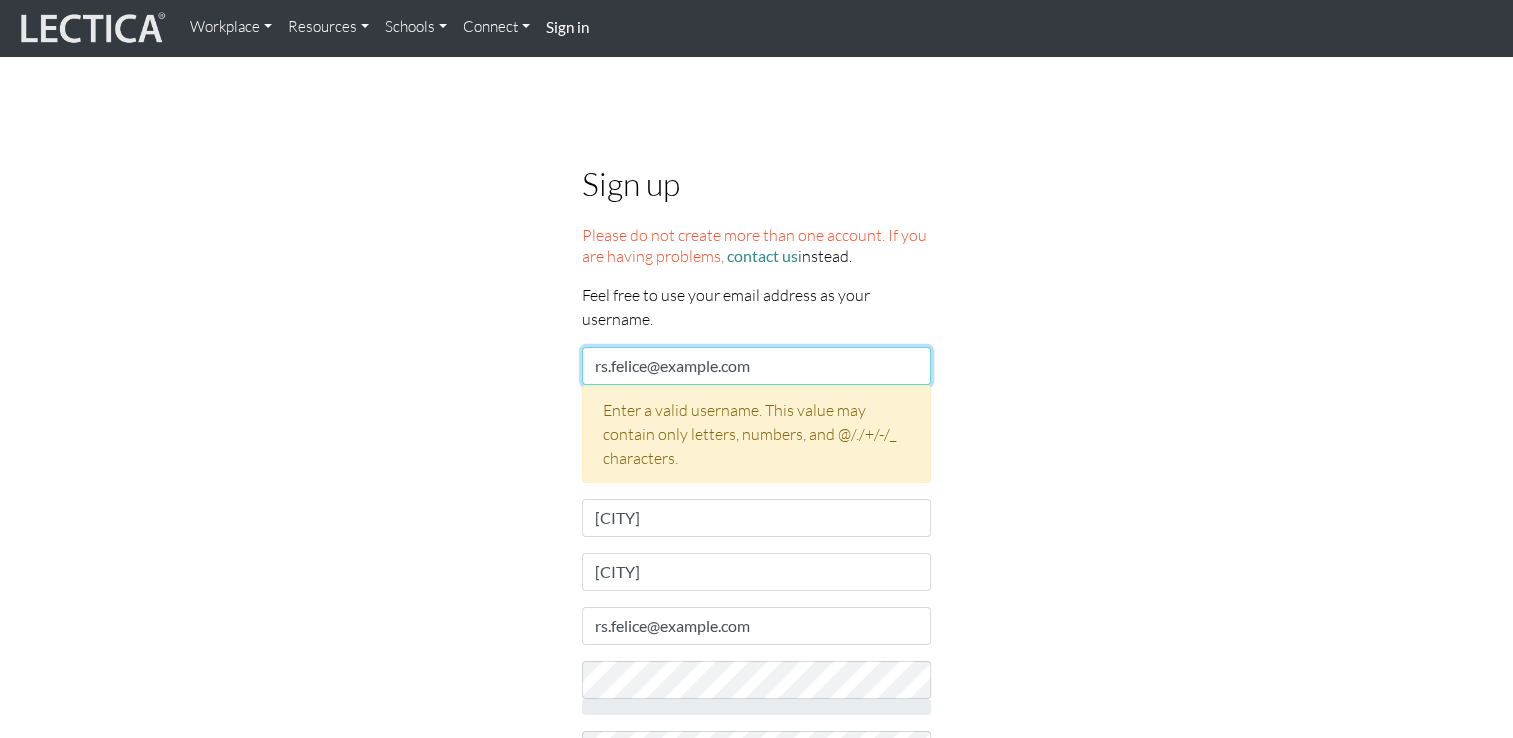 type on "rs.felice@[EXAMPLE_DOMAIN]" 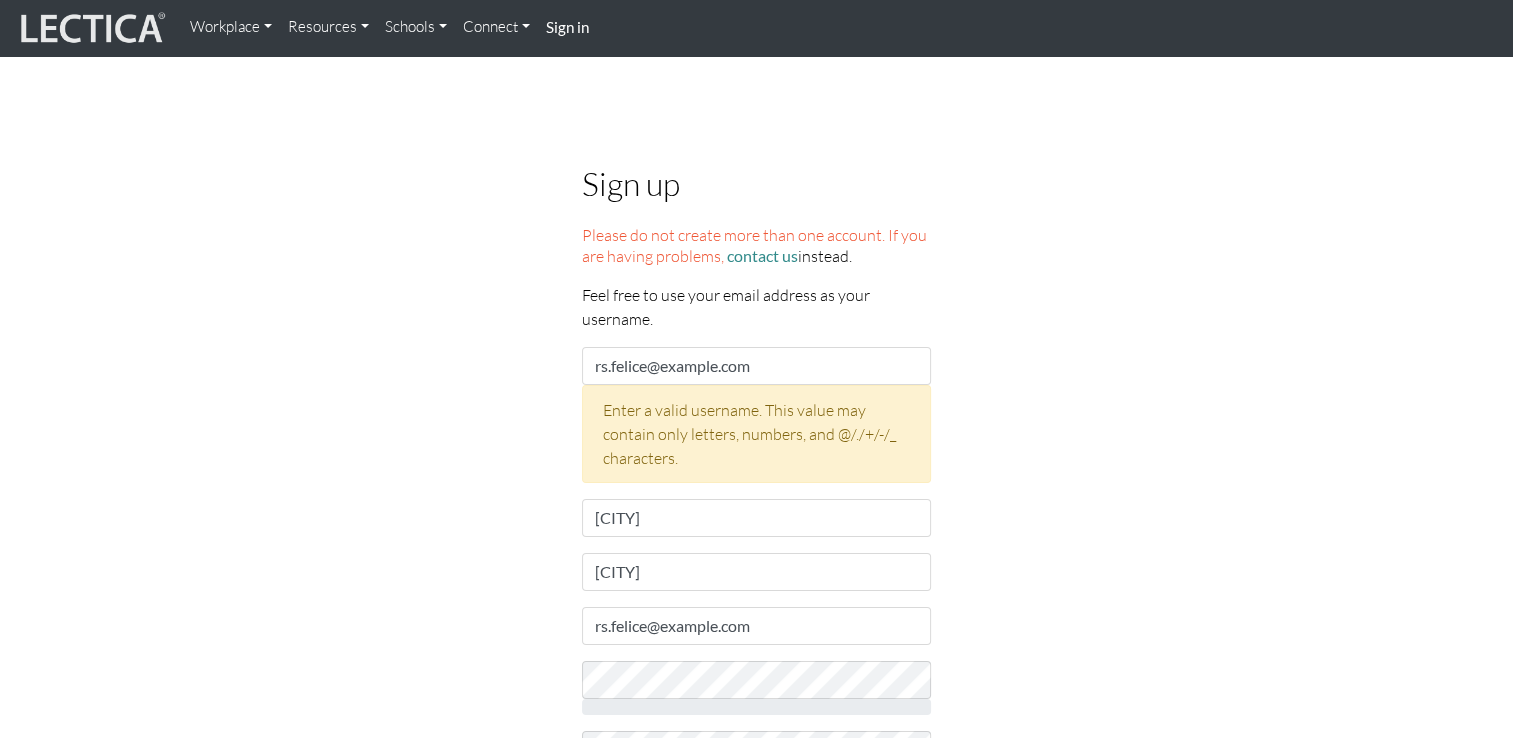 click on "Sign up
Please do not create more than one account. If you are having problems,
contact us  instead.
Feel free to use your email address as your username.
Username
rs.felice@outlook.jp
Enter a valid username. This value may contain only letters, numbers, and @/./+/-/_ characters.
First name
Reiko
Last name
Shinjo
Email address
rs.felice@outlook.jp
password" at bounding box center [757, 816] 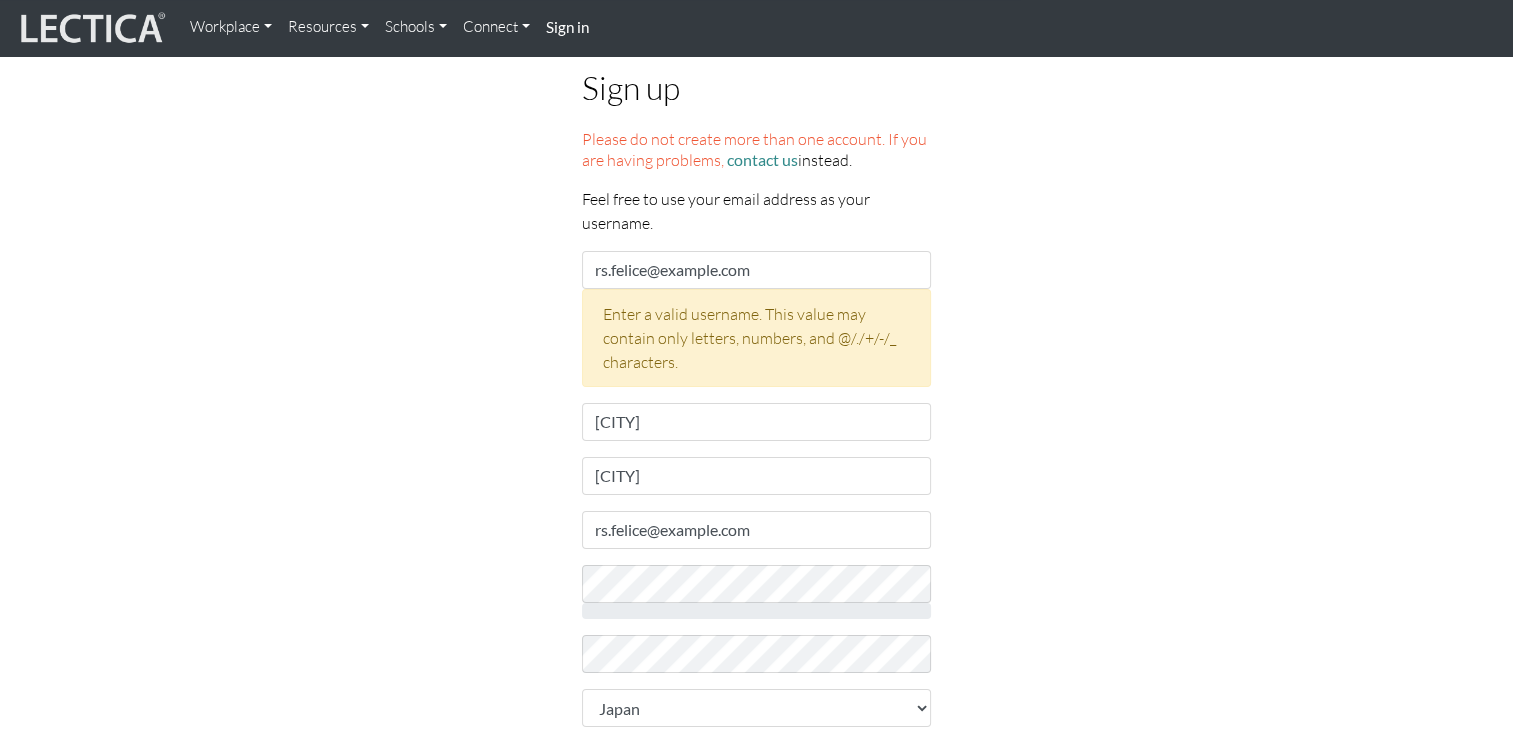 scroll, scrollTop: 500, scrollLeft: 0, axis: vertical 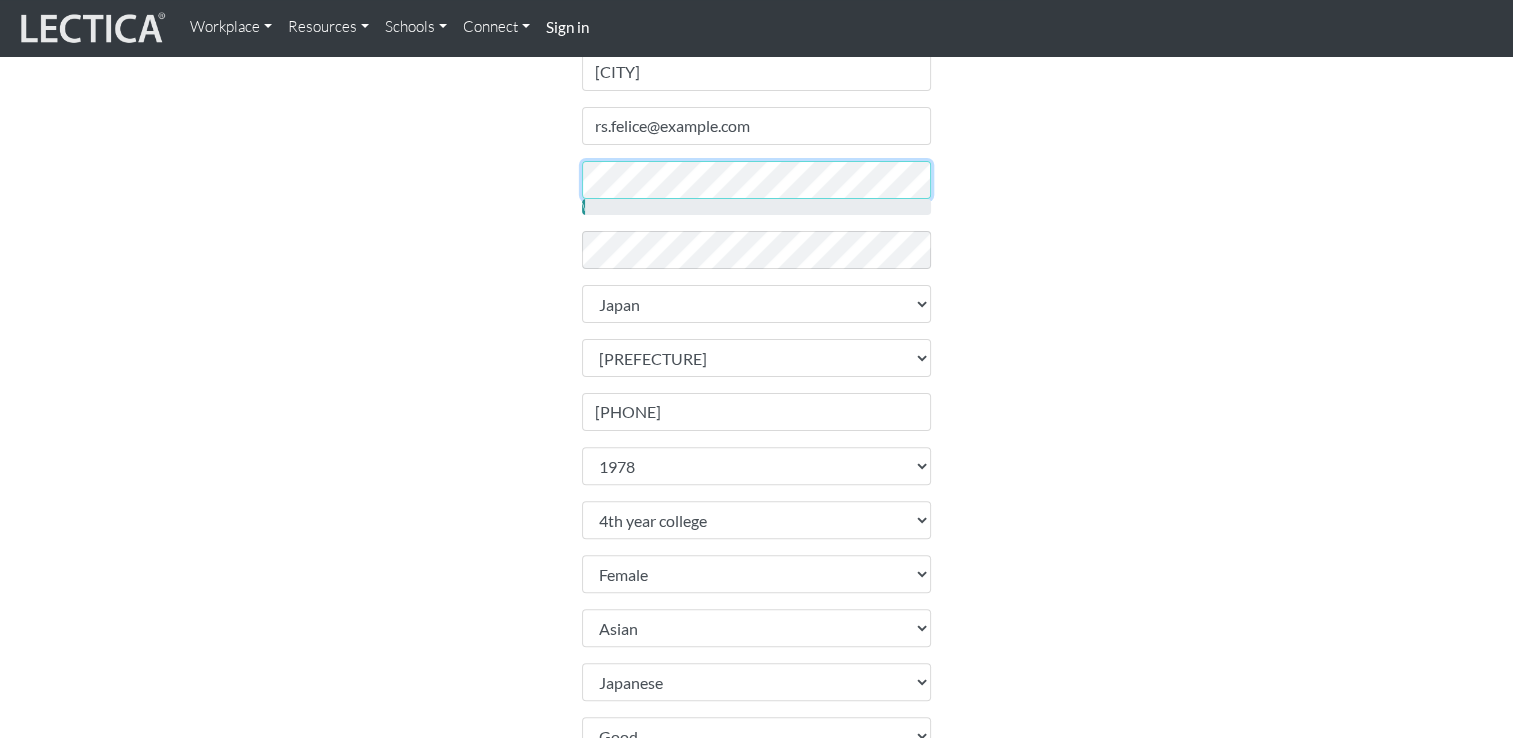 click on "Sign up
Please do not create more than one account. If you are having problems,
contact us  instead.
Feel free to use your email address as your username.
Username
rs.felice@outlook.jp
Enter a valid username. This value may contain only letters, numbers, and @/./+/-/_ characters.
First name
Reiko
Last name
Shinjo
Email address
rs.felice@outlook.jp
password" at bounding box center [757, 316] 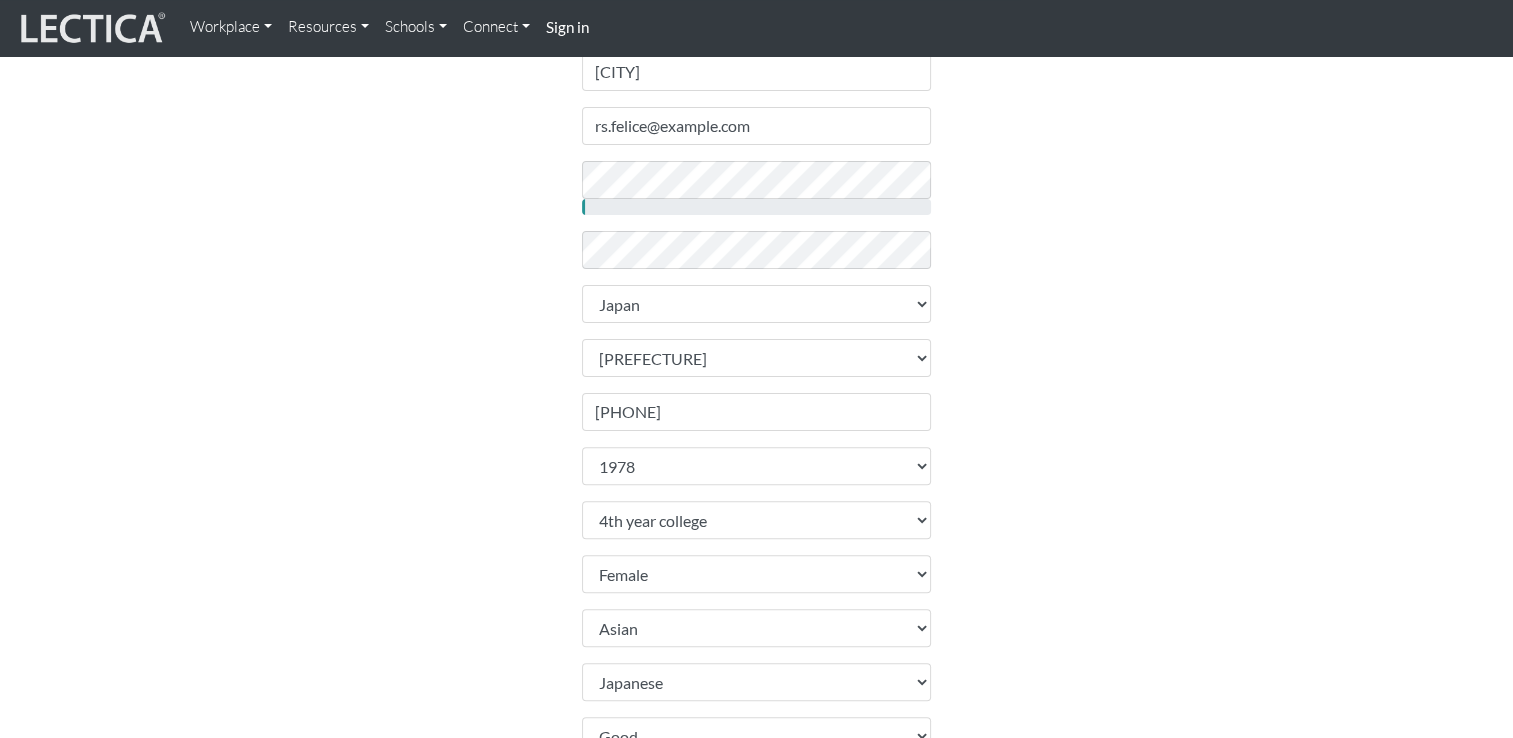 click at bounding box center [757, 207] 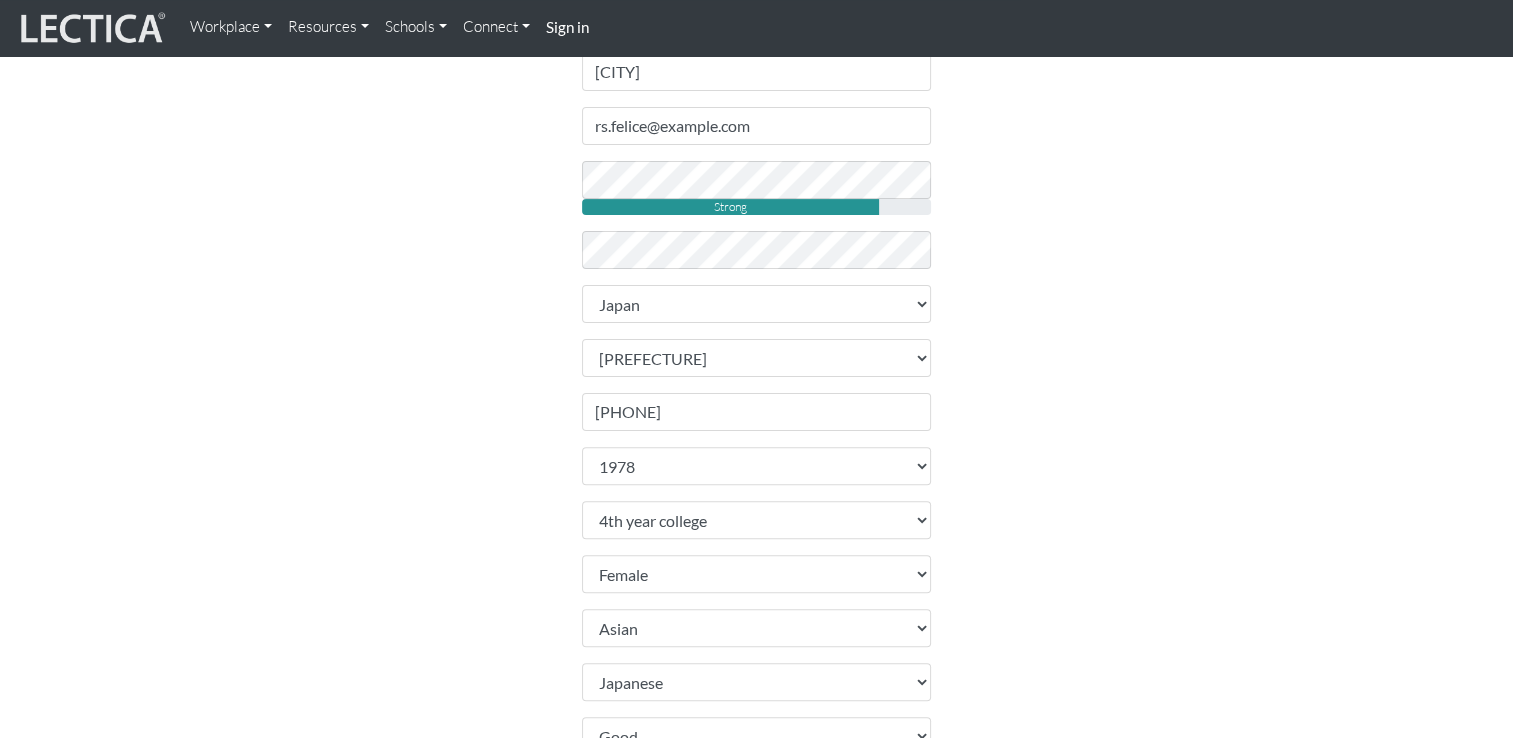 click on "Sign up
Please do not create more than one account. If you are having problems,
contact us  instead.
Feel free to use your email address as your username.
Username
rs.felice@outlook.jp
Enter a valid username. This value may contain only letters, numbers, and @/./+/-/_ characters.
First name
Reiko
Last name
Shinjo
Email address
rs.felice@outlook.jp
password" at bounding box center (757, 316) 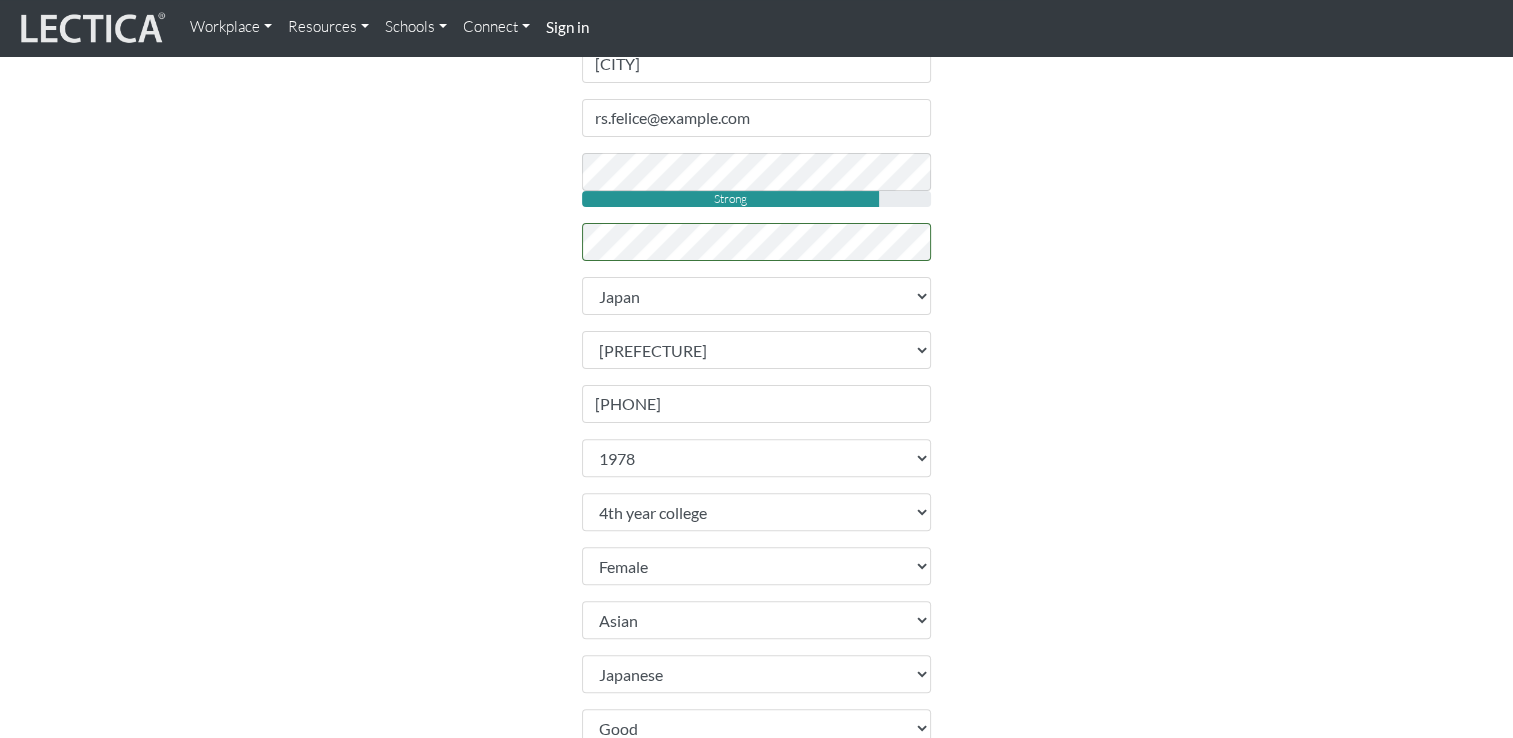 scroll, scrollTop: 900, scrollLeft: 0, axis: vertical 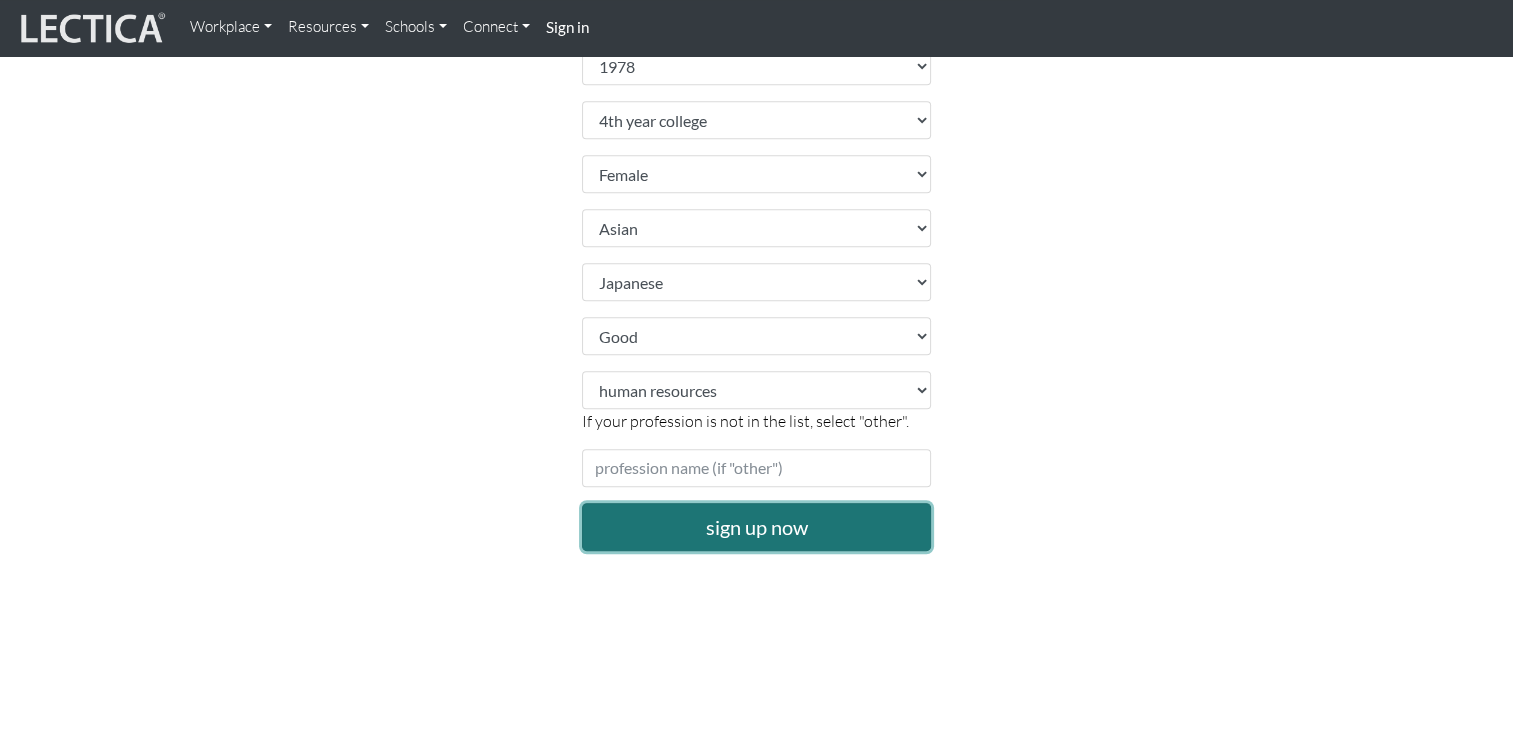 click on "sign up now" at bounding box center (757, 527) 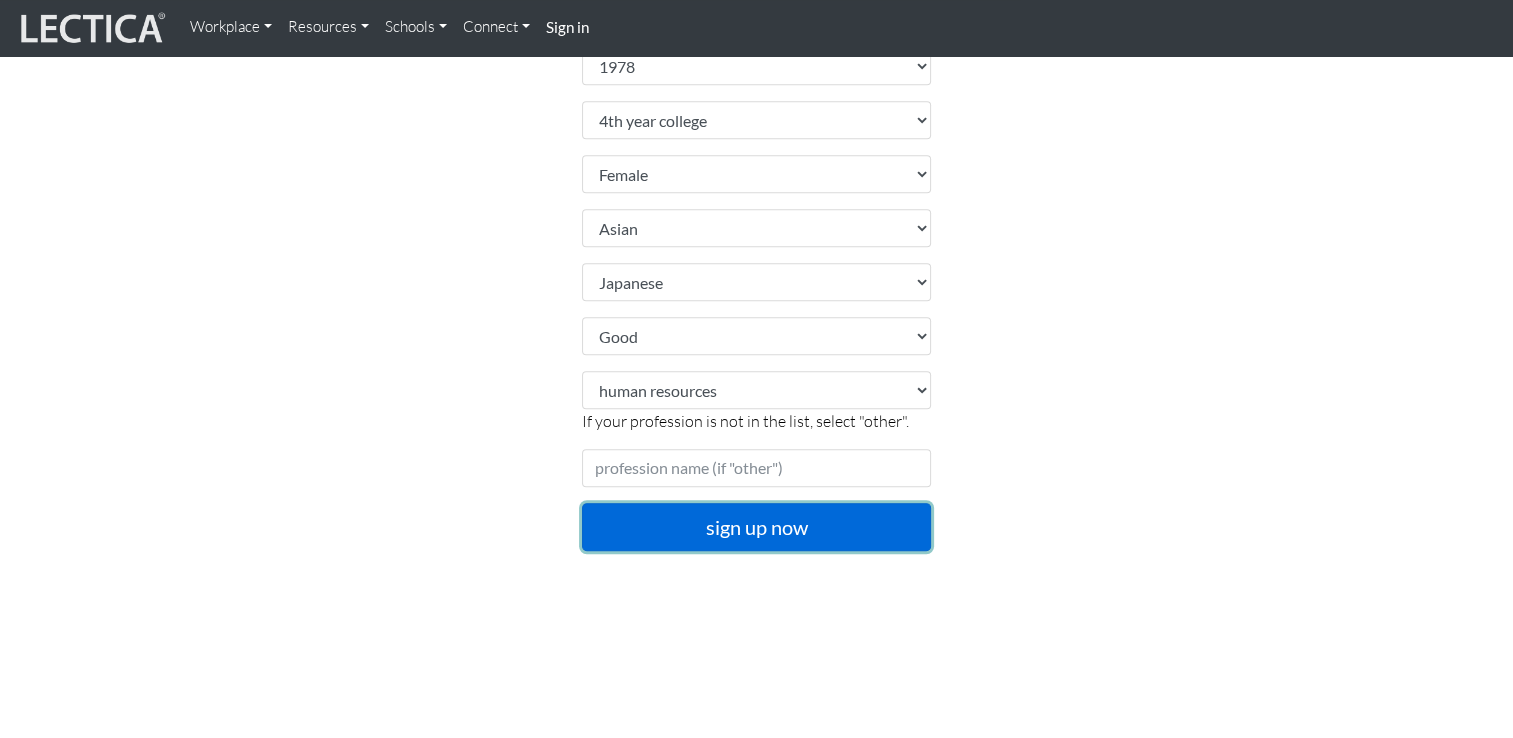 scroll, scrollTop: 700, scrollLeft: 0, axis: vertical 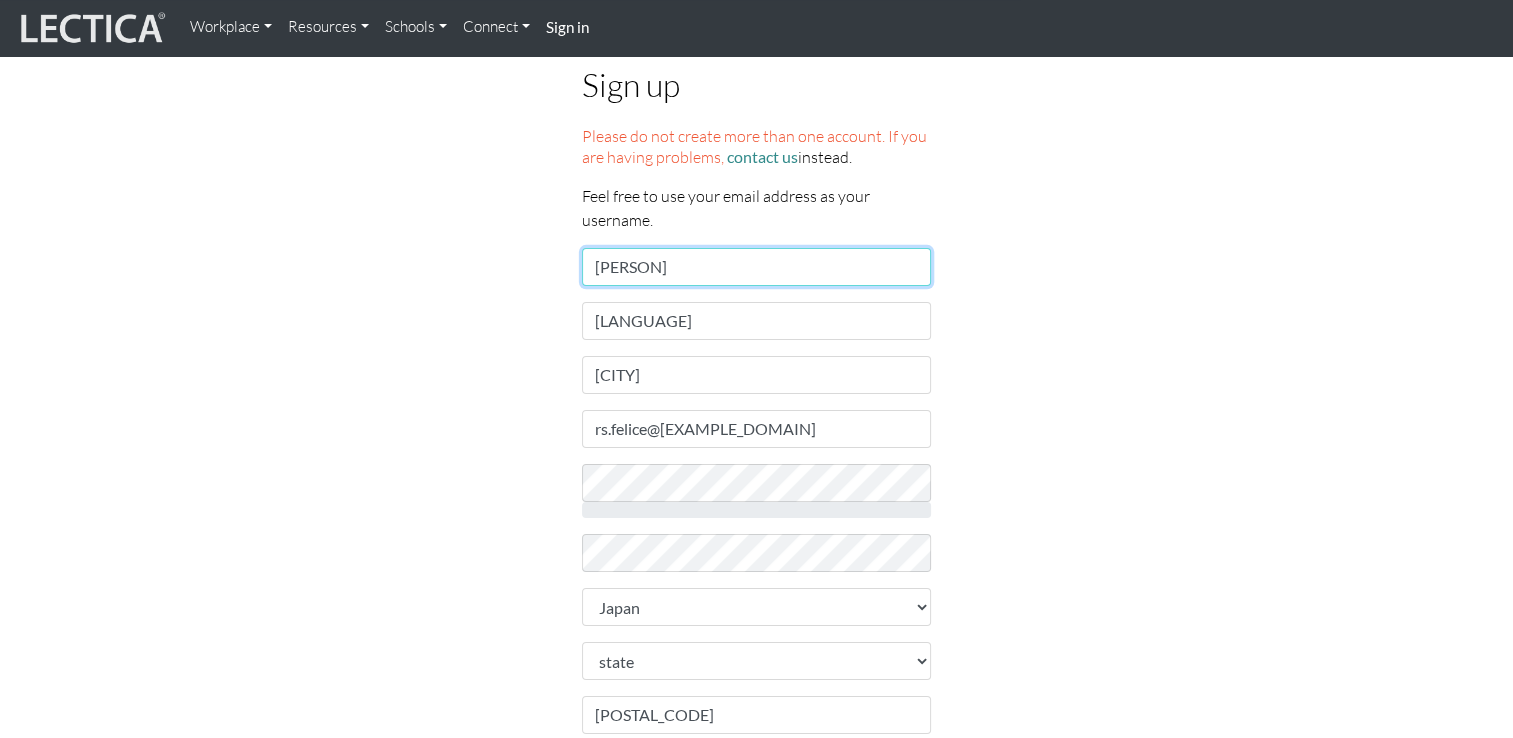 click on "Reiko Shinjo" at bounding box center (757, 267) 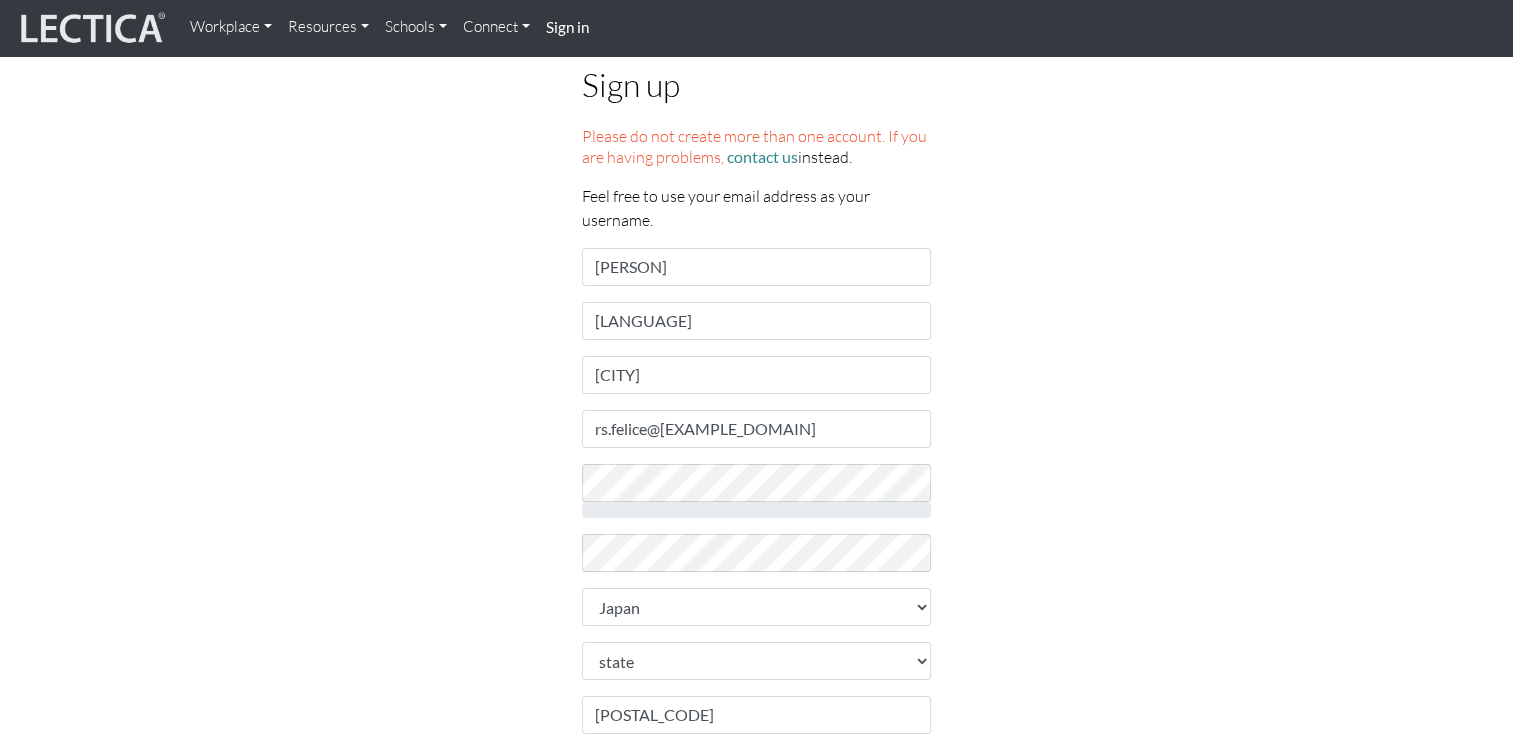 click on "Sign up
Please do not create more than one account. If you are having problems,
contact us  instead.
Feel free to use your email address as your username.
Username
ReikoShinjo
First name
Reiko
Last name
Shinjo
Email address
rs.felice@outlook.jp
password
retype password
Country" at bounding box center [757, 668] 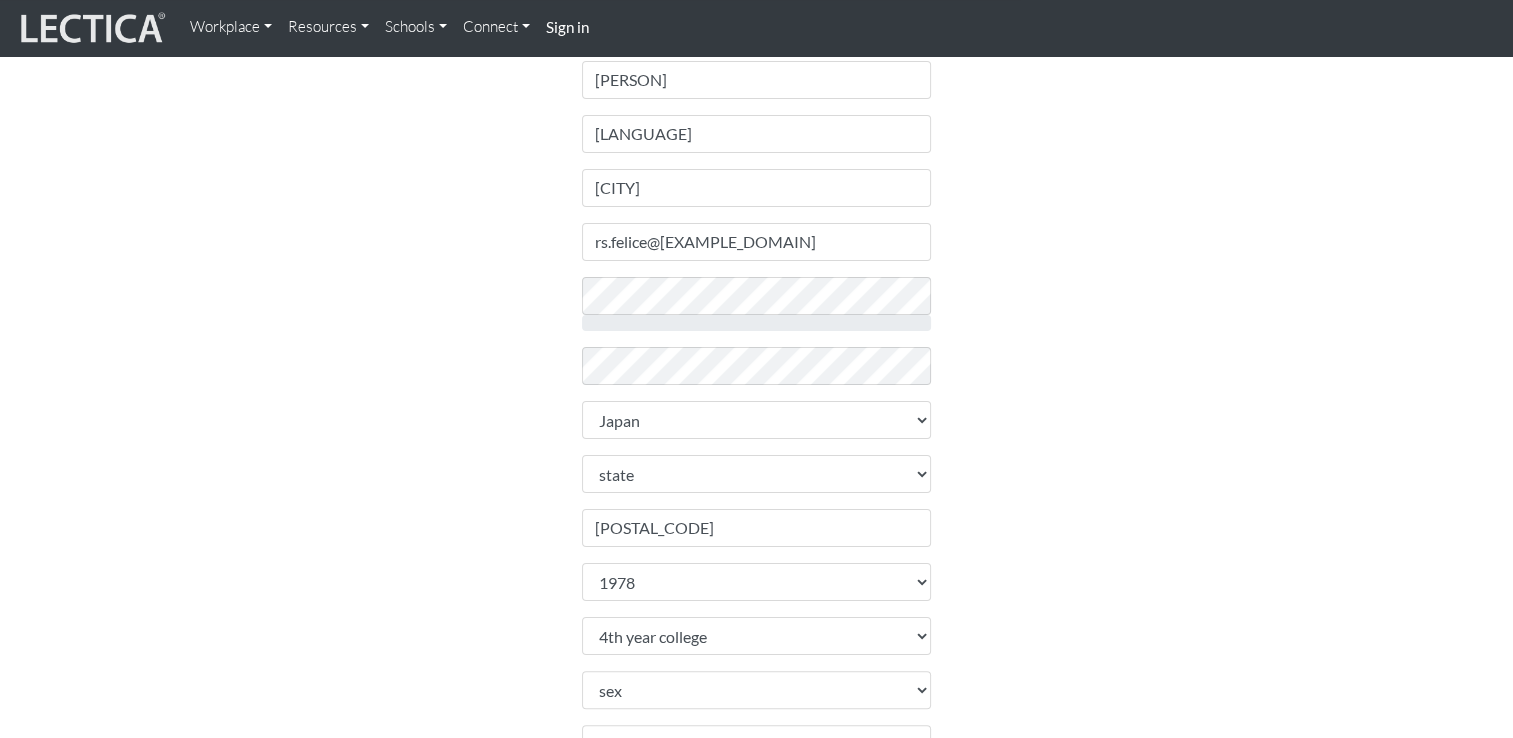 scroll, scrollTop: 299, scrollLeft: 0, axis: vertical 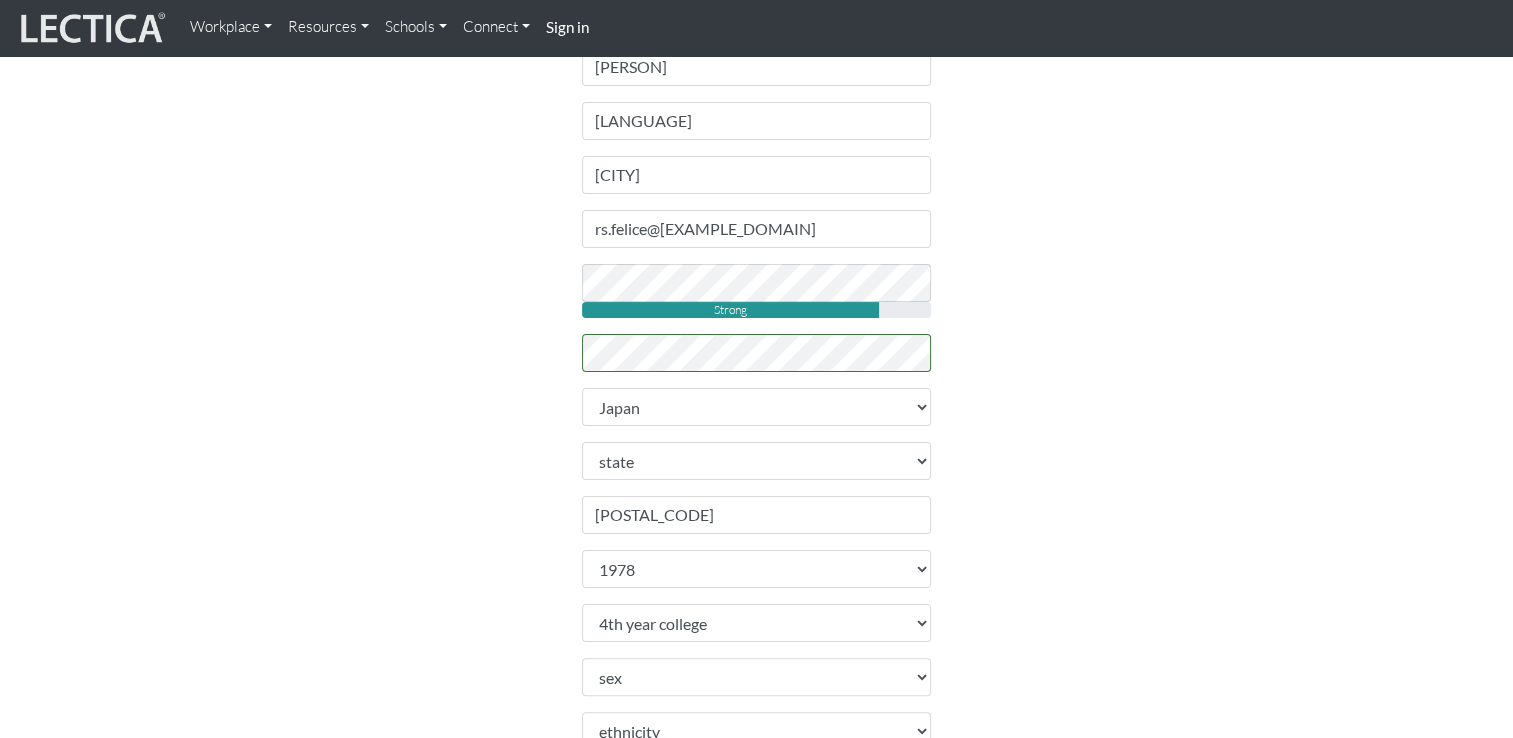 click on "Sign up
Please do not create more than one account. If you are having problems,
contact us  instead.
Feel free to use your email address as your username.
Username
ReikoShinjo
First name
Reiko
Last name
Shinjo
Email address
rs.felice@outlook.jp
password
Strong
retype password" at bounding box center [757, 468] 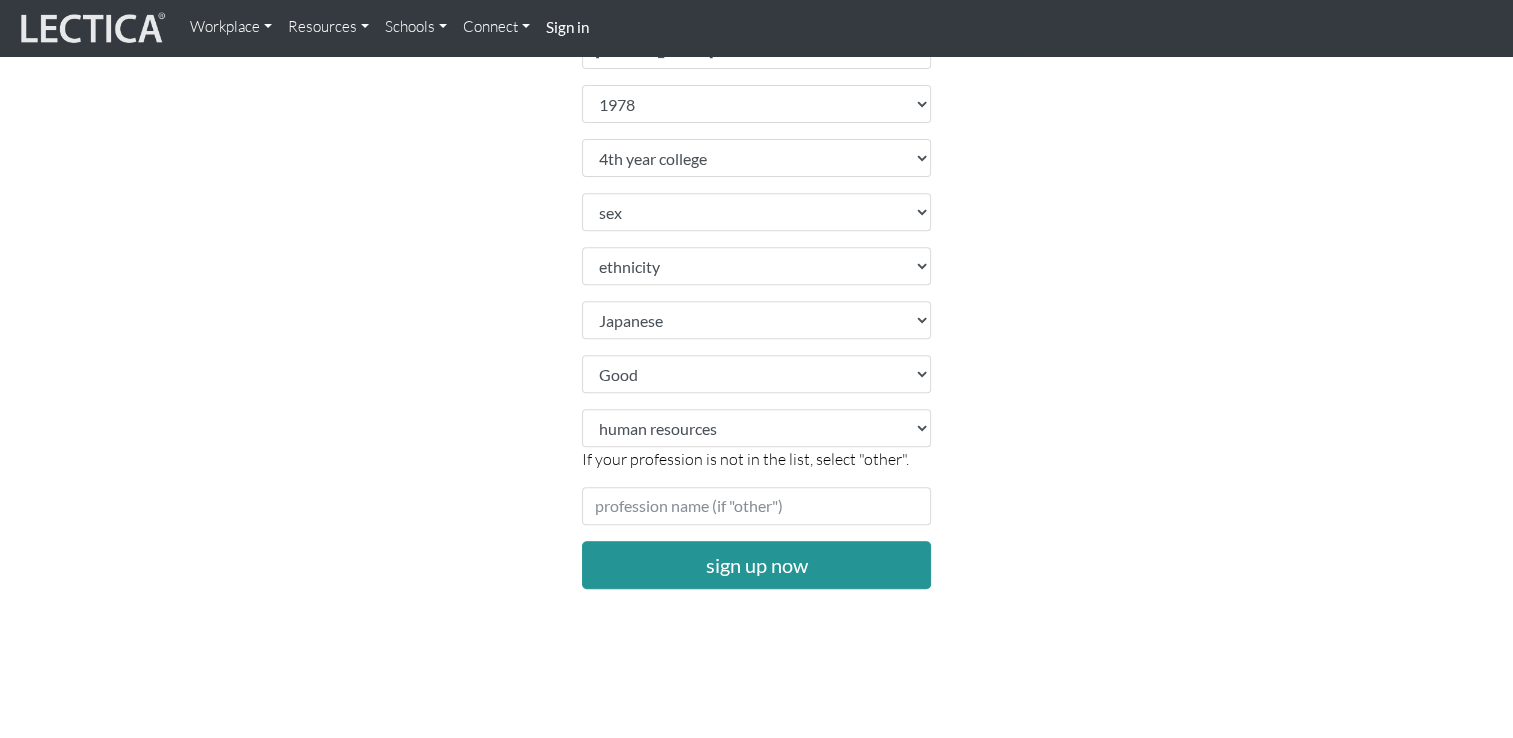 scroll, scrollTop: 799, scrollLeft: 0, axis: vertical 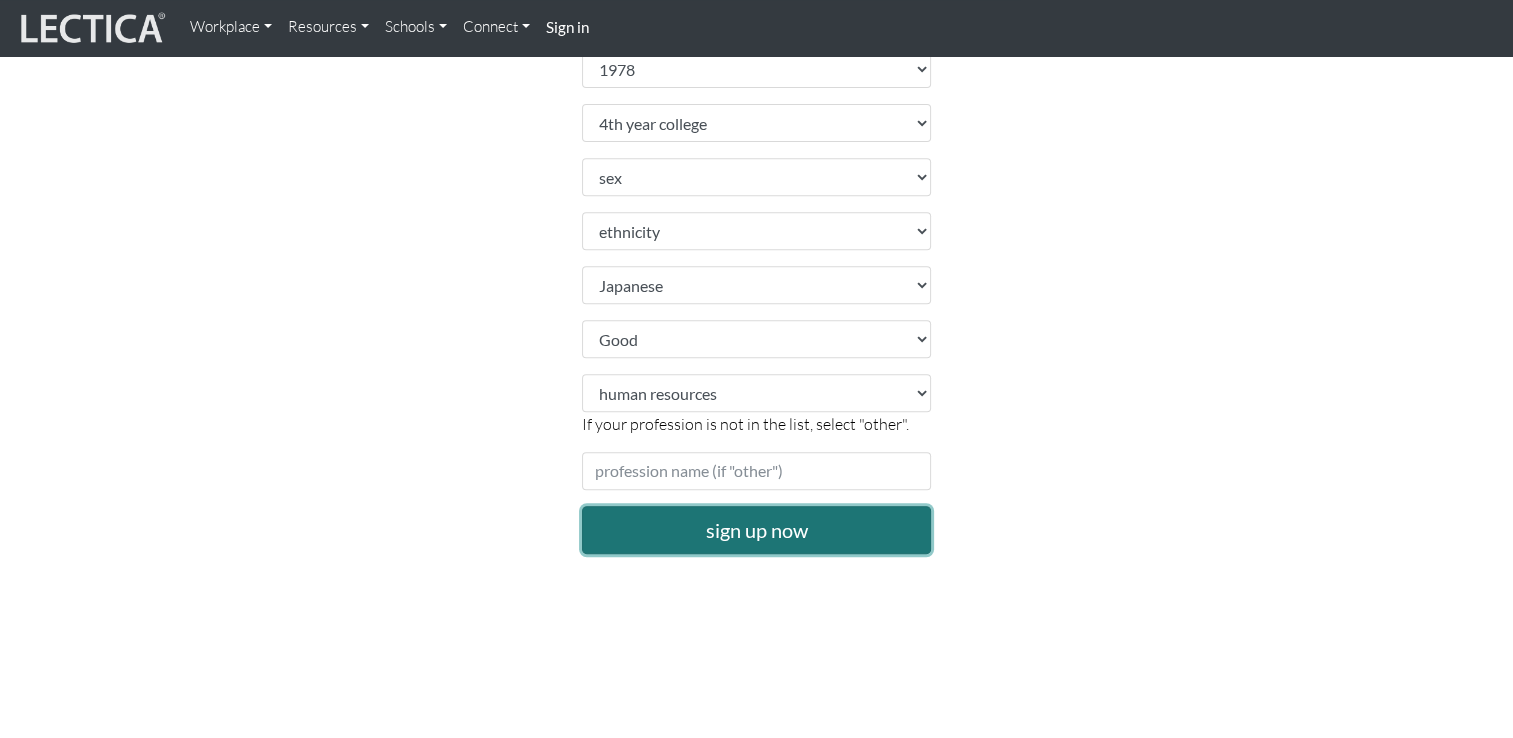click on "sign up now" at bounding box center [757, 530] 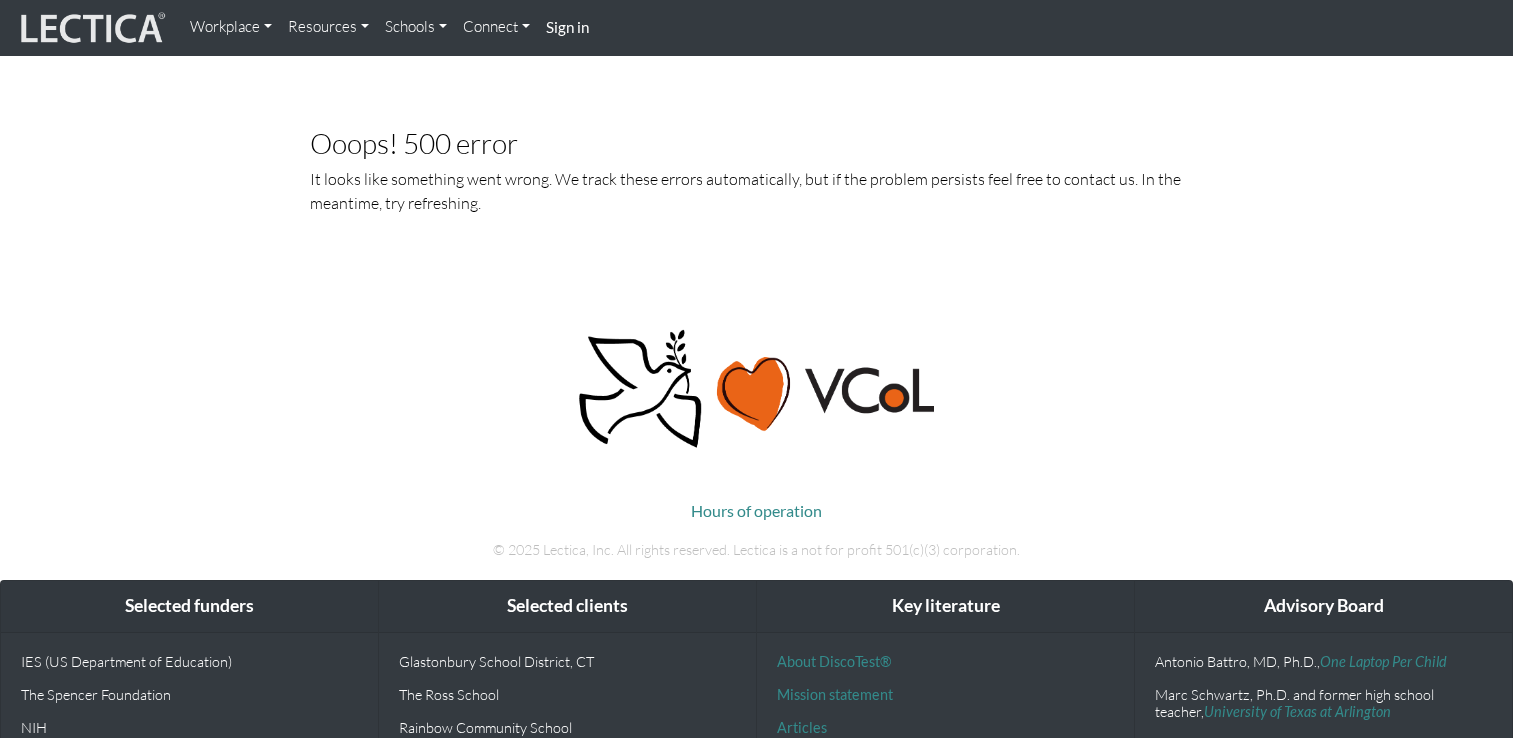 scroll, scrollTop: 0, scrollLeft: 0, axis: both 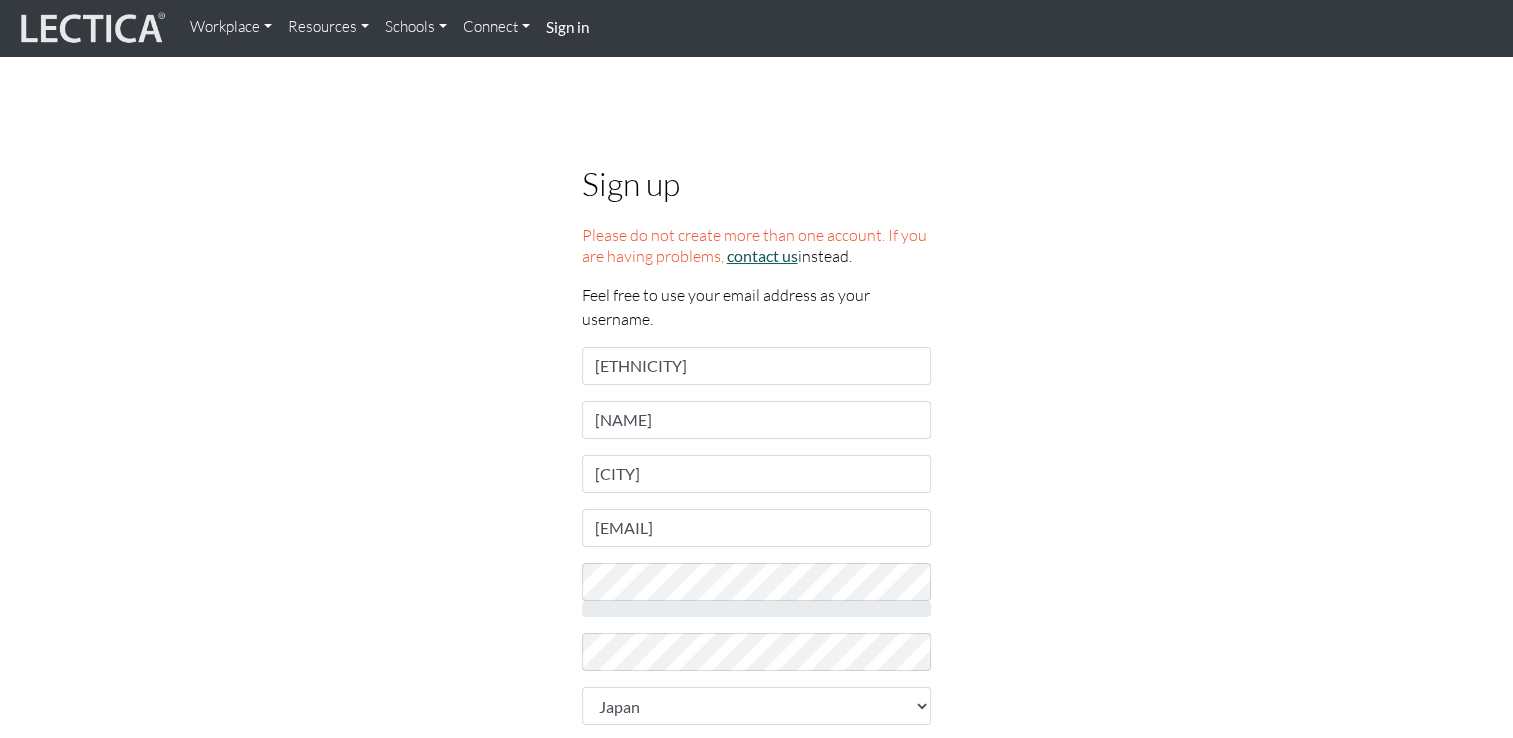 click on "contact us" at bounding box center (762, 255) 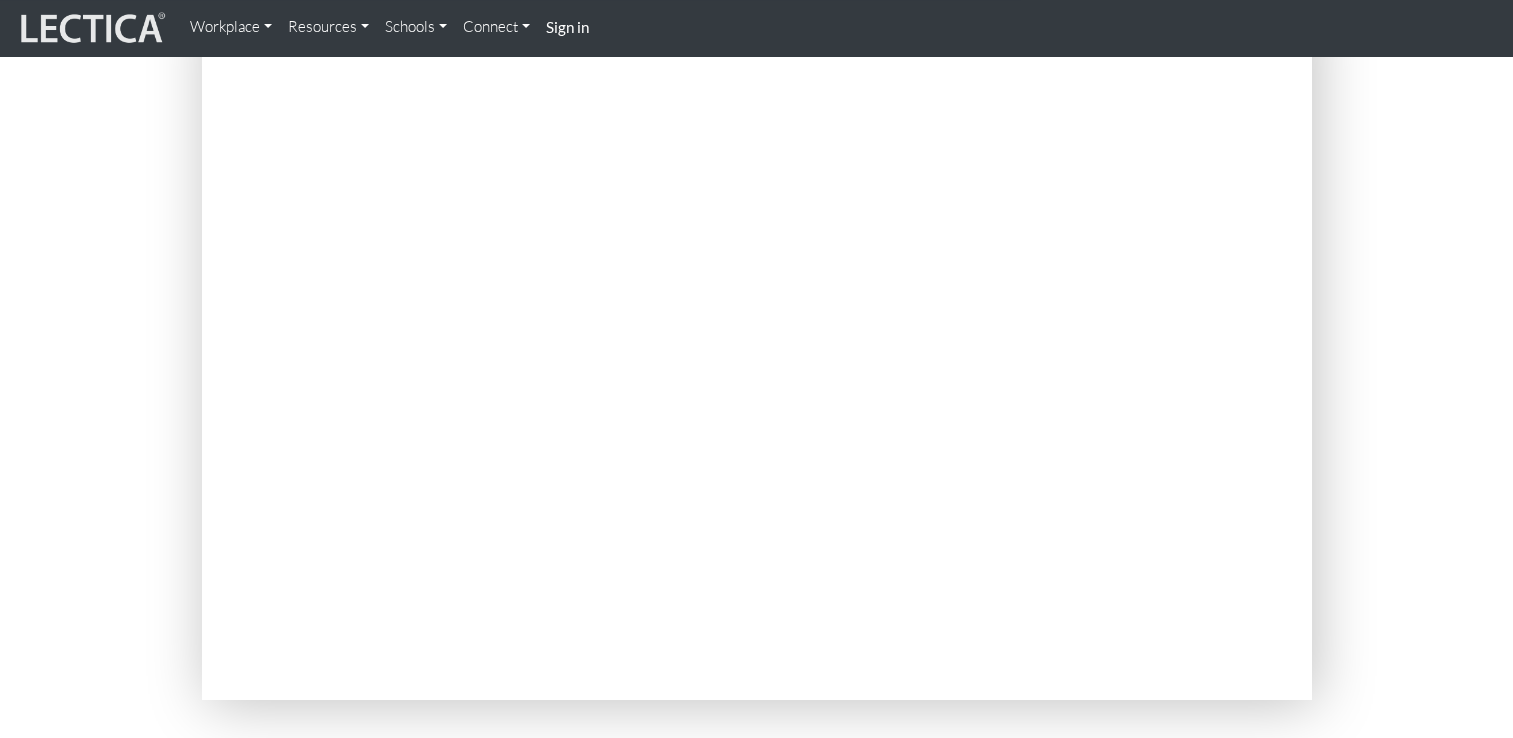 scroll, scrollTop: 300, scrollLeft: 0, axis: vertical 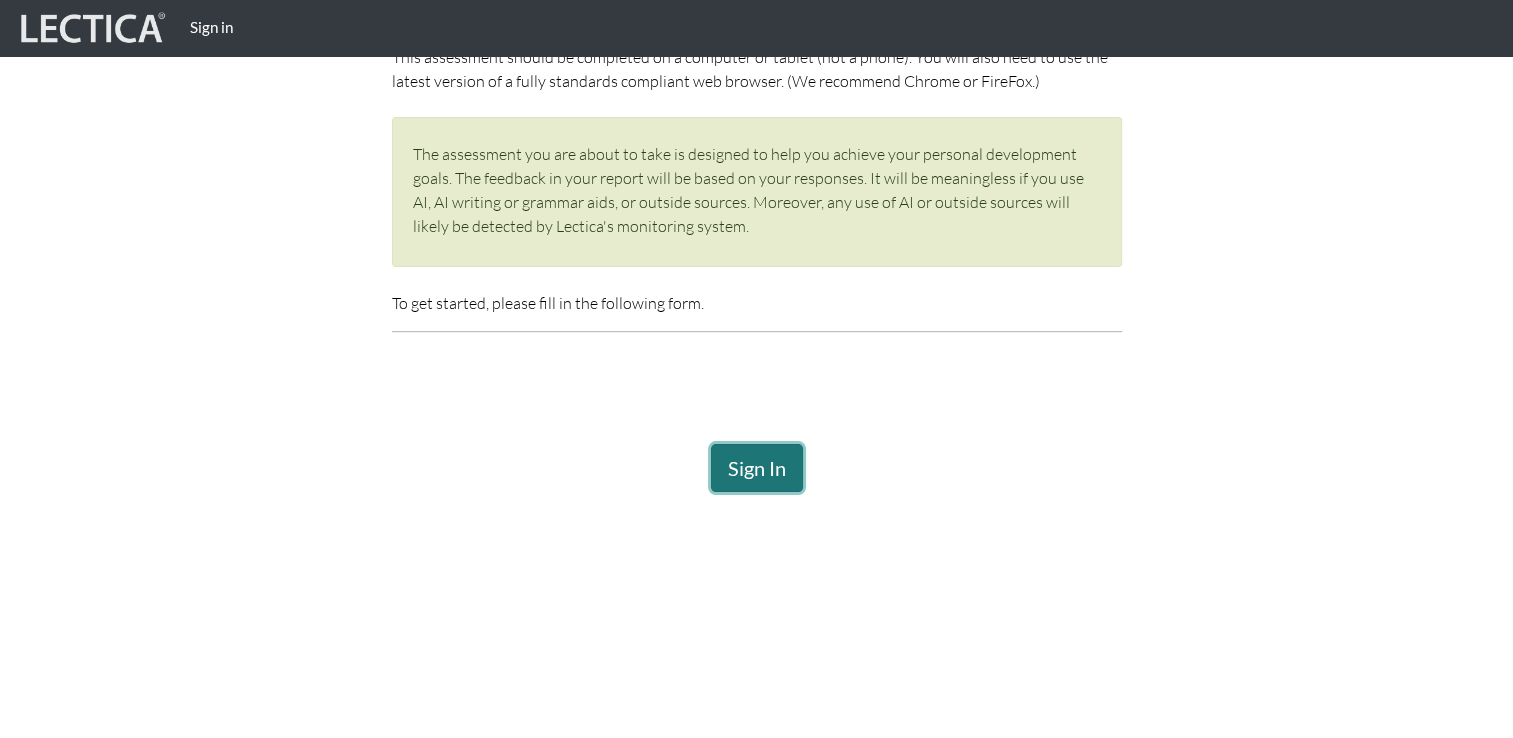 click on "Sign In" at bounding box center [757, 468] 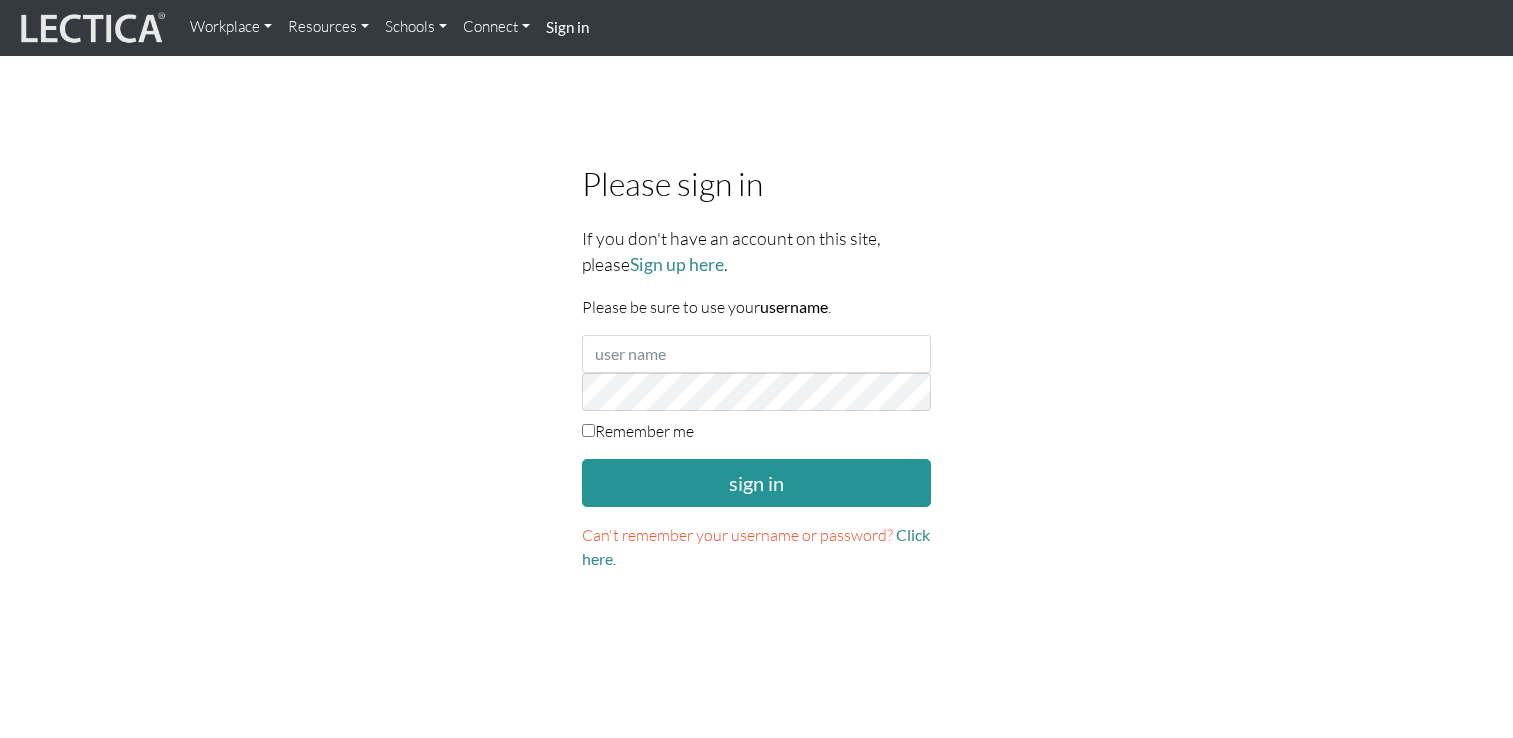 scroll, scrollTop: 0, scrollLeft: 0, axis: both 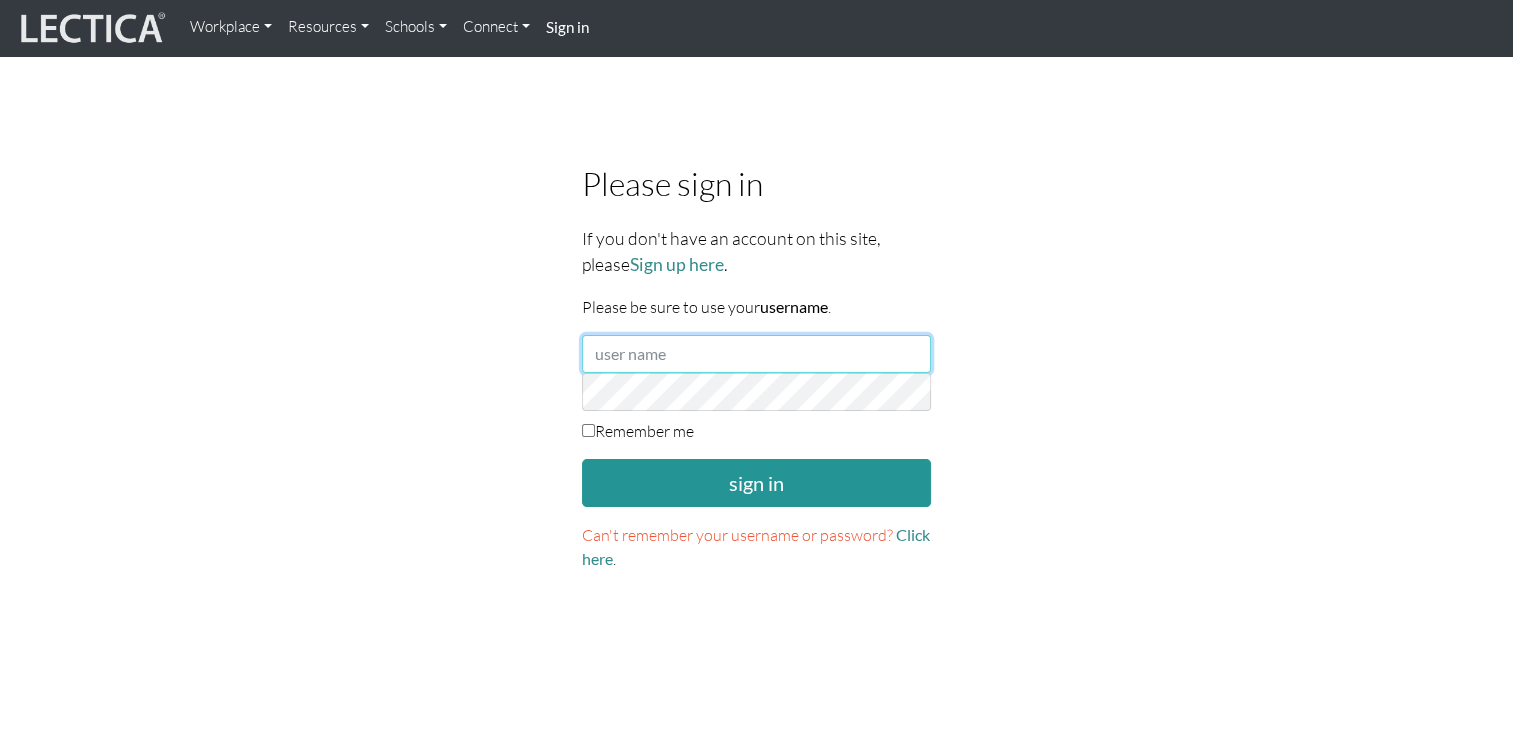 click at bounding box center [757, 354] 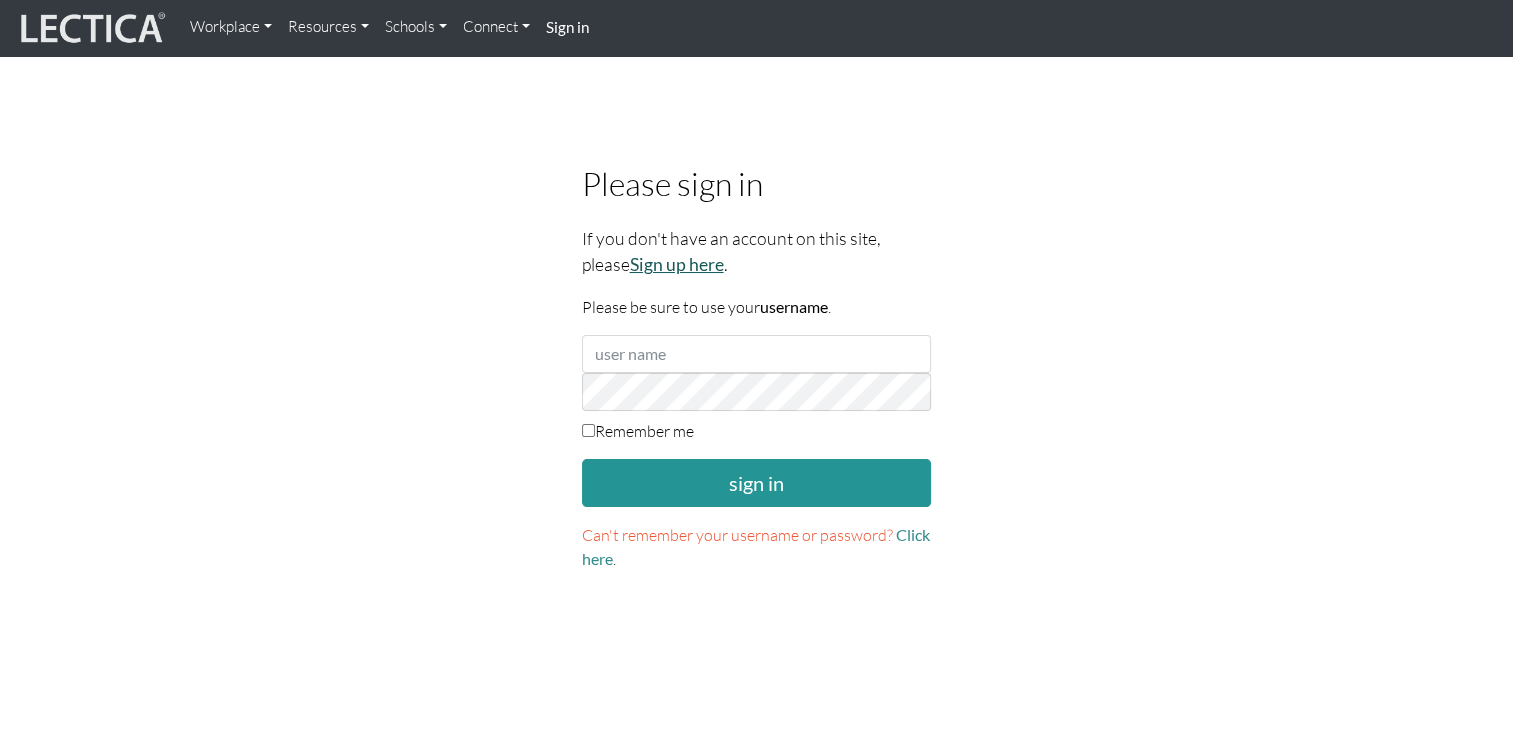 click on "Sign up here" at bounding box center (677, 264) 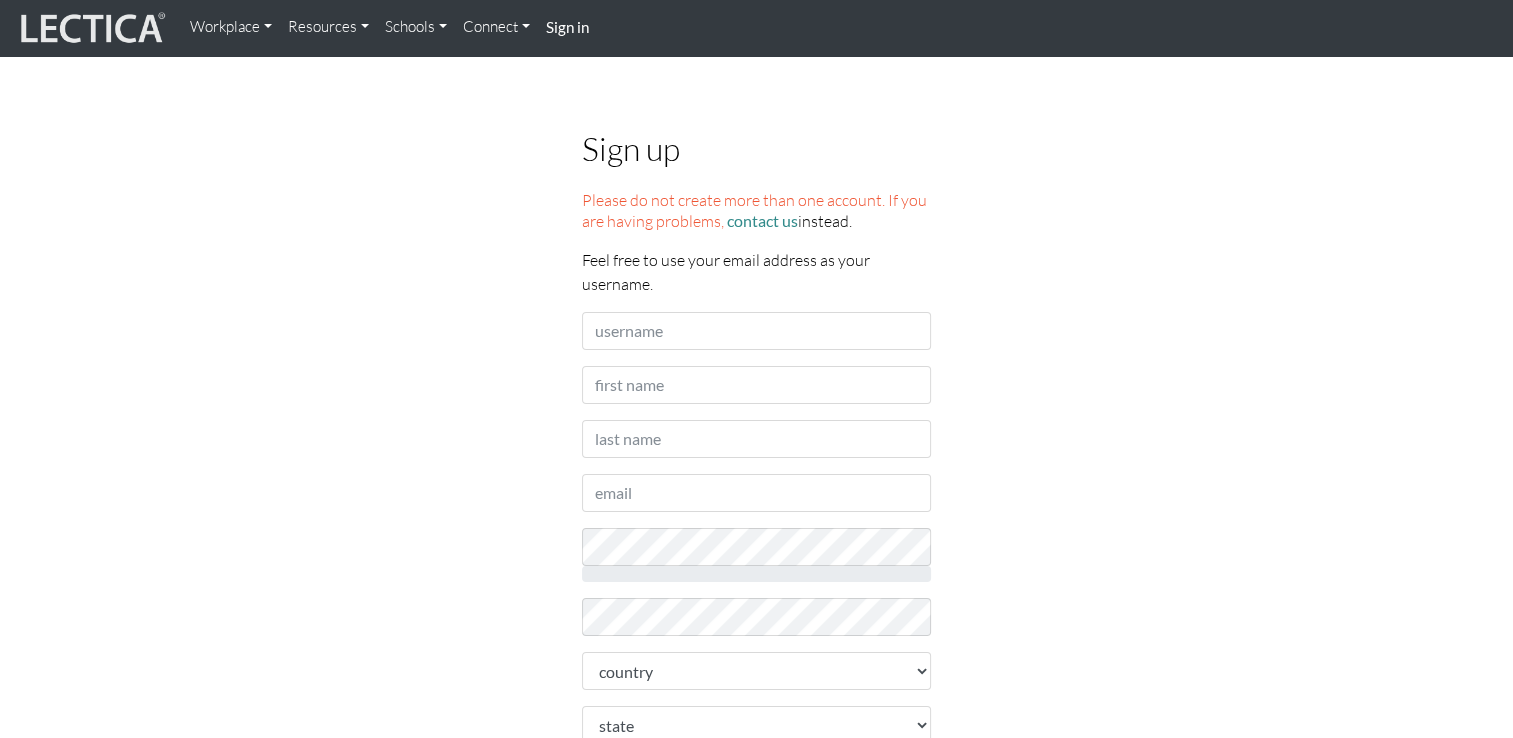 scroll, scrollTop: 0, scrollLeft: 0, axis: both 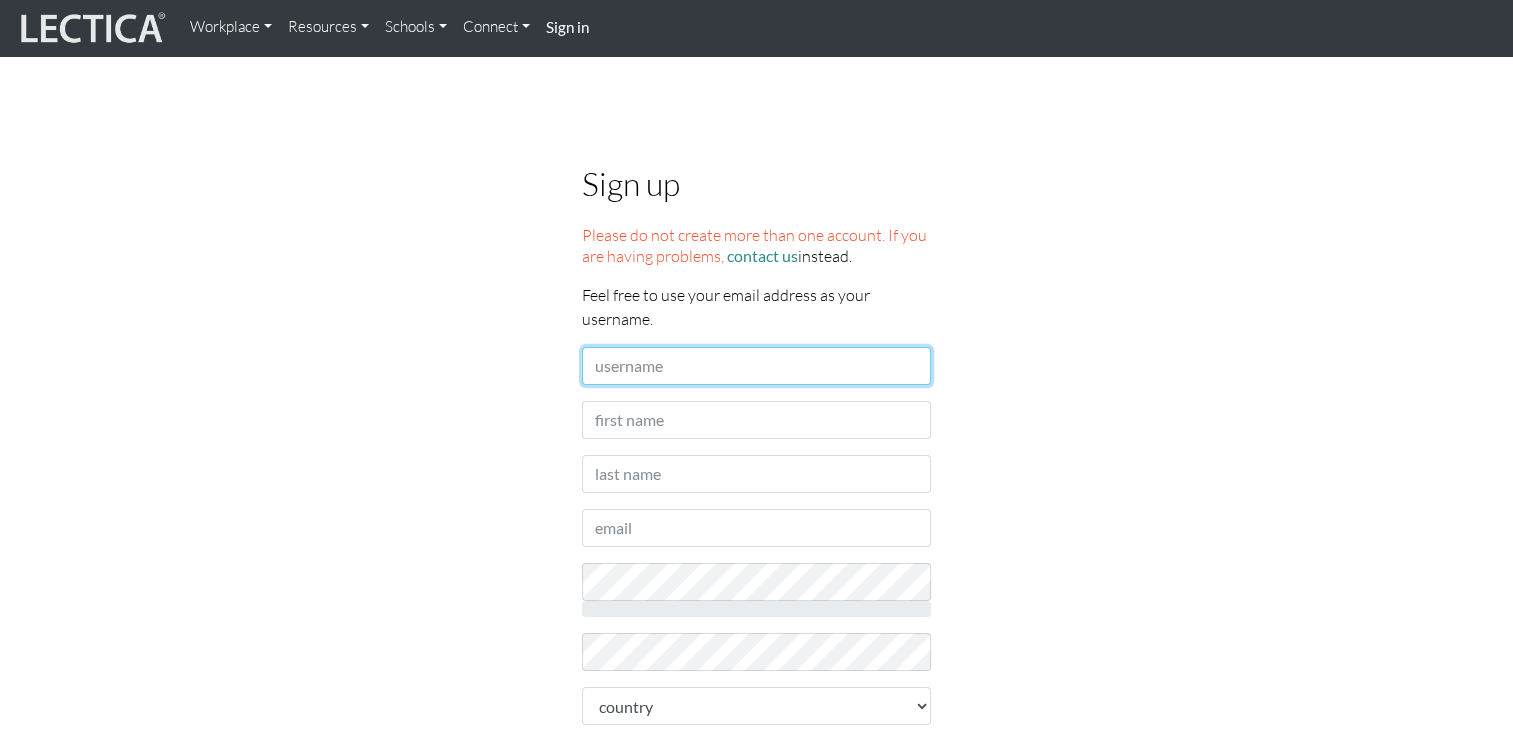 click on "Username" at bounding box center [757, 366] 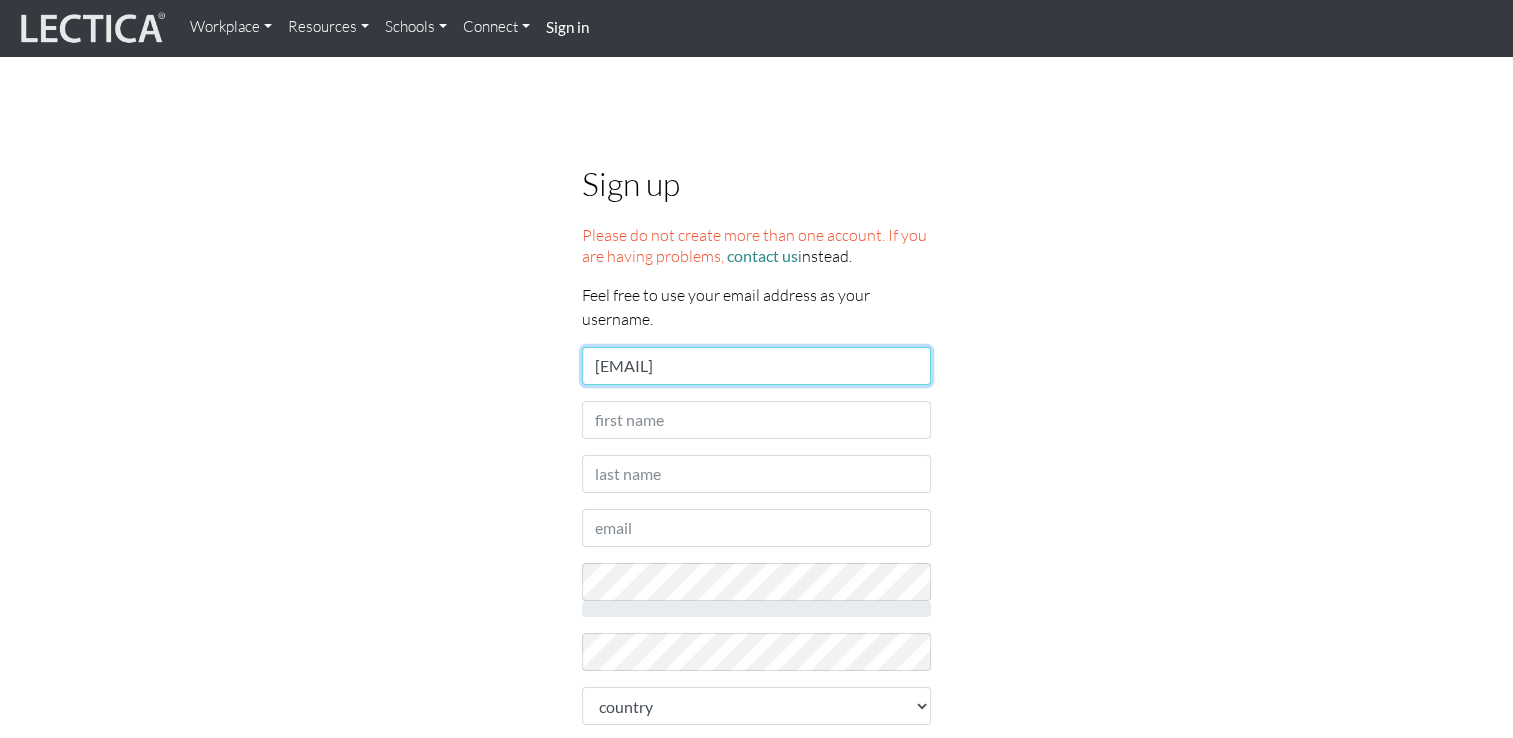 type on "[EMAIL]" 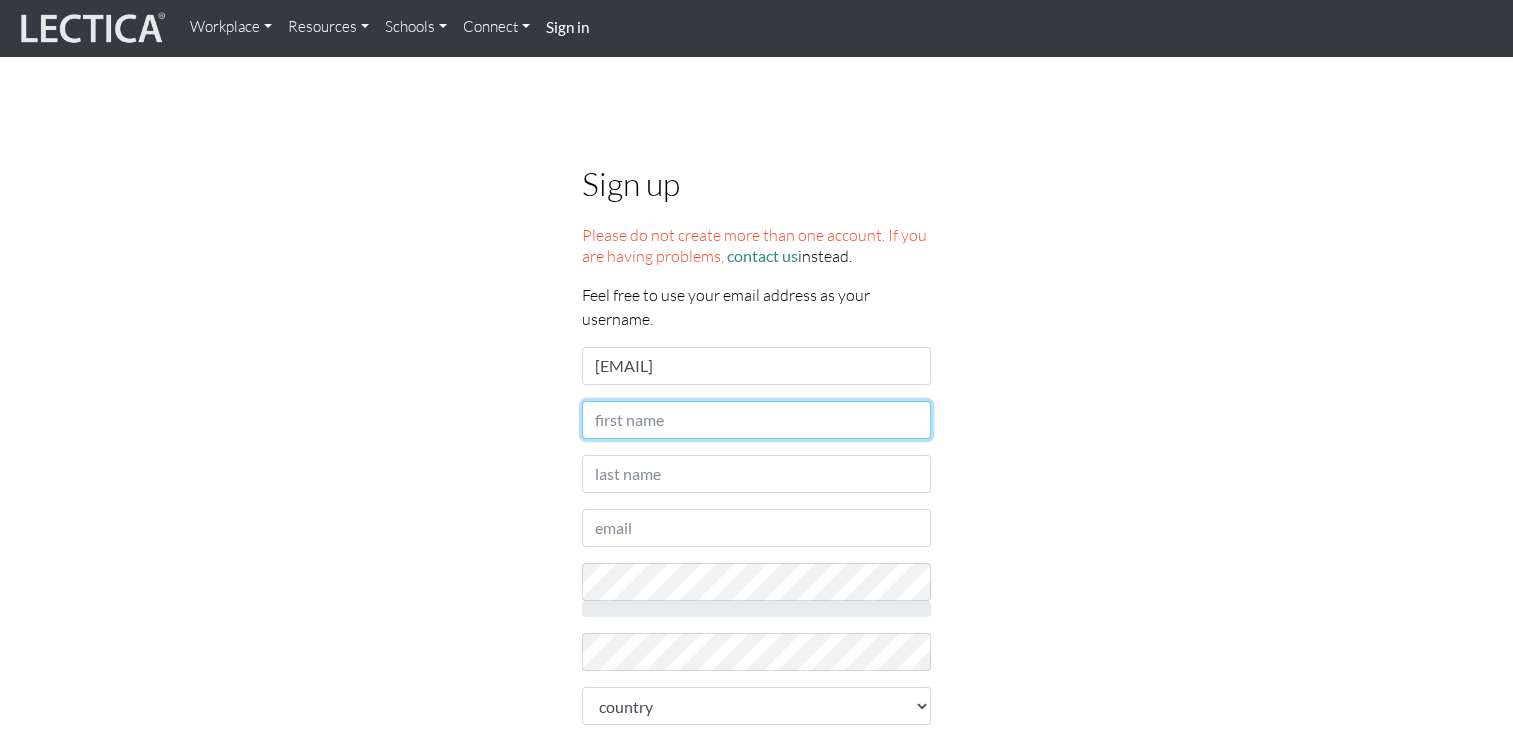 drag, startPoint x: 727, startPoint y: 434, endPoint x: 736, endPoint y: 422, distance: 15 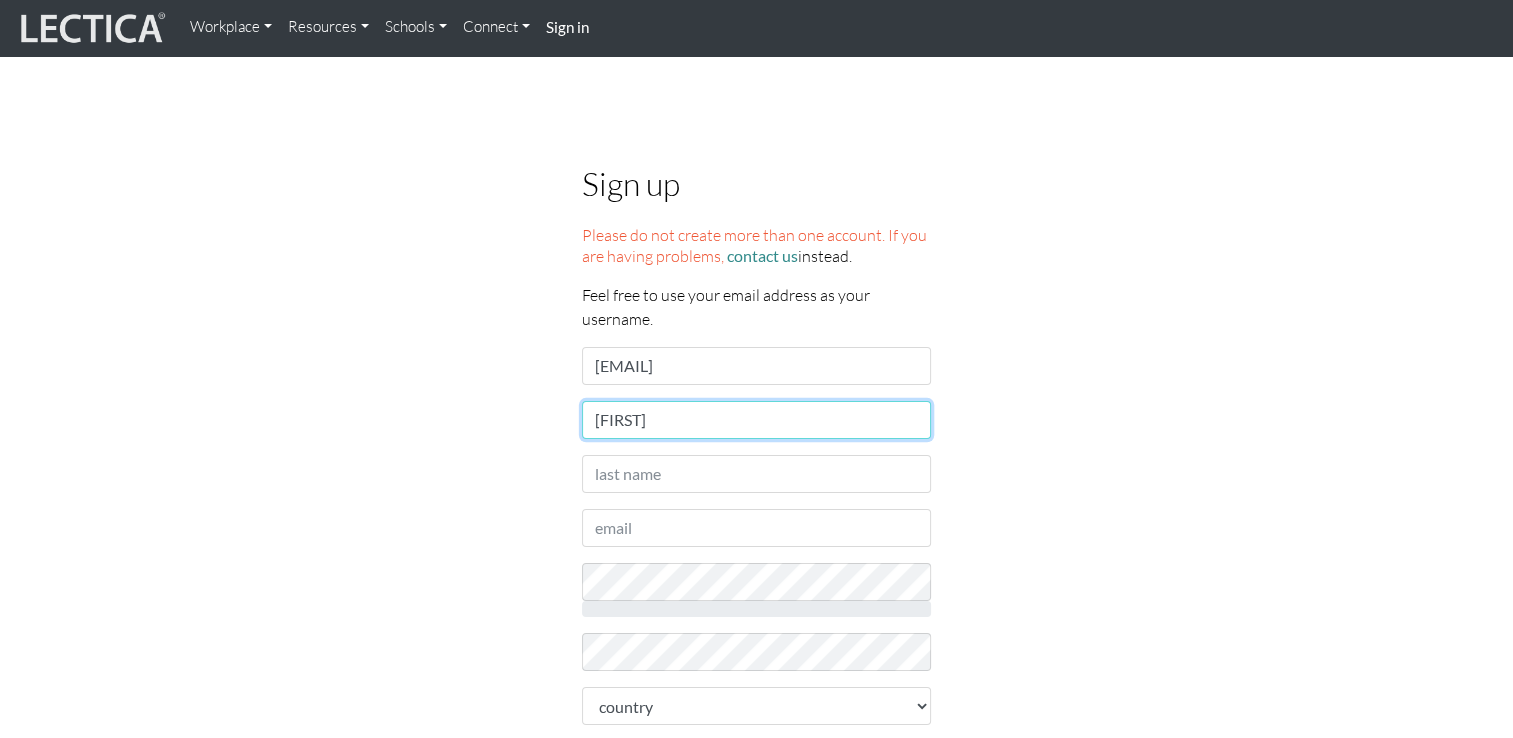 type on "[FIRST]" 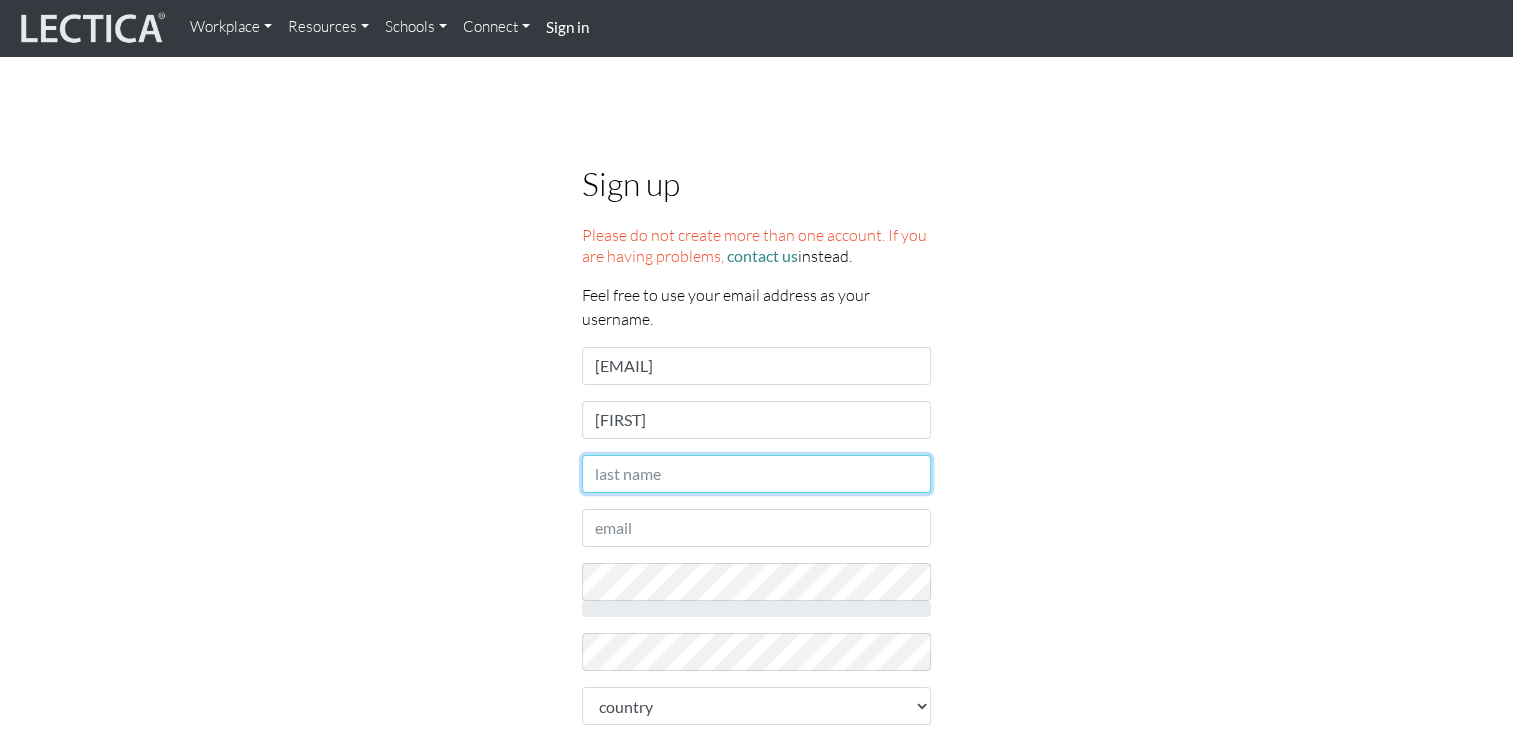click on "Last name" at bounding box center (757, 474) 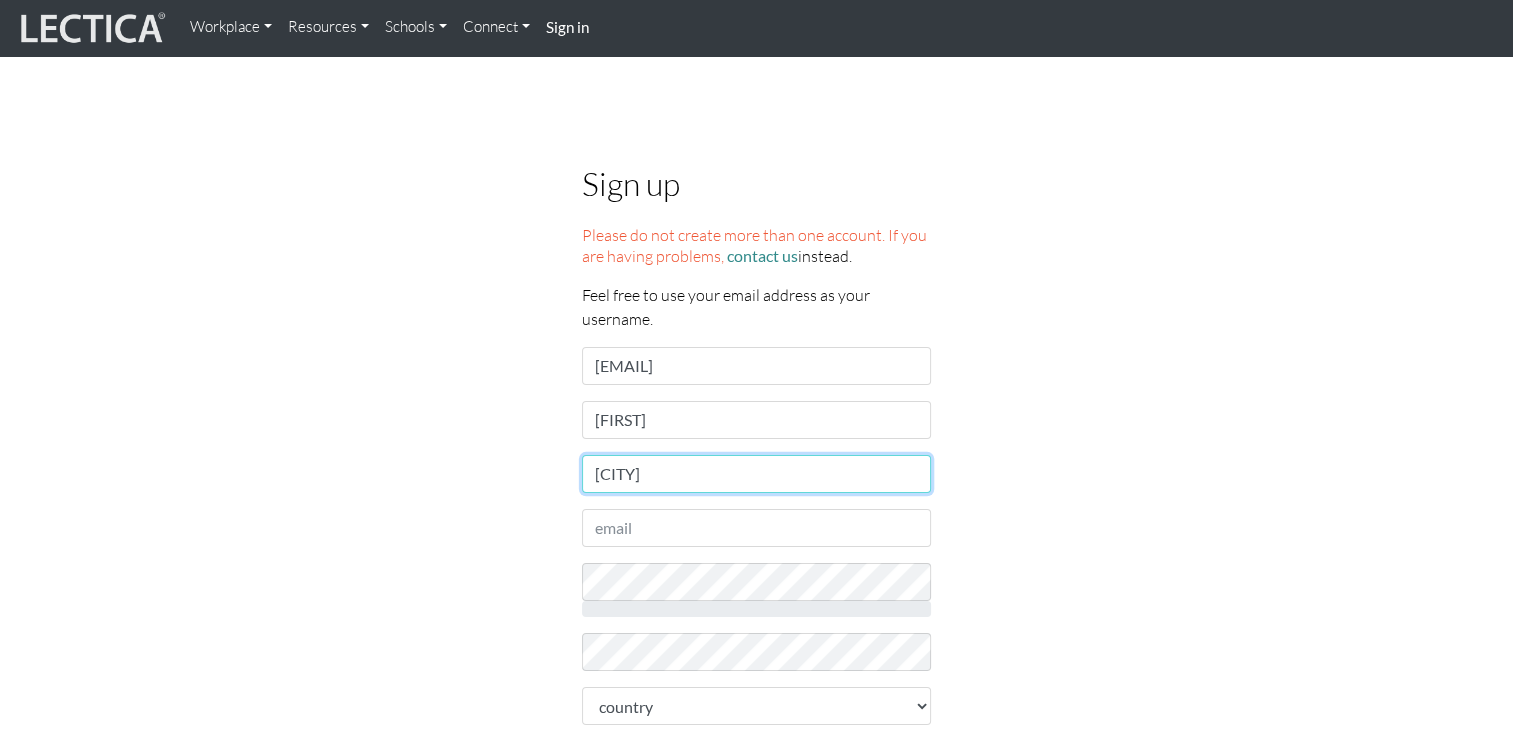 type on "[CITY]" 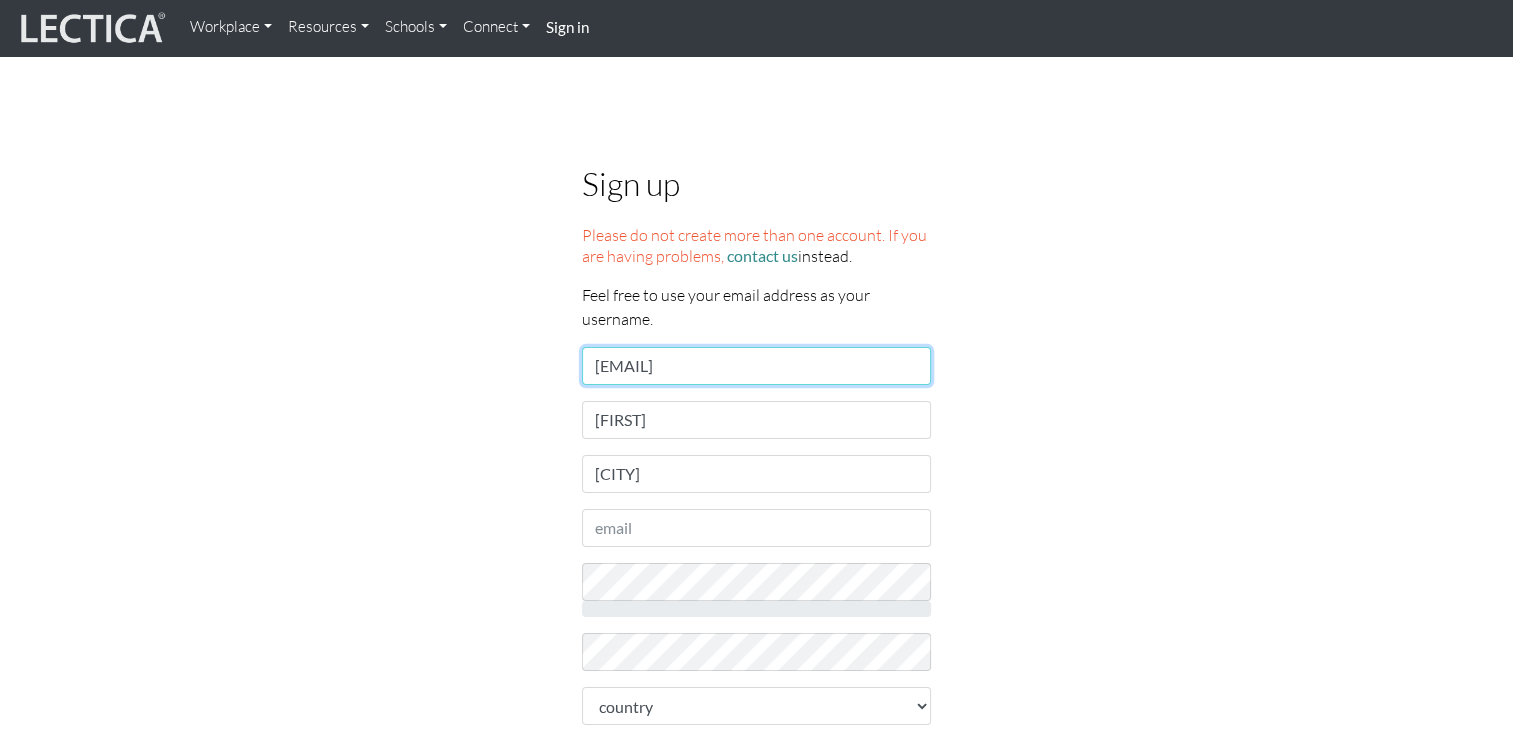 drag, startPoint x: 756, startPoint y: 365, endPoint x: 459, endPoint y: 315, distance: 301.17935 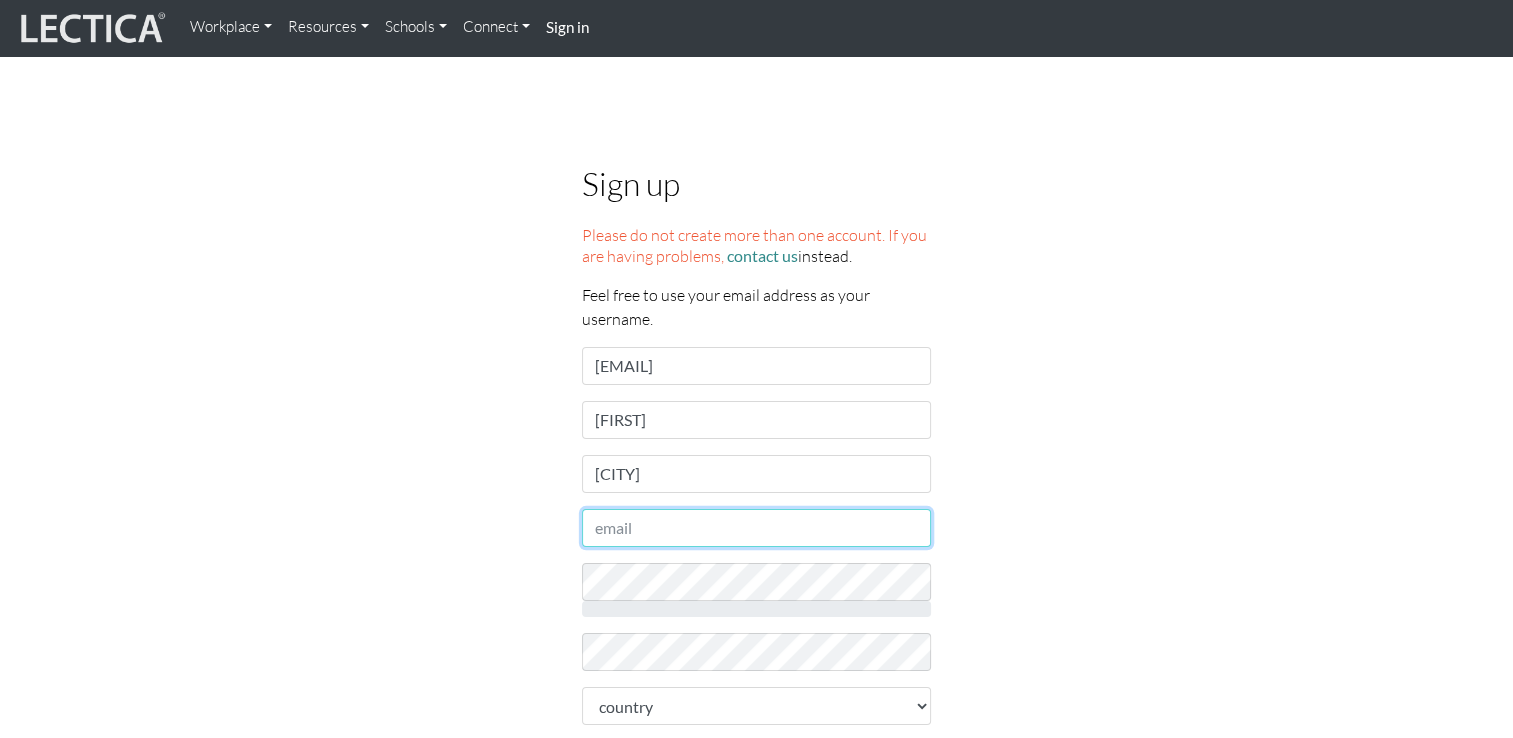 click on "Email address" at bounding box center (757, 528) 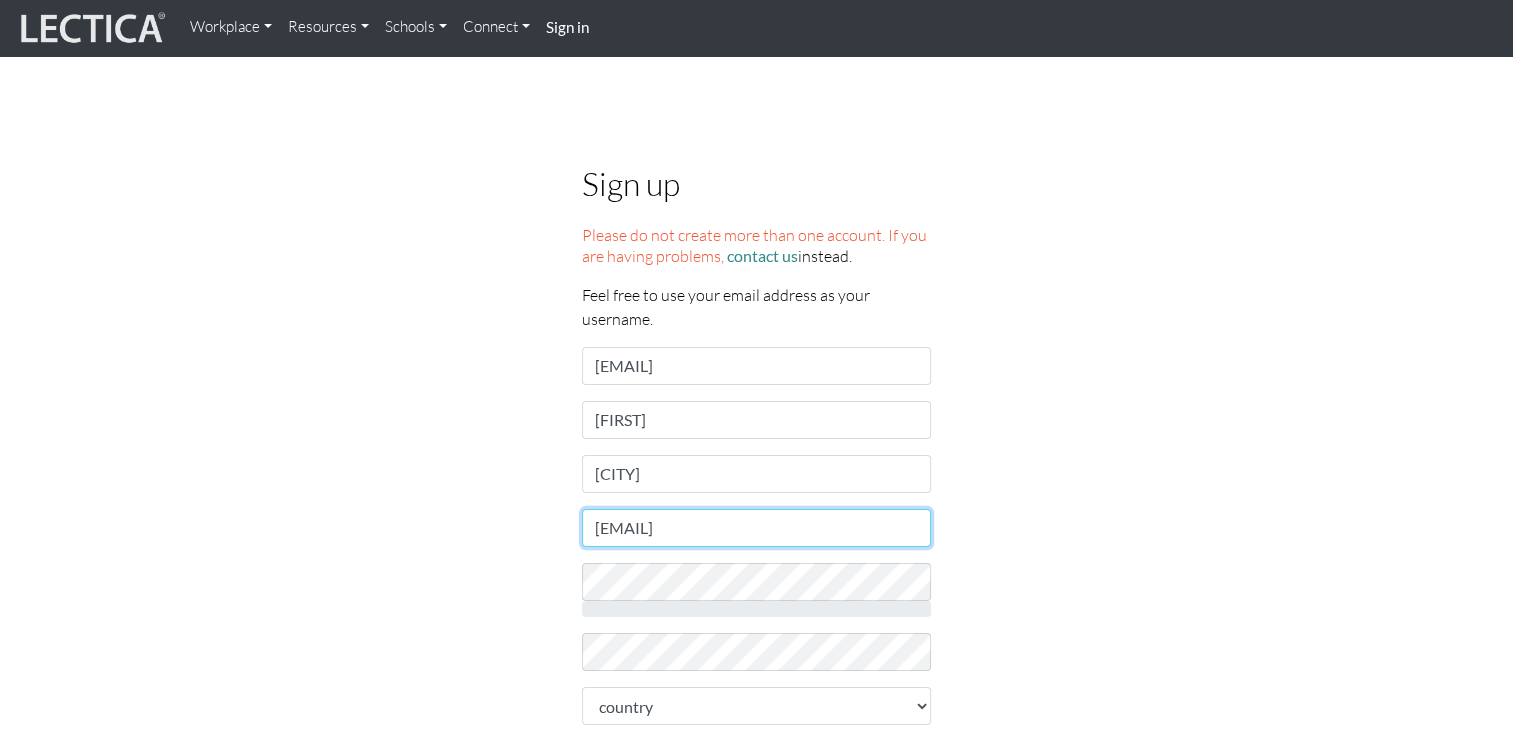 type on "[EMAIL]" 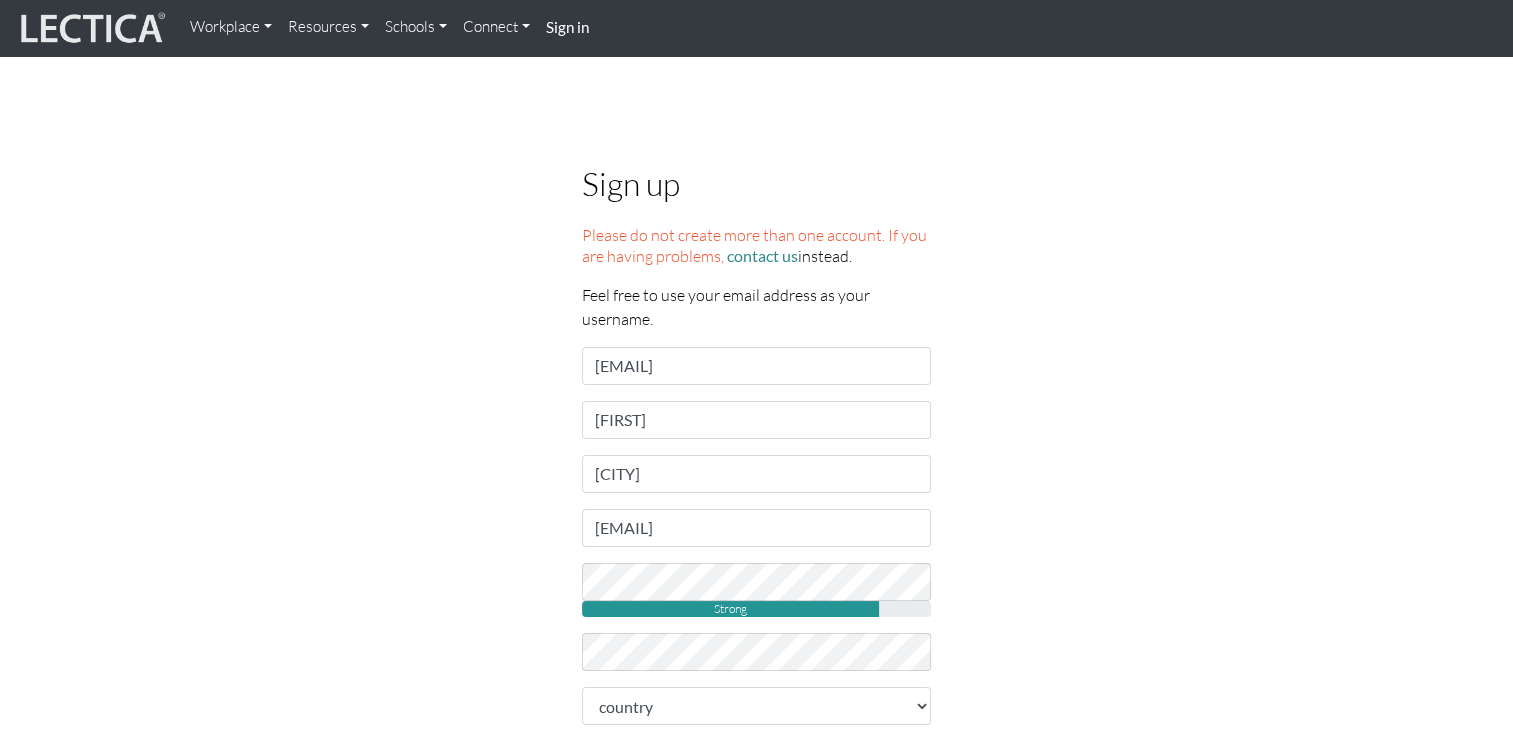 click on "Sign up
Please do not create more than one account. If you are having problems,
contact us  instead.
Feel free to use your email address as your username.
Username
rs.felice@[EMAIL_DOMAIN]
First name
[FIRST]
Last name
[LAST]
Email address
rs.felice@[EMAIL_DOMAIN]
password
Strong
retype password [COUNTRY]" at bounding box center (757, 767) 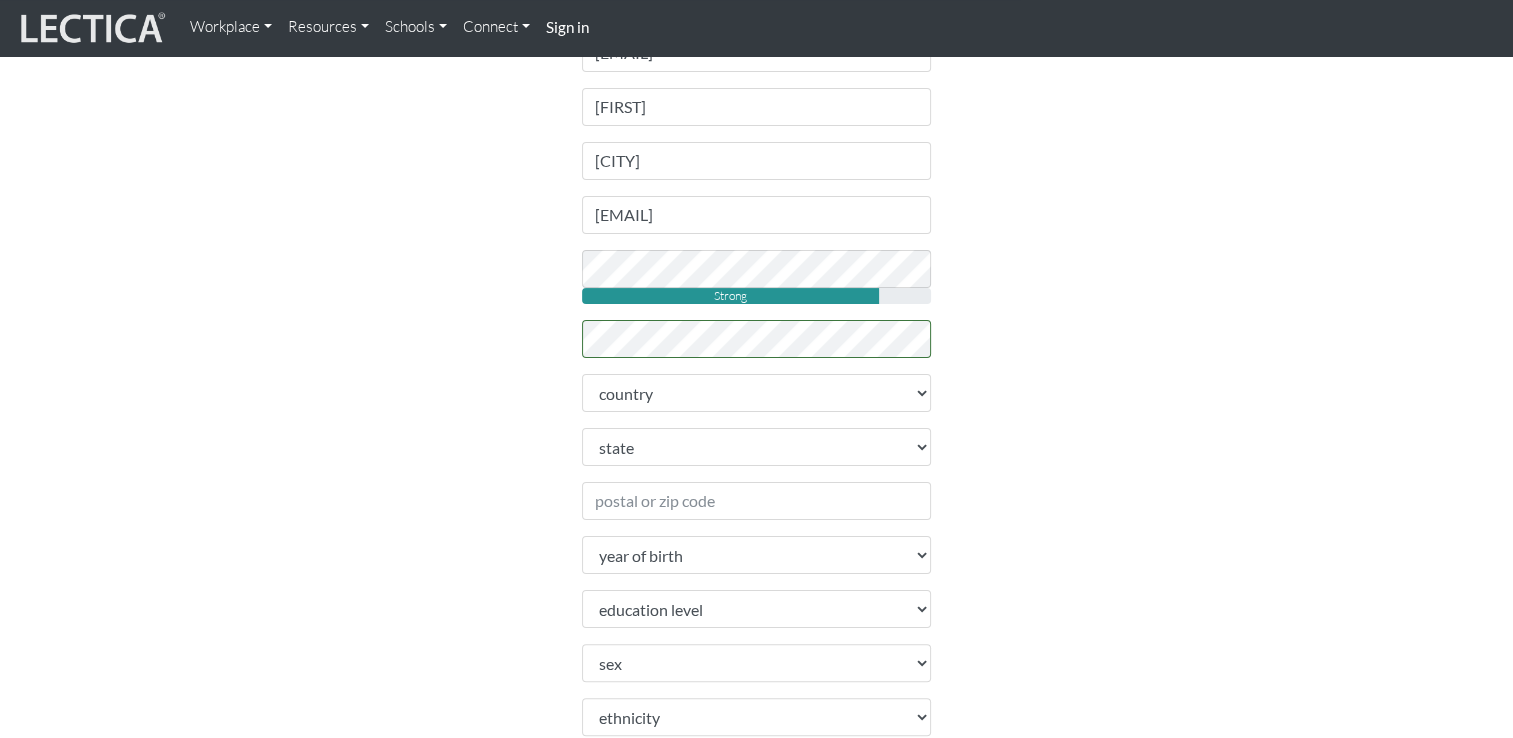 scroll, scrollTop: 400, scrollLeft: 0, axis: vertical 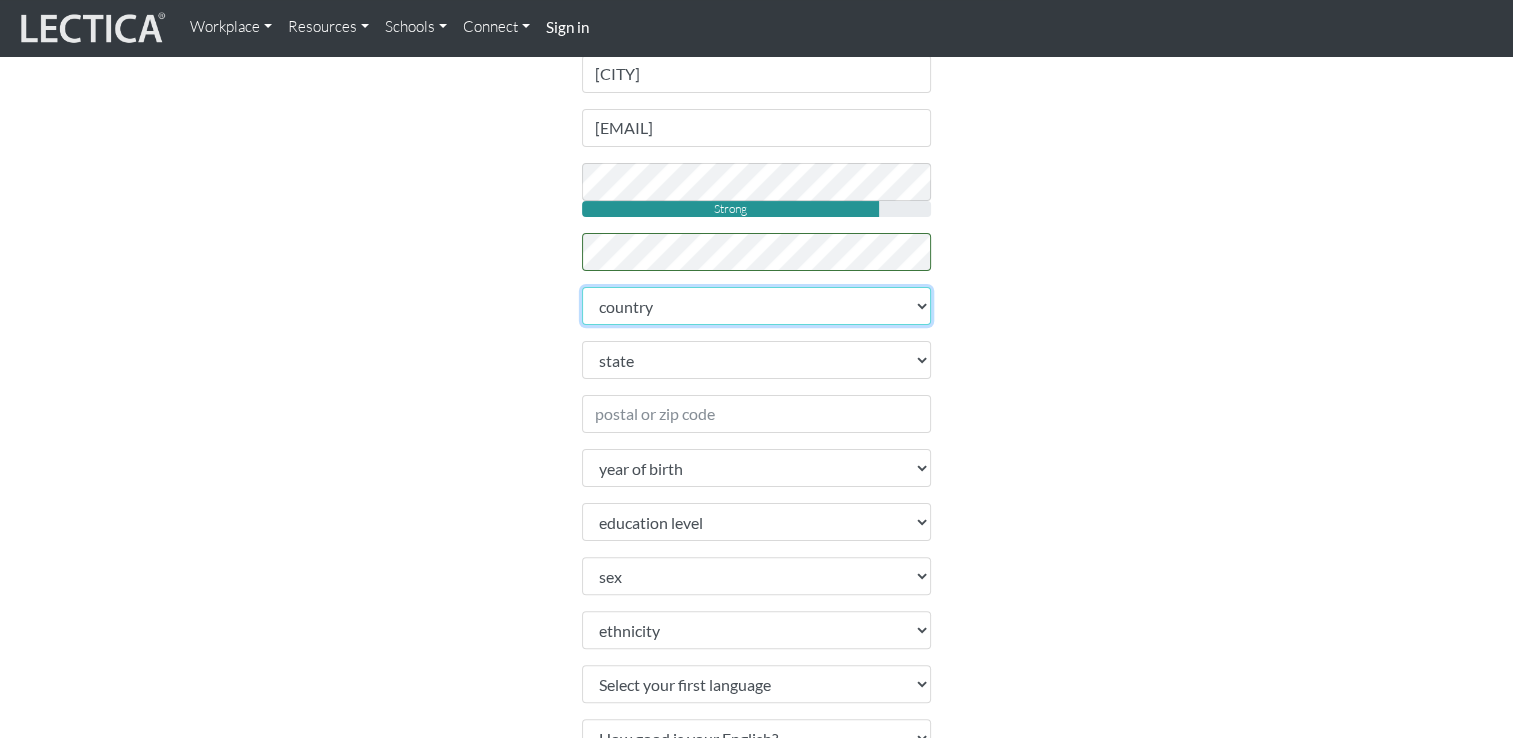 click on "[COUNTRY]" at bounding box center [757, 306] 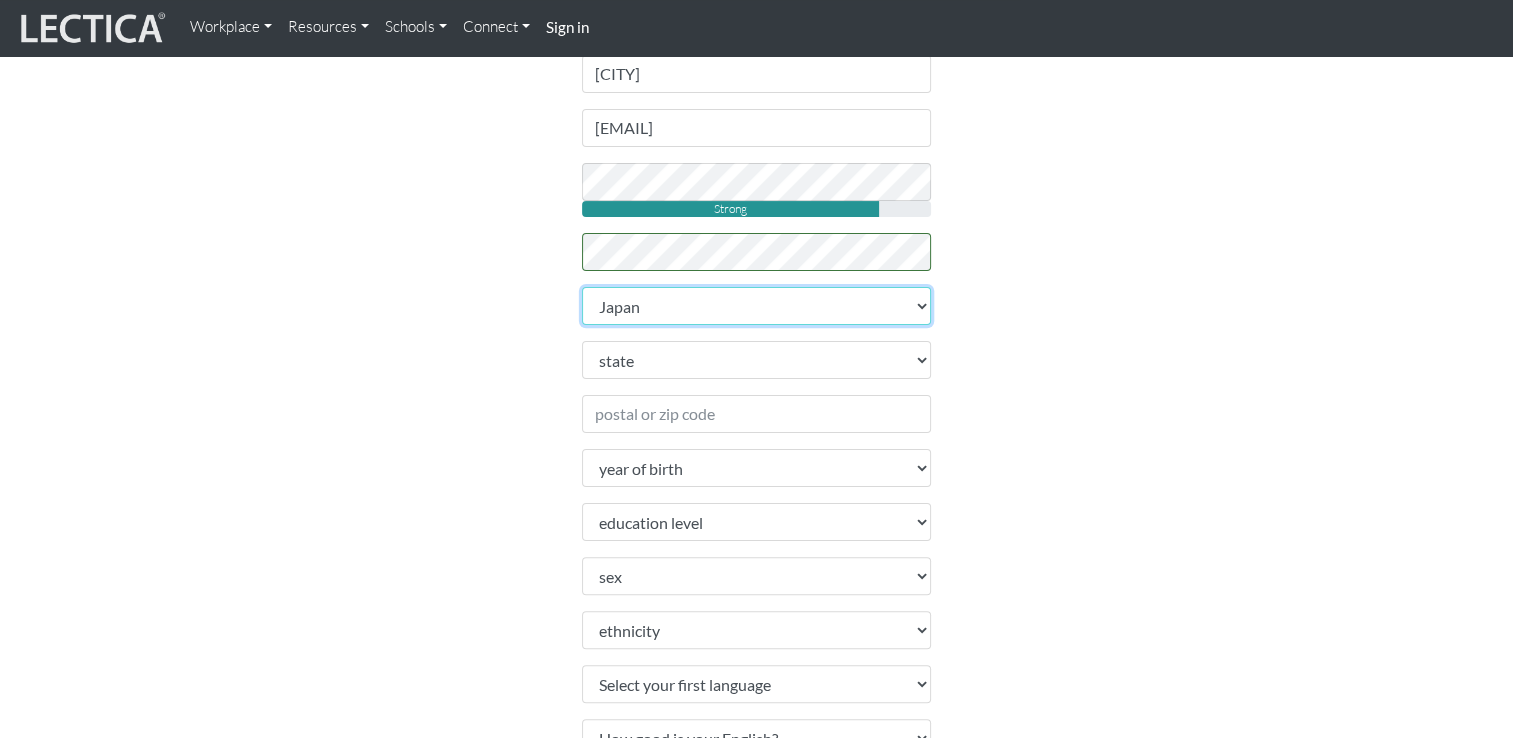 click on "[COUNTRY]" at bounding box center (757, 306) 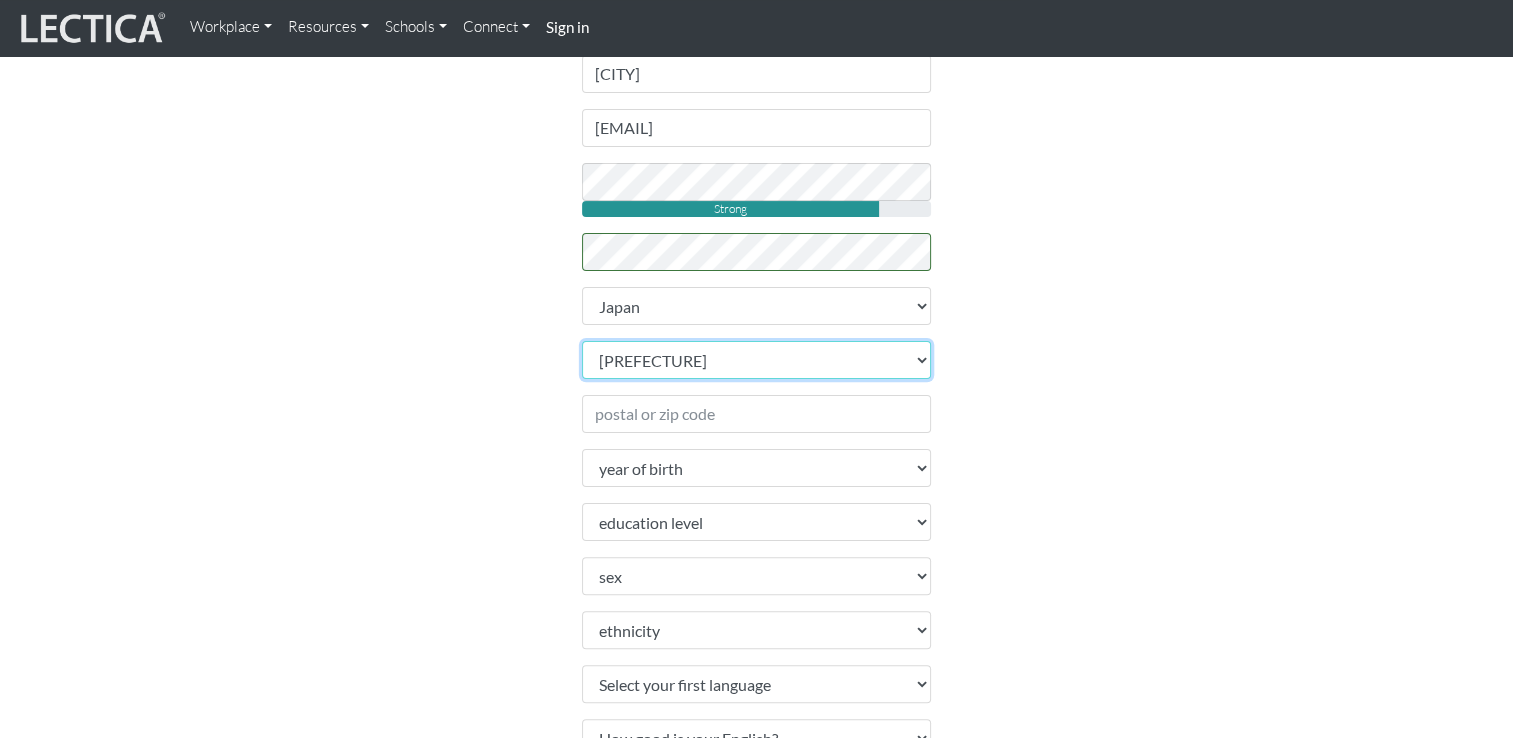 click on "[PREFECTURE]" at bounding box center [757, 360] 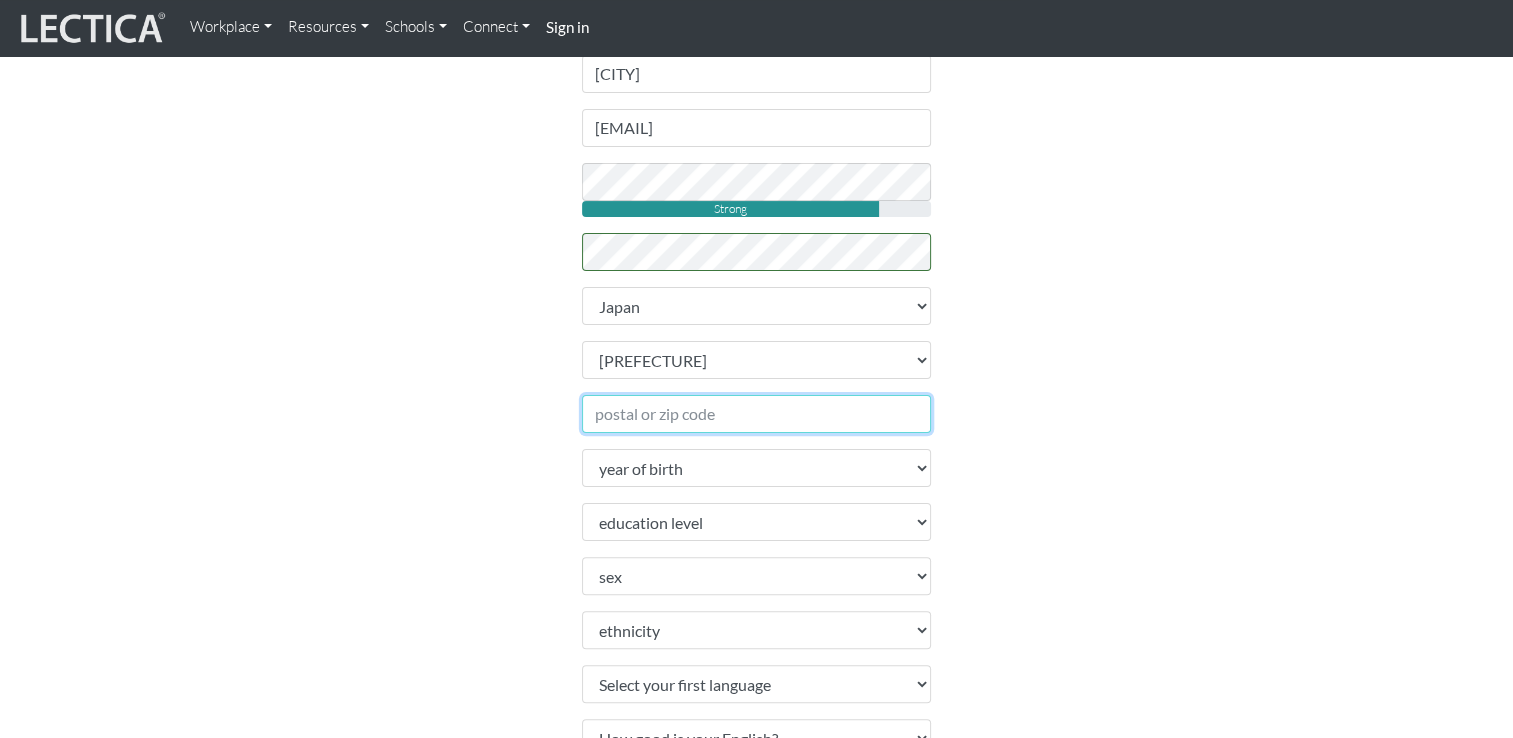 click on "Postal or zip code" at bounding box center (757, 414) 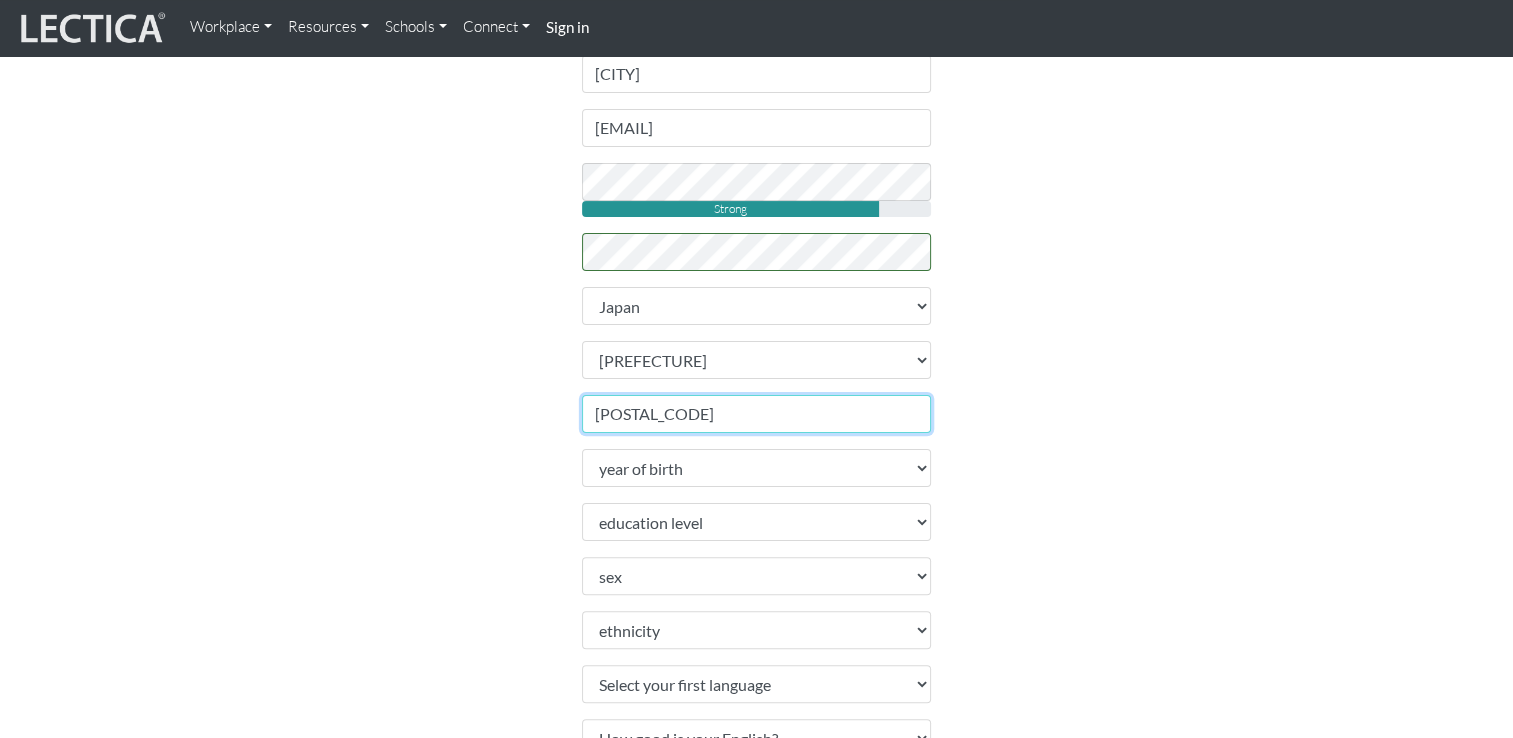 type on "[POSTAL_CODE]" 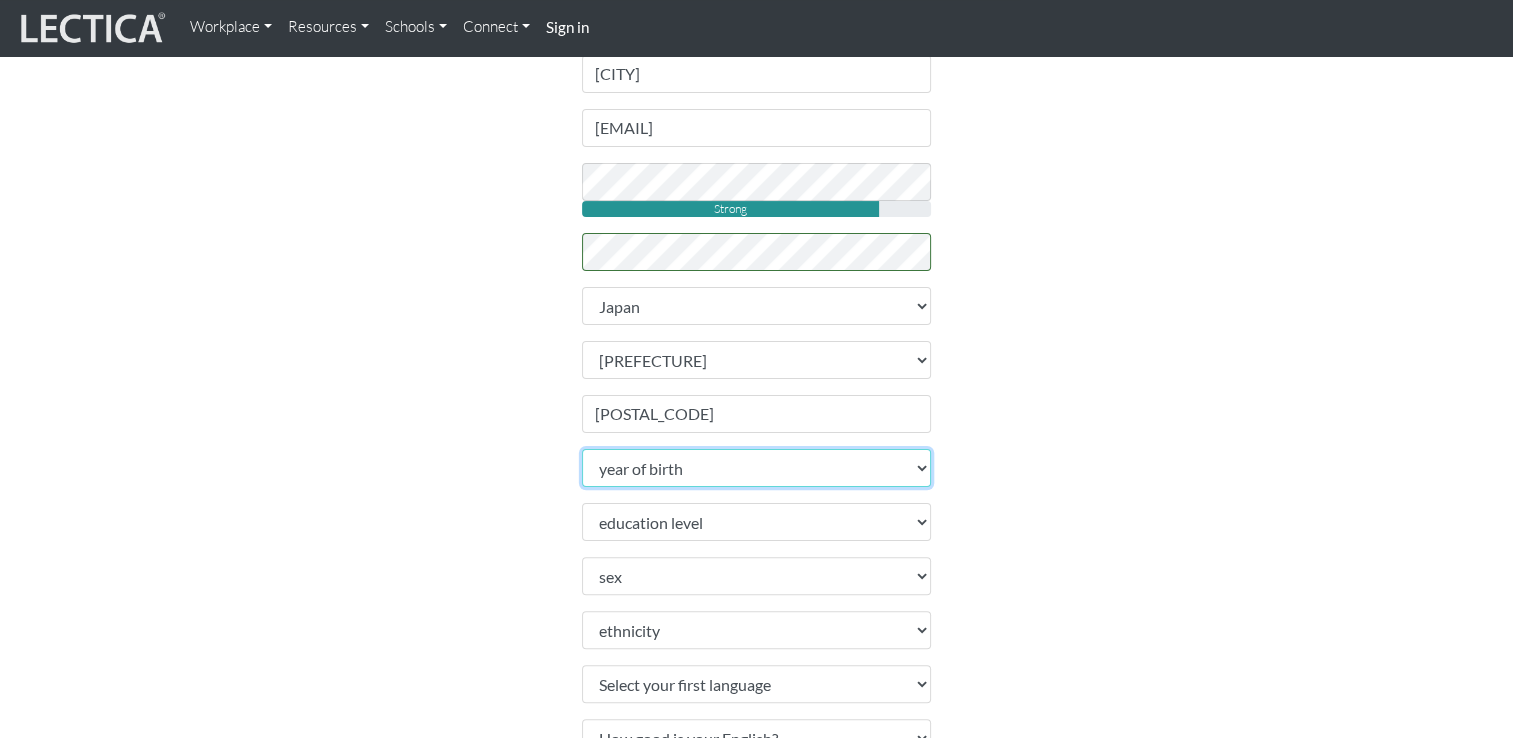 click on "[DATE]" at bounding box center (757, 468) 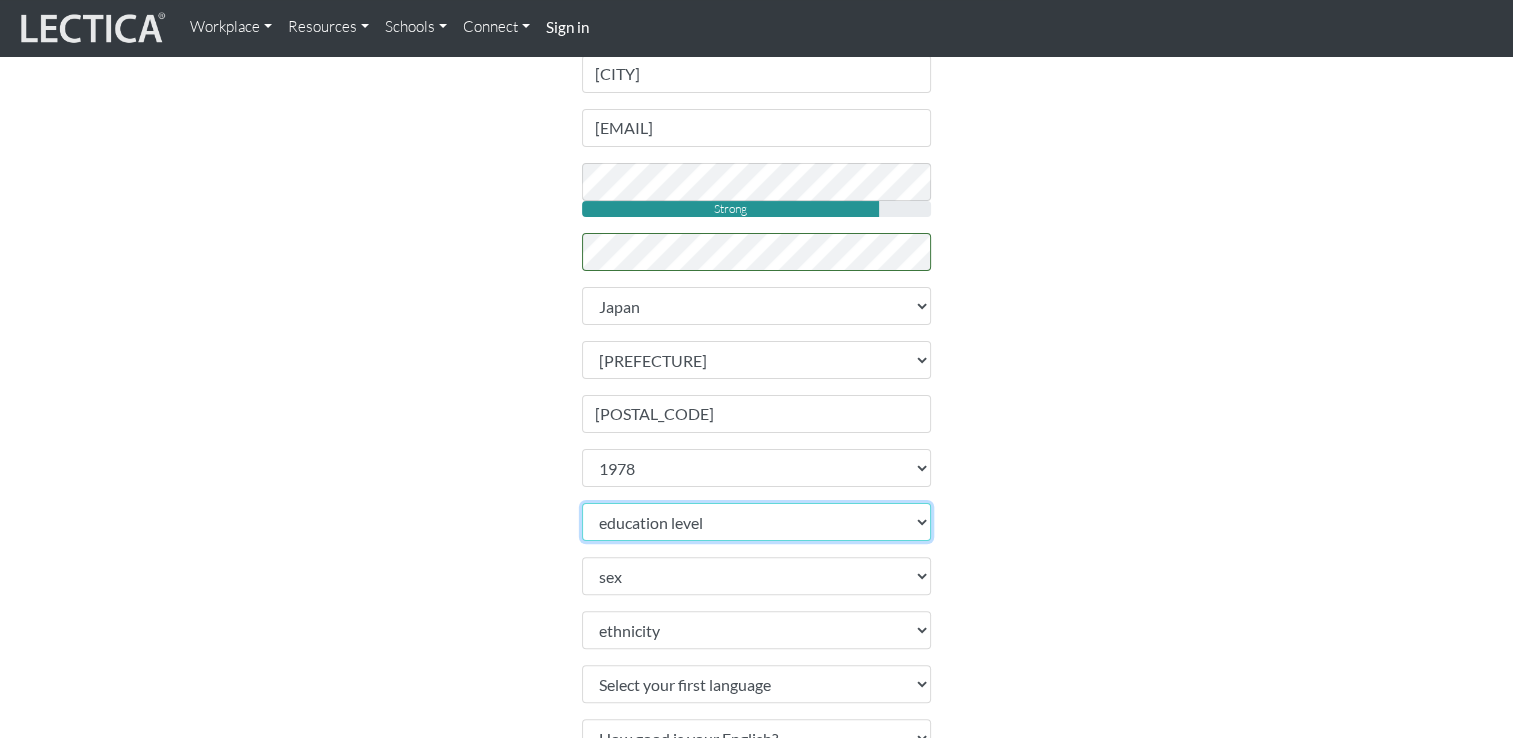 click on "education level
toddler
pre-pre-pre-k
pre-pre-k
pre-k
Kindergarten
1st grade
2nd grade
3rd grade
4th grade
5th grade
6th grade
7th grade
8th grade
9th grade
10th grade
11th grade
12th grade
1st year college
2nd year college
3rd year college
4th year college
1 year masters degree
2 year masters degree
1st year doctoral study
2nd year doctoral study or 2 masters deg
3rd year doctoral study
Ph.D. or 3 masters degrees
Post-doctoral study
2 or more Ph.D.'s" at bounding box center [757, 522] 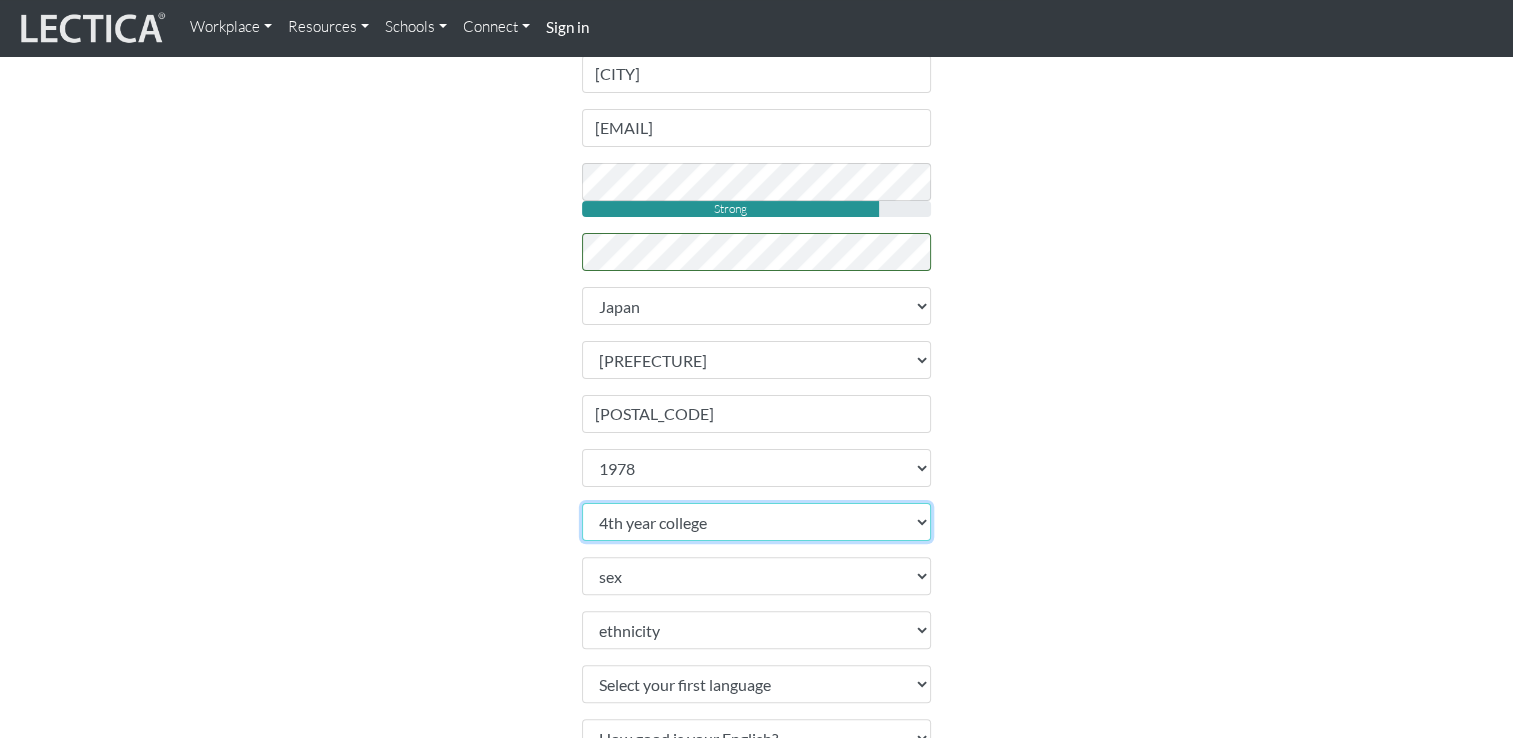 click on "education level
toddler
pre-pre-pre-k
pre-pre-k
pre-k
Kindergarten
1st grade
2nd grade
3rd grade
4th grade
5th grade
6th grade
7th grade
8th grade
9th grade
10th grade
11th grade
12th grade
1st year college
2nd year college
3rd year college
4th year college
1 year masters degree
2 year masters degree
1st year doctoral study
2nd year doctoral study or 2 masters deg
3rd year doctoral study
Ph.D. or 3 masters degrees
Post-doctoral study
2 or more Ph.D.'s" at bounding box center [757, 522] 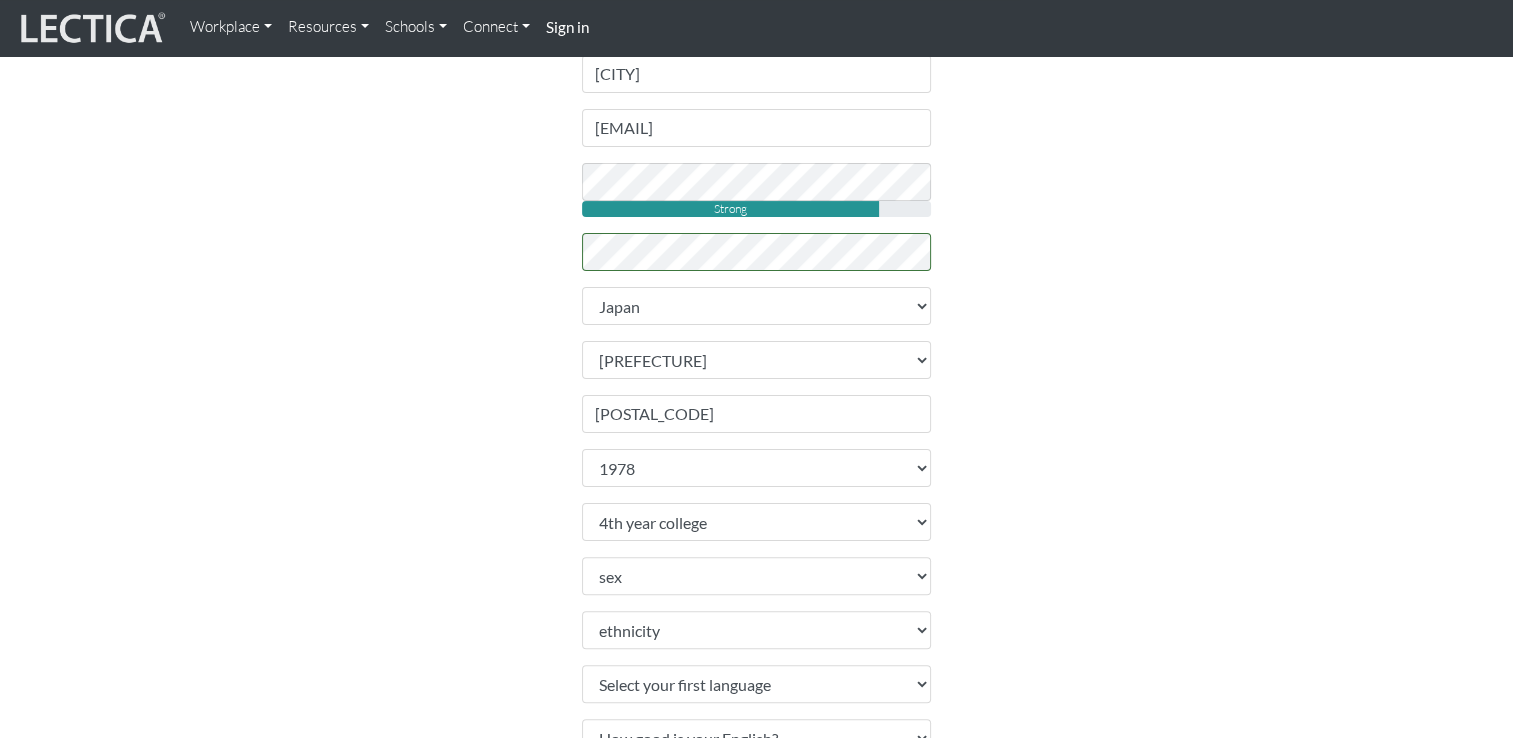 click on "Sign up
Please do not create more than one account. If you are having problems,
contact us  instead.
Feel free to use your email address as your username.
Username
rs.felice@[EMAIL_DOMAIN]
First name
[FIRST]
Last name
[LAST]
Email address
rs.felice@[EMAIL_DOMAIN]
password
Strong
retype password [COUNTRY]" at bounding box center (757, 367) 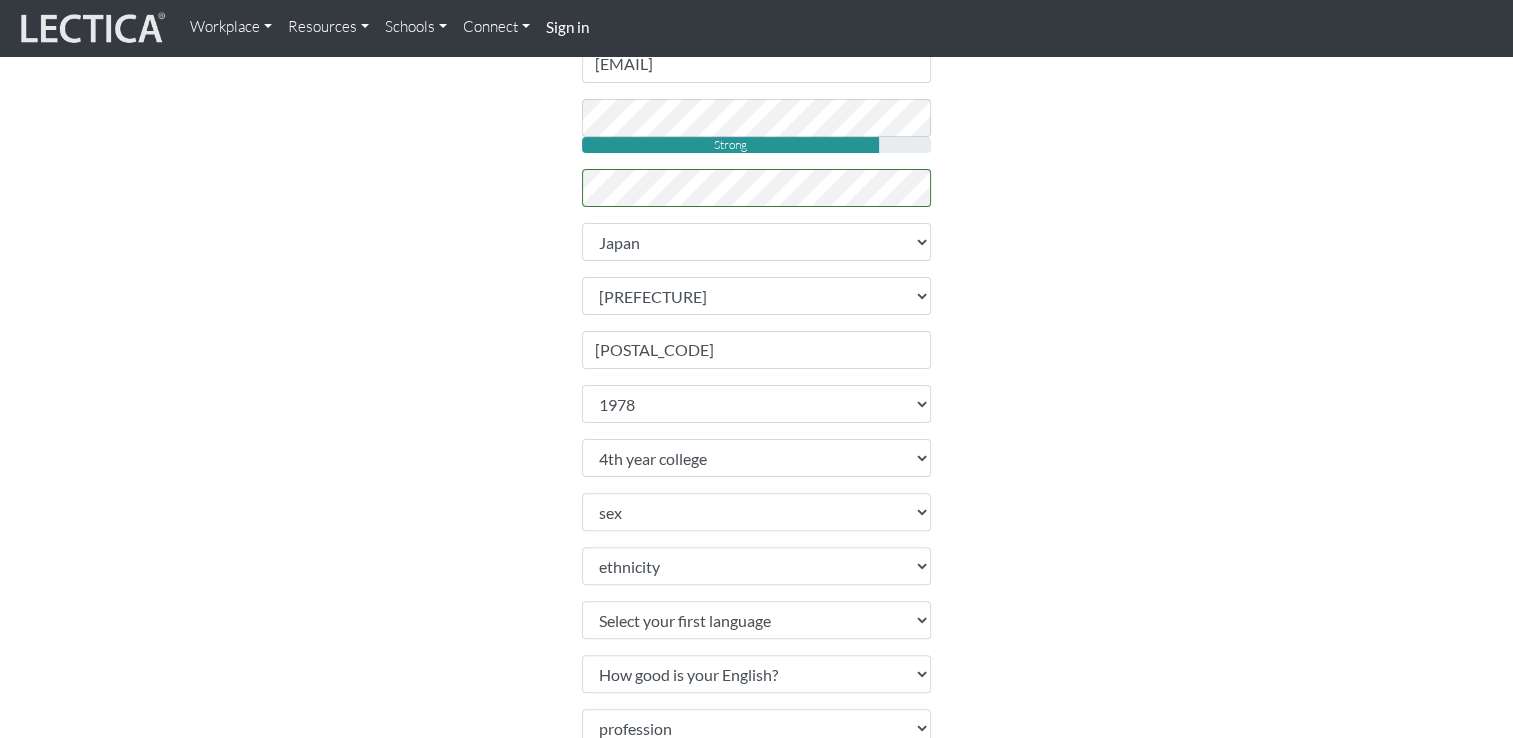 scroll, scrollTop: 500, scrollLeft: 0, axis: vertical 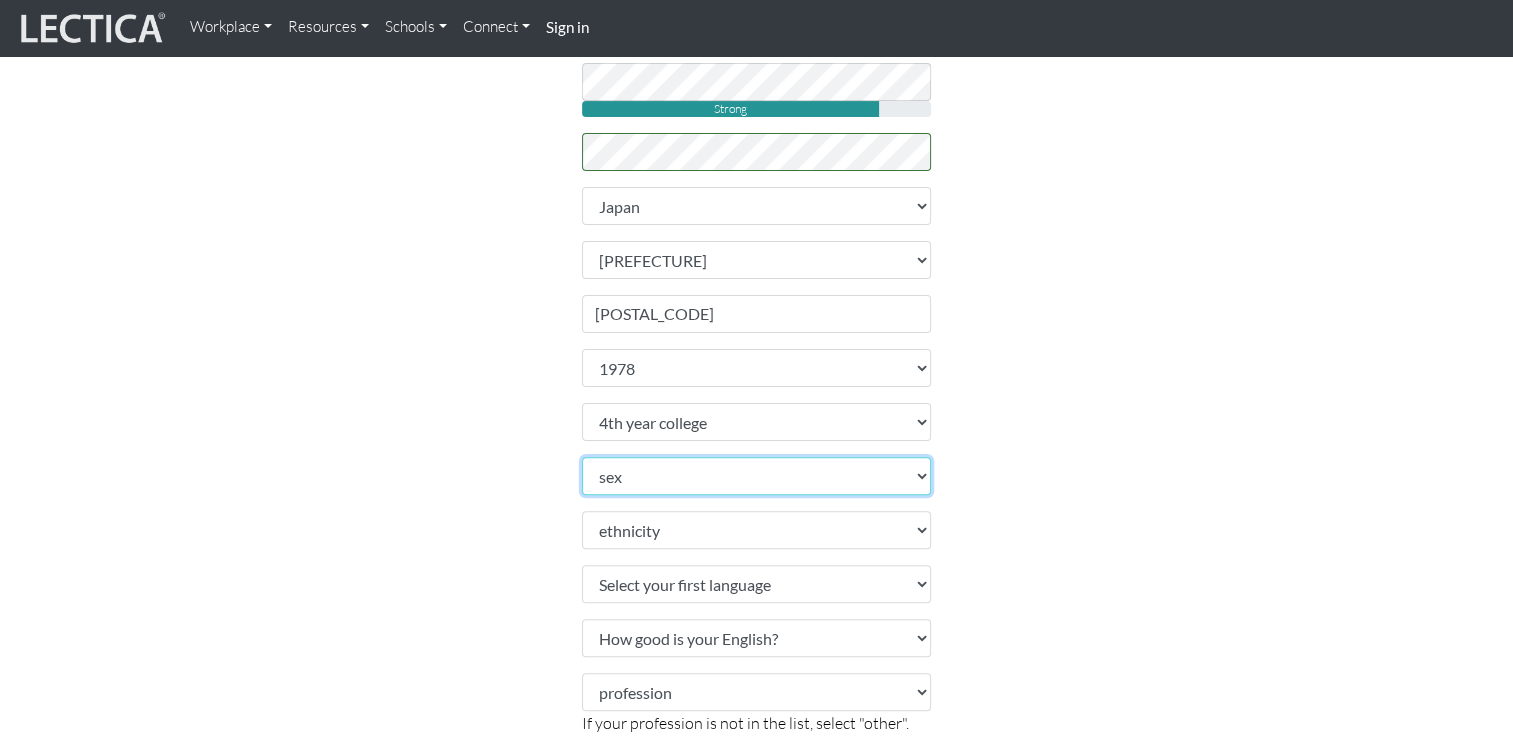 click on "sex
Male
Female
Binary
Non-binary
Opt out" at bounding box center (757, 476) 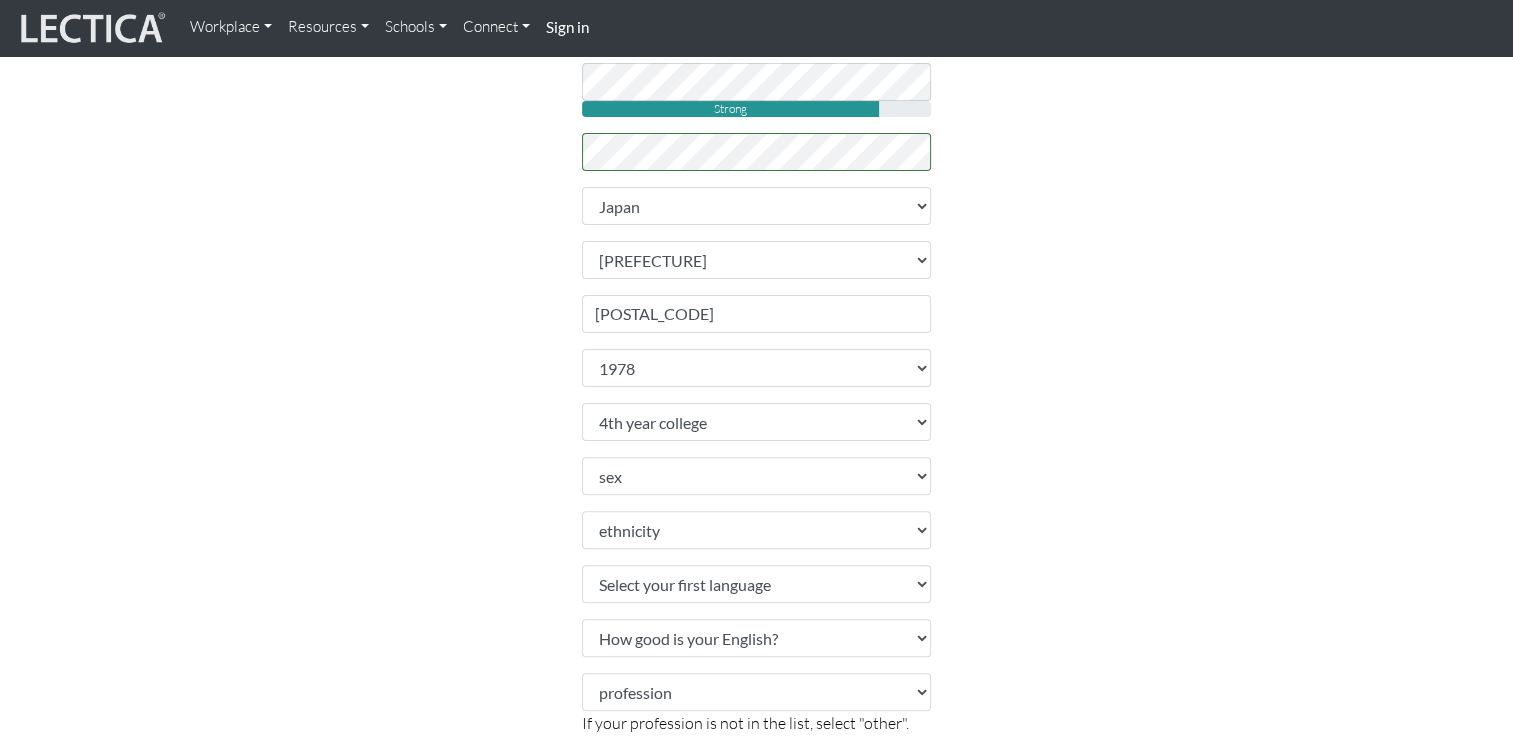 click on "Sign up
Please do not create more than one account. If you are having problems,
contact us  instead.
Feel free to use your email address as your username.
Username
rs.felice@[EMAIL_DOMAIN]
First name
[FIRST]
Last name
[LAST]
Email address
rs.felice@[EMAIL_DOMAIN]
password
Strong
retype password [COUNTRY]" at bounding box center (757, 267) 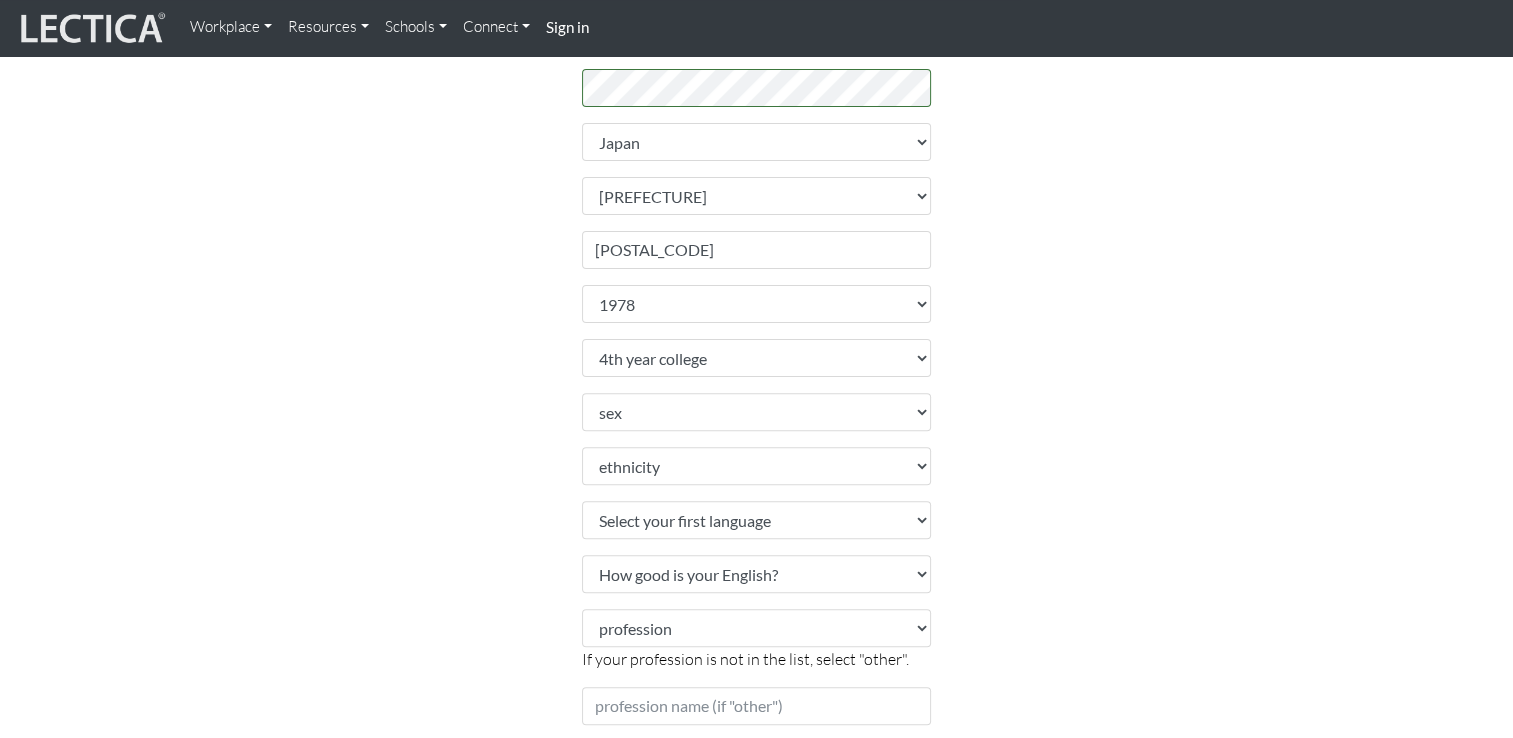 scroll, scrollTop: 600, scrollLeft: 0, axis: vertical 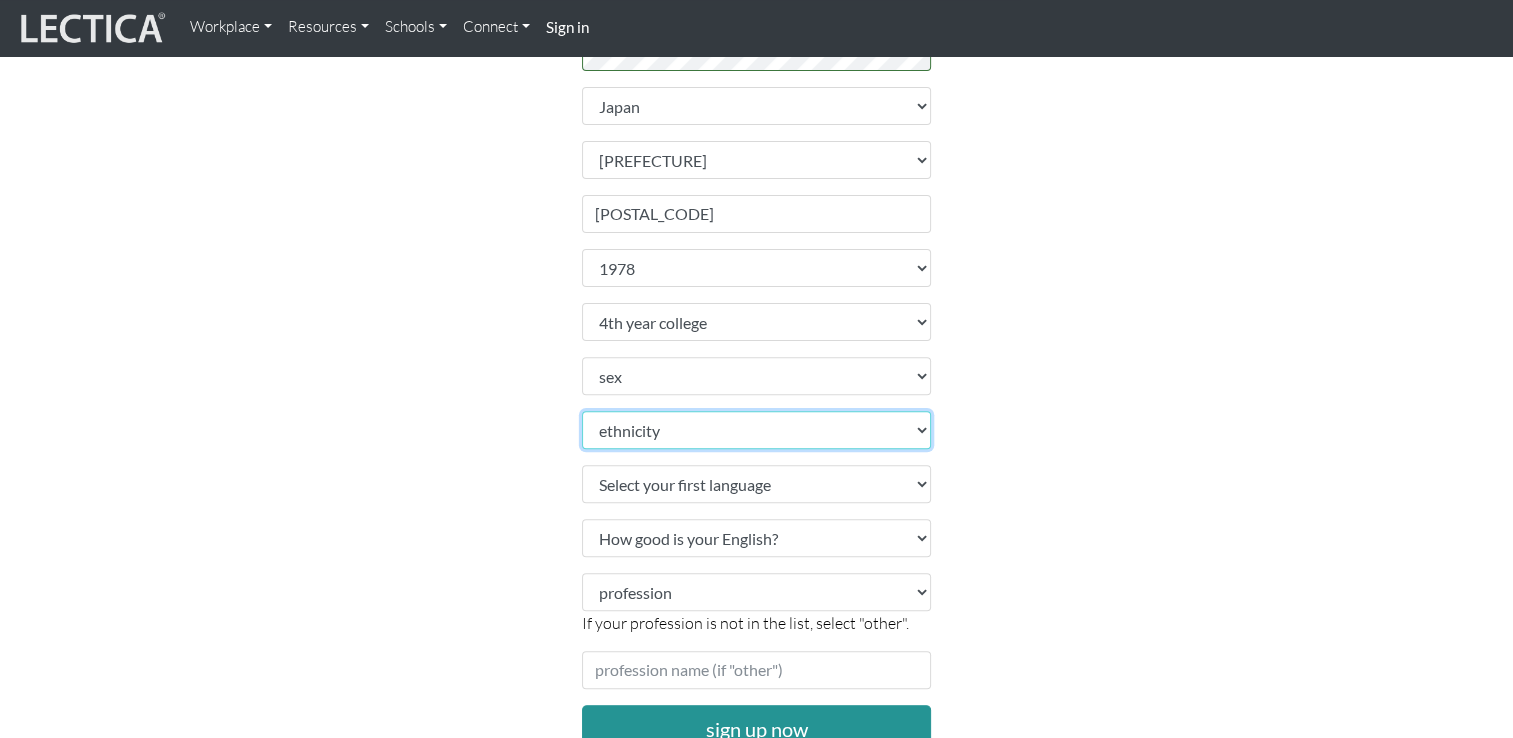 click on "[ETHNICITY]" at bounding box center [757, 430] 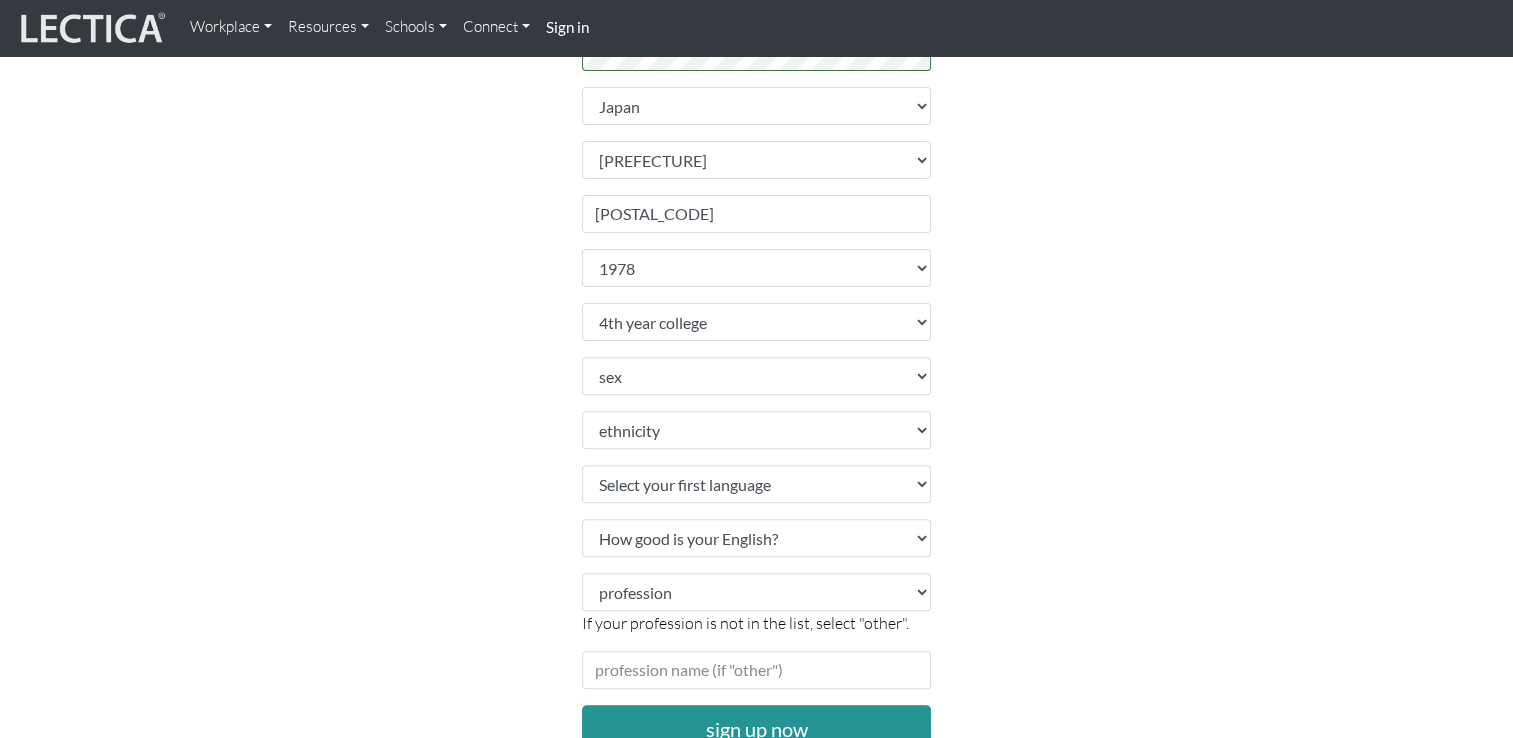 click on "Sign up
Please do not create more than one account. If you are having problems,
contact us  instead.
Feel free to use your email address as your username.
Username
rs.felice@[EMAIL_DOMAIN]
First name
[FIRST]
Last name
[LAST]
Email address
rs.felice@[EMAIL_DOMAIN]
password
Strong
retype password [COUNTRY]" at bounding box center [757, 167] 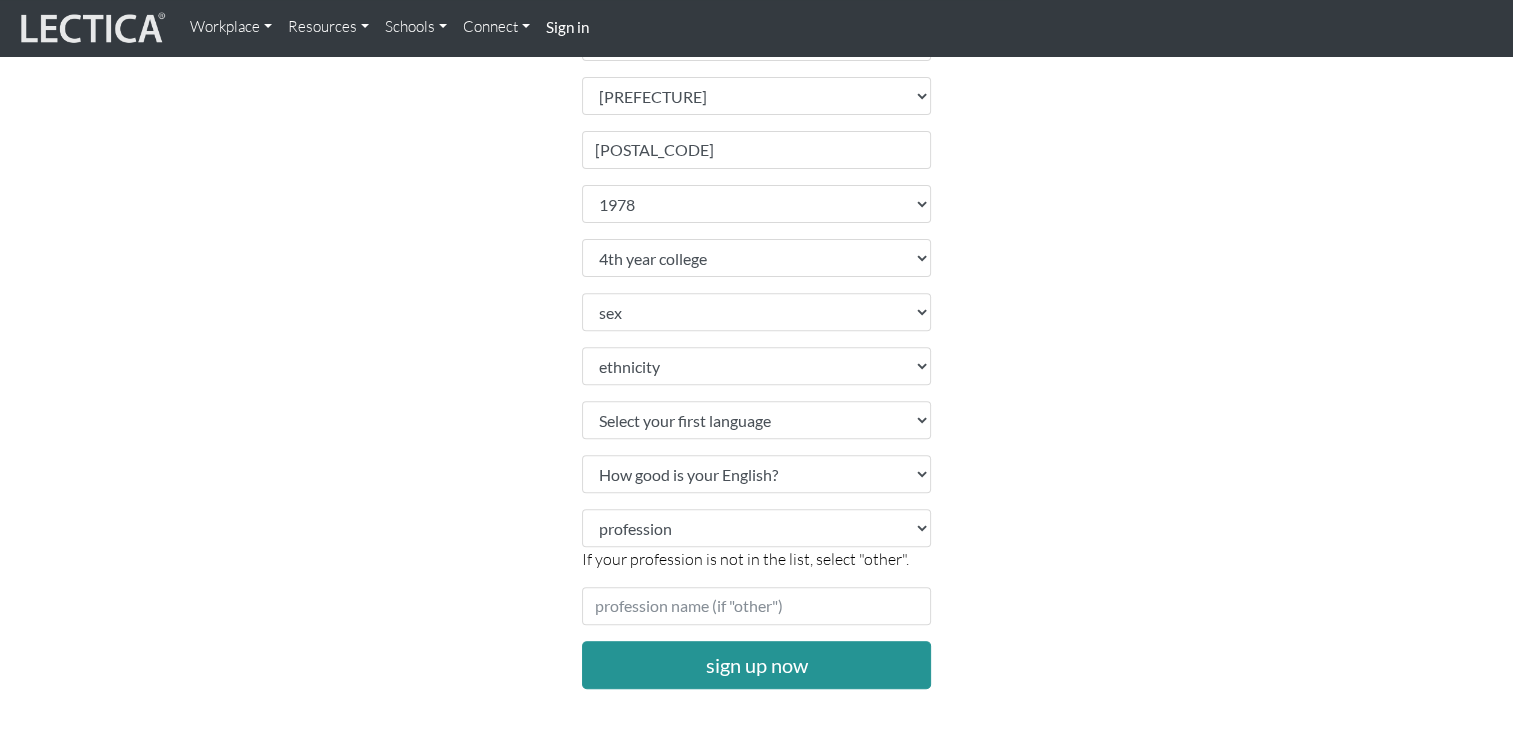 scroll, scrollTop: 700, scrollLeft: 0, axis: vertical 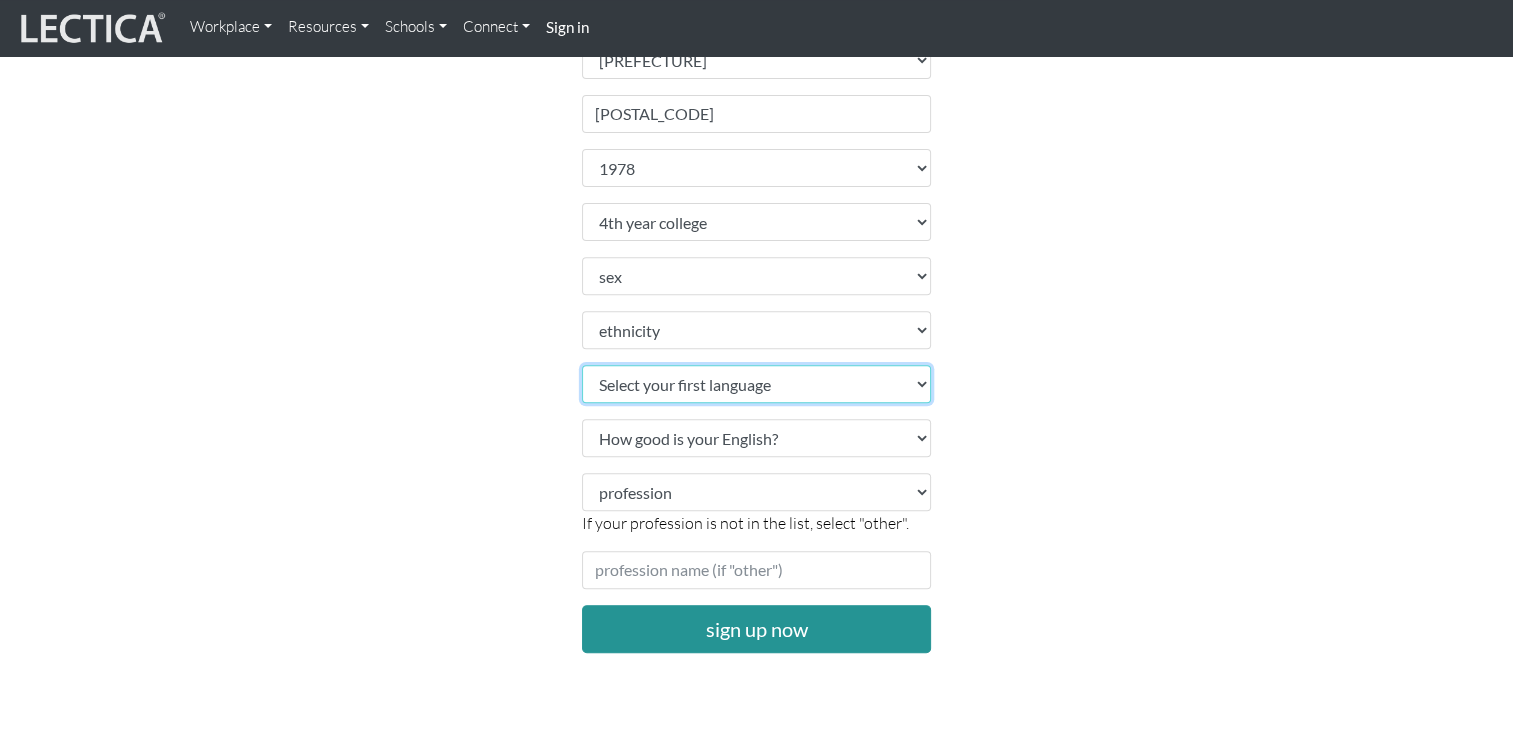 click on "Select your first language
Abkhazian
Achinese
Acoli
Adangme
Adyghe
Afar
Afrihili
Afrikaans
Aghem
Ainu
Akan
Akkadian
Akoose
Alabama
Albanian
Aleut
Algerian Arabic
American English
American Sign Language
Amharic
Ancient Egyptian
Ancient Greek
Angika
Anguilla
Ao Naga
Arabic
Aragonese
Aramaic
Aranda
Araona
Arapaho
Arawak
Armenian
Aromanian
Arpitan
Assamese
Asturian
Asu
Atsam
Australian English
Austrian German
Avaric
Avestan
Awadhi
Aymara
Azerbaijani
Badaga
Bafia
Bafut
Bakhtiari
Balinese
Baluchi
Bambara
Bamun
Bangladesh
Banjar
Basaa
Bashkir
Basque
Batak Toba
Bavarian
Beja
Belarus
Belarusian
Bemba
Bena
Bengali
Betawi
Bhojpuri
Bikol
Bini
Bishnupriya" at bounding box center (757, 384) 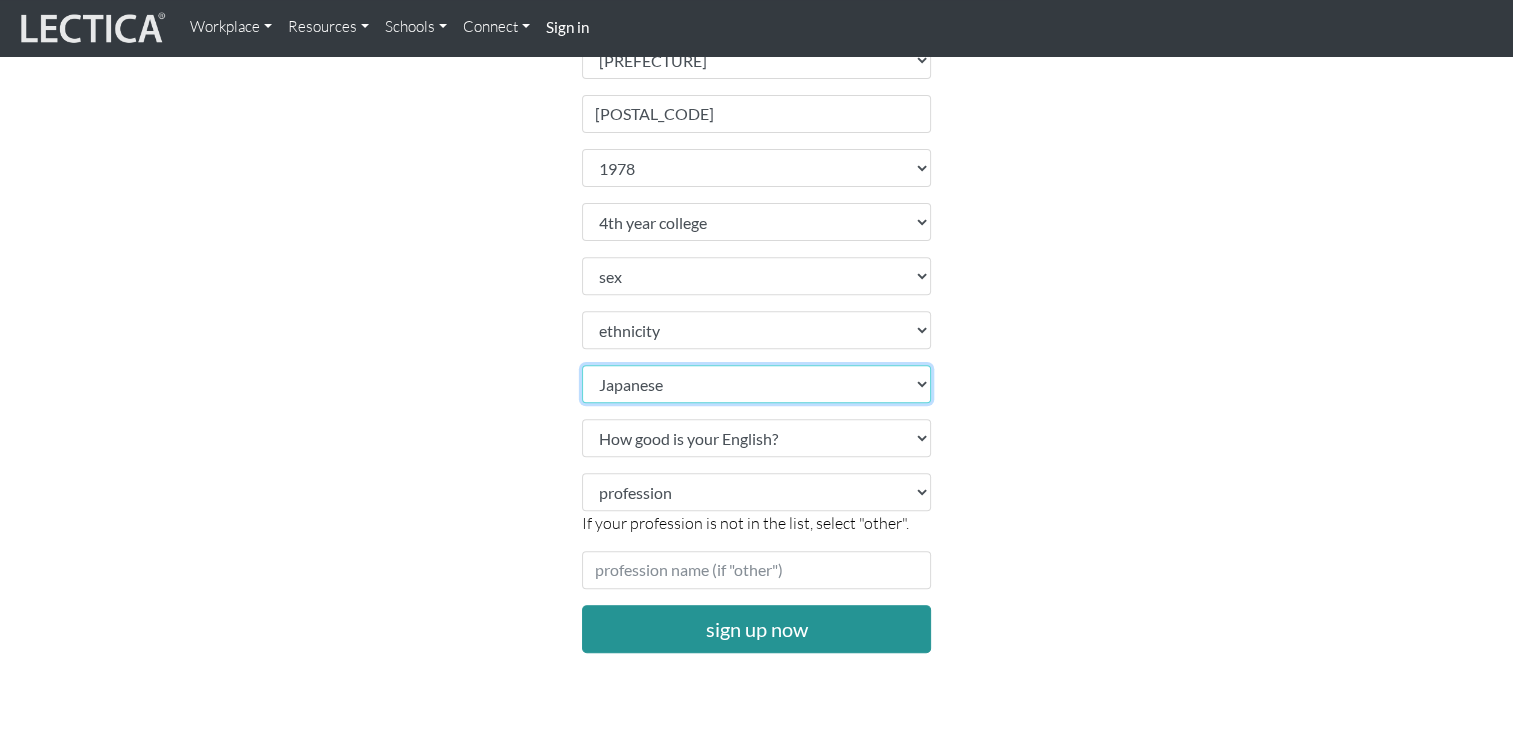 click on "Select your first language
Abkhazian
Achinese
Acoli
Adangme
Adyghe
Afar
Afrihili
Afrikaans
Aghem
Ainu
Akan
Akkadian
Akoose
Alabama
Albanian
Aleut
Algerian Arabic
American English
American Sign Language
Amharic
Ancient Egyptian
Ancient Greek
Angika
Anguilla
Ao Naga
Arabic
Aragonese
Aramaic
Aranda
Araona
Arapaho
Arawak
Armenian
Aromanian
Arpitan
Assamese
Asturian
Asu
Atsam
Australian English
Austrian German
Avaric
Avestan
Awadhi
Aymara
Azerbaijani
Badaga
Bafia
Bafut
Bakhtiari
Balinese
Baluchi
Bambara
Bamun
Bangladesh
Banjar
Basaa
Bashkir
Basque
Batak Toba
Bavarian
Beja
Belarus
Belarusian
Bemba
Bena
Bengali
Betawi
Bhojpuri
Bikol
Bini
Bishnupriya" at bounding box center (757, 384) 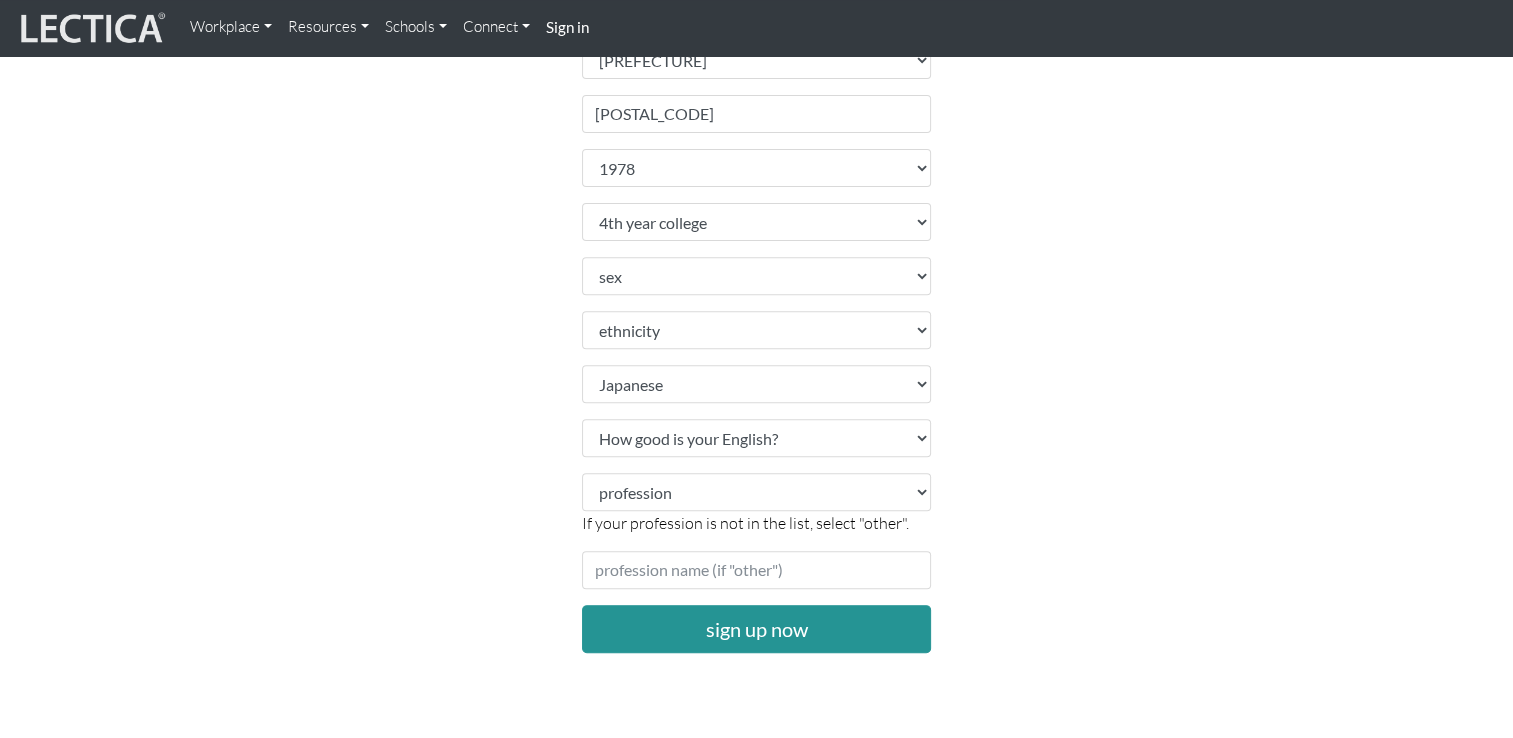 click on "Sign up
Please do not create more than one account. If you are having problems,
contact us  instead.
Feel free to use your email address as your username.
Username
rs.felice@[EMAIL_DOMAIN]
First name
[FIRST]
Last name
[LAST]
Email address
rs.felice@[EMAIL_DOMAIN]
password
Strong
retype password [COUNTRY]" at bounding box center (757, 67) 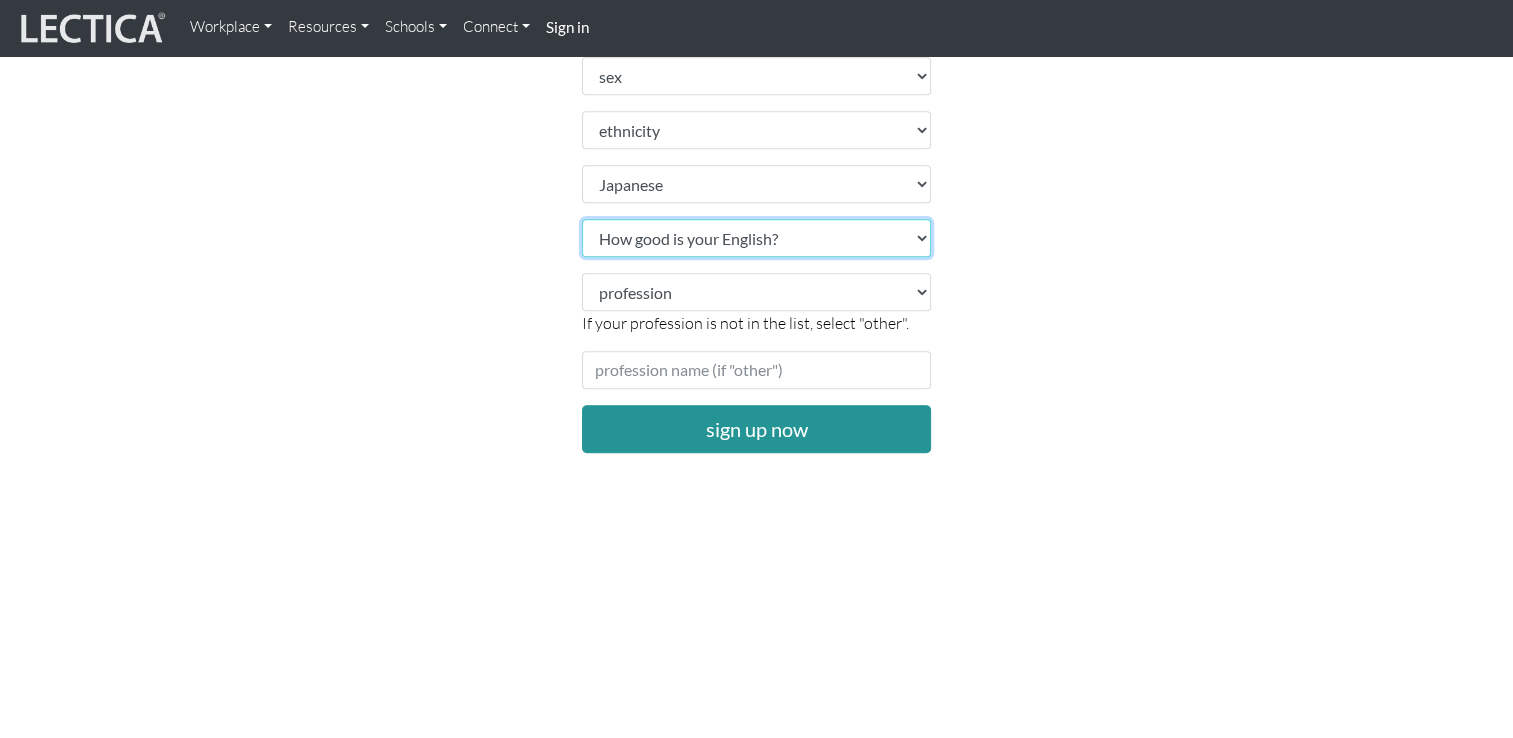 click on "How good is your English?
Outstanding
Excellent
Very good
Good
Not so good
Poor" at bounding box center (757, 238) 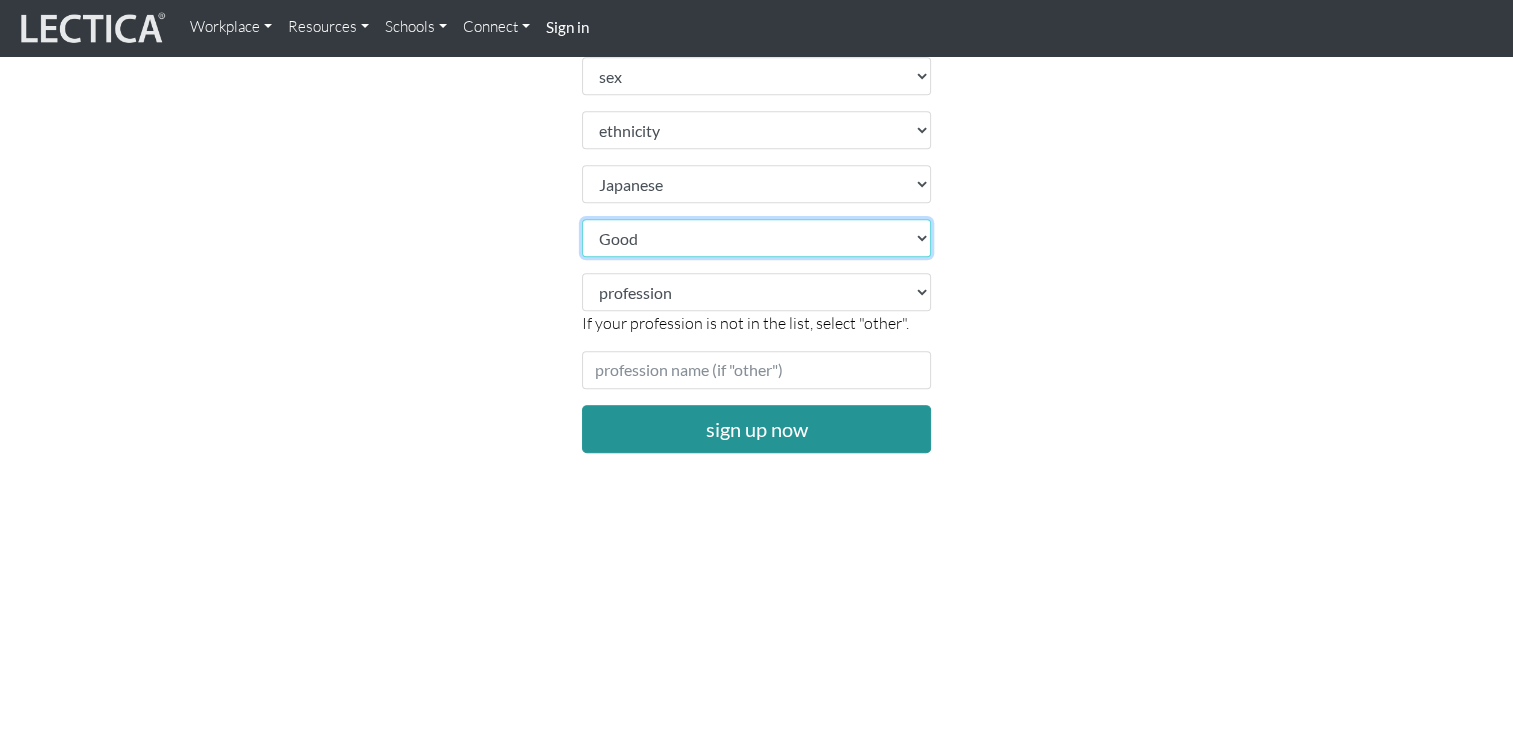 click on "How good is your English?
Outstanding
Excellent
Very good
Good
Not so good
Poor" at bounding box center (757, 238) 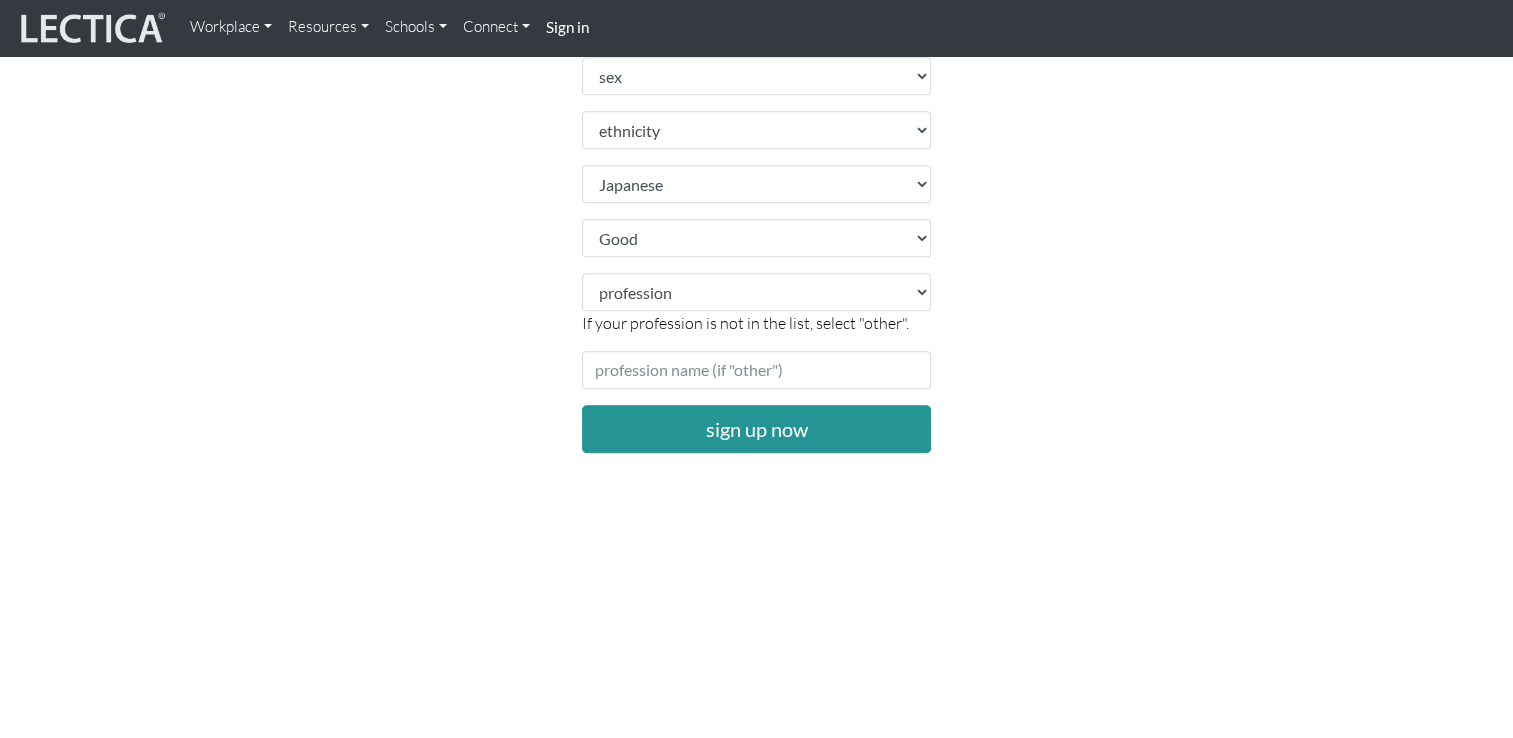click on "Sign up
Please do not create more than one account. If you are having problems,
contact us  instead.
Feel free to use your email address as your username.
Username
rs.felice@[EMAIL_DOMAIN]
First name
[FIRST]
Last name
[LAST]
Email address
rs.felice@[EMAIL_DOMAIN]
password
Strong
retype password [COUNTRY]" at bounding box center [757, -133] 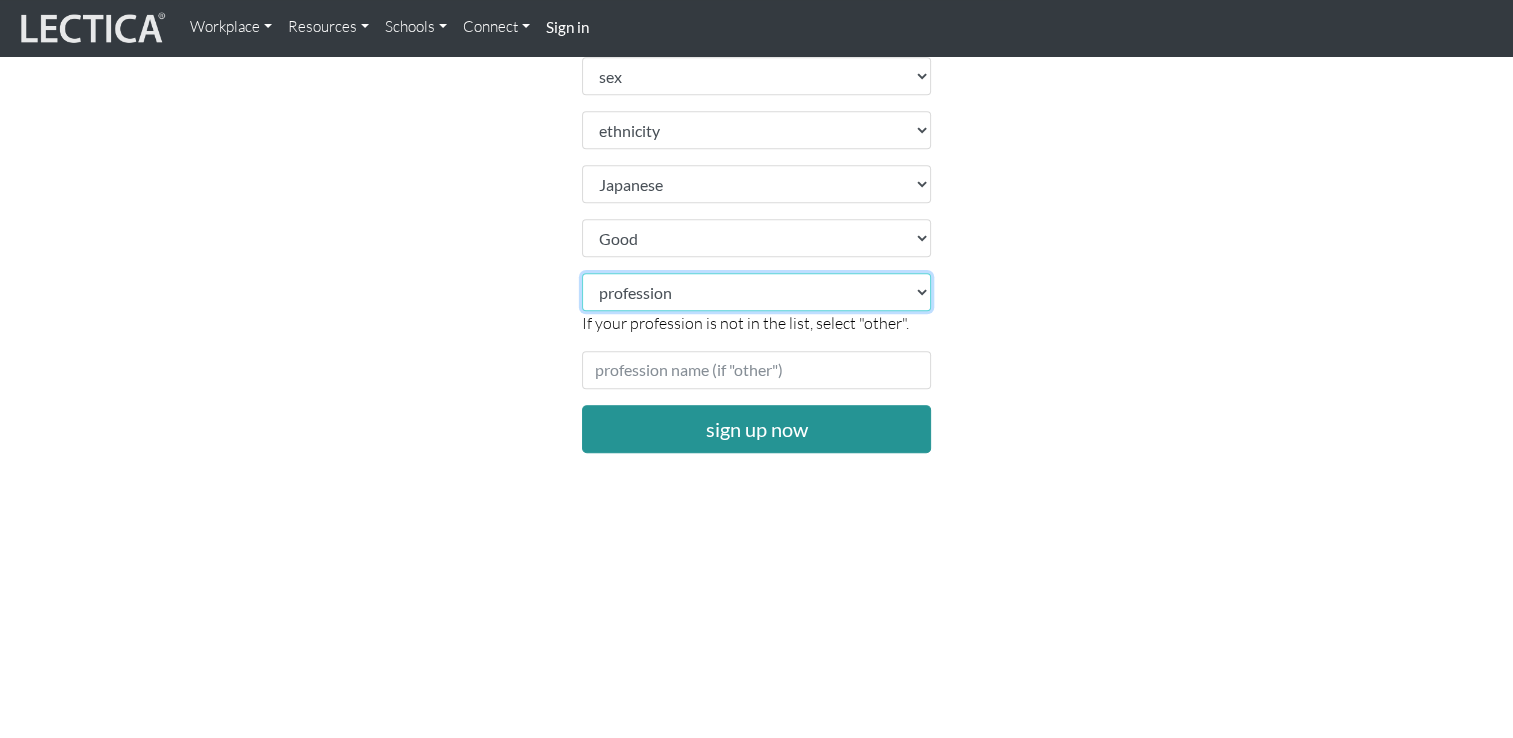 click on "profession
academic
accounting/finance
administration
arts: performing
arts: visual
athletics
banking
bard
business (general)
clergy
coaching/consulting
communications
counselling/psychotherapy
economics
education: admin 13+
education: admin K-12
educational assessment
education: policy 13+
education: policy K-12
education: program evaluation
education: teacher educator
education: teaching (13+)
education: teaching (K-12)
engineering
entrepreneurship
farming
government
health care: alternative
health care: conventional
human resources
hunter-gatherer
insurance
labor
law
management
manufacturing
media
military
networking
OPT OUT
(other)
philanthropy
politics
protective services
psychometrics
public relations
research
sales/marketing
scribe
service industry" at bounding box center (757, 292) 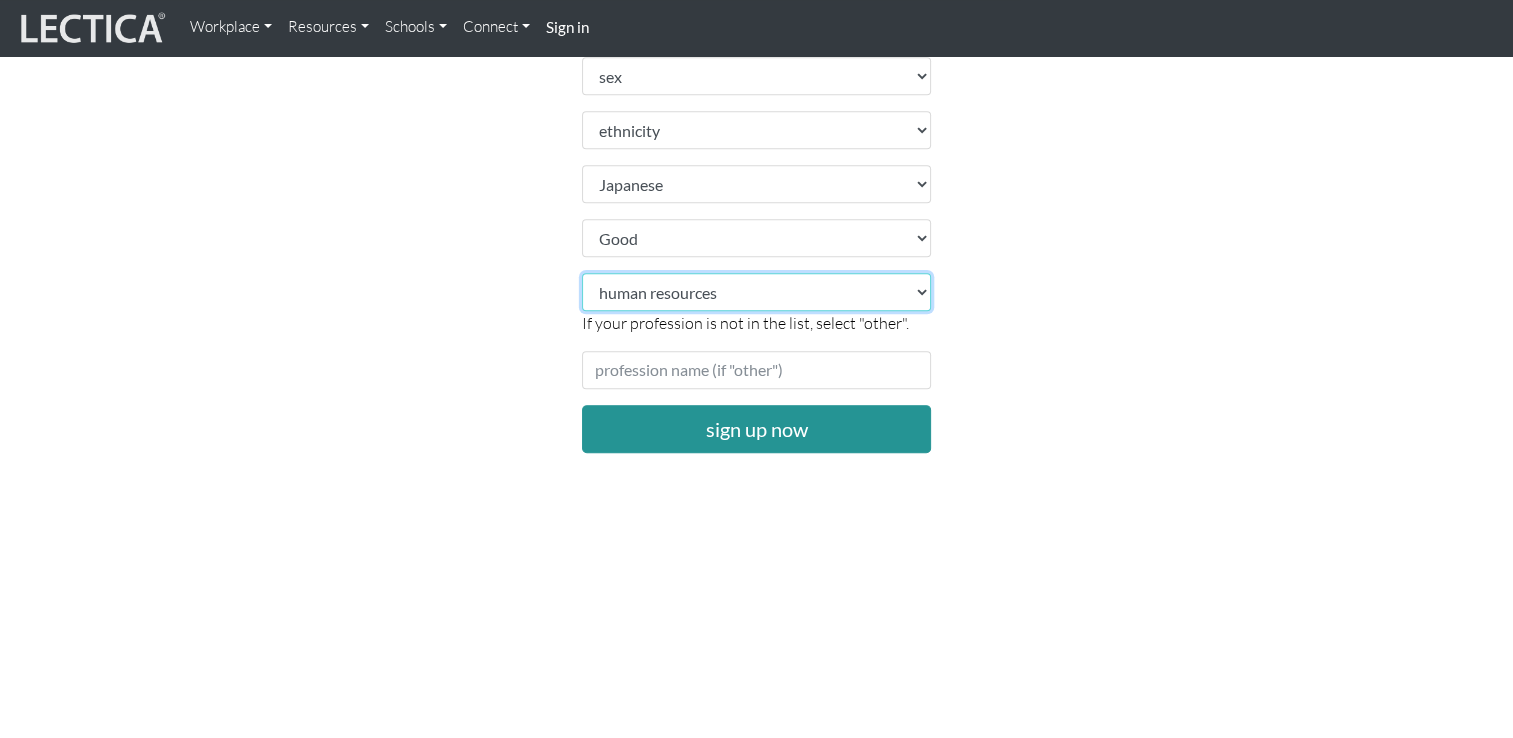click on "profession
academic
accounting/finance
administration
arts: performing
arts: visual
athletics
banking
bard
business (general)
clergy
coaching/consulting
communications
counselling/psychotherapy
economics
education: admin 13+
education: admin K-12
educational assessment
education: policy 13+
education: policy K-12
education: program evaluation
education: teacher educator
education: teaching (13+)
education: teaching (K-12)
engineering
entrepreneurship
farming
government
health care: alternative
health care: conventional
human resources
hunter-gatherer
insurance
labor
law
management
manufacturing
media
military
networking
OPT OUT
(other)
philanthropy
politics
protective services
psychometrics
public relations
research
sales/marketing
scribe
service industry" at bounding box center [757, 292] 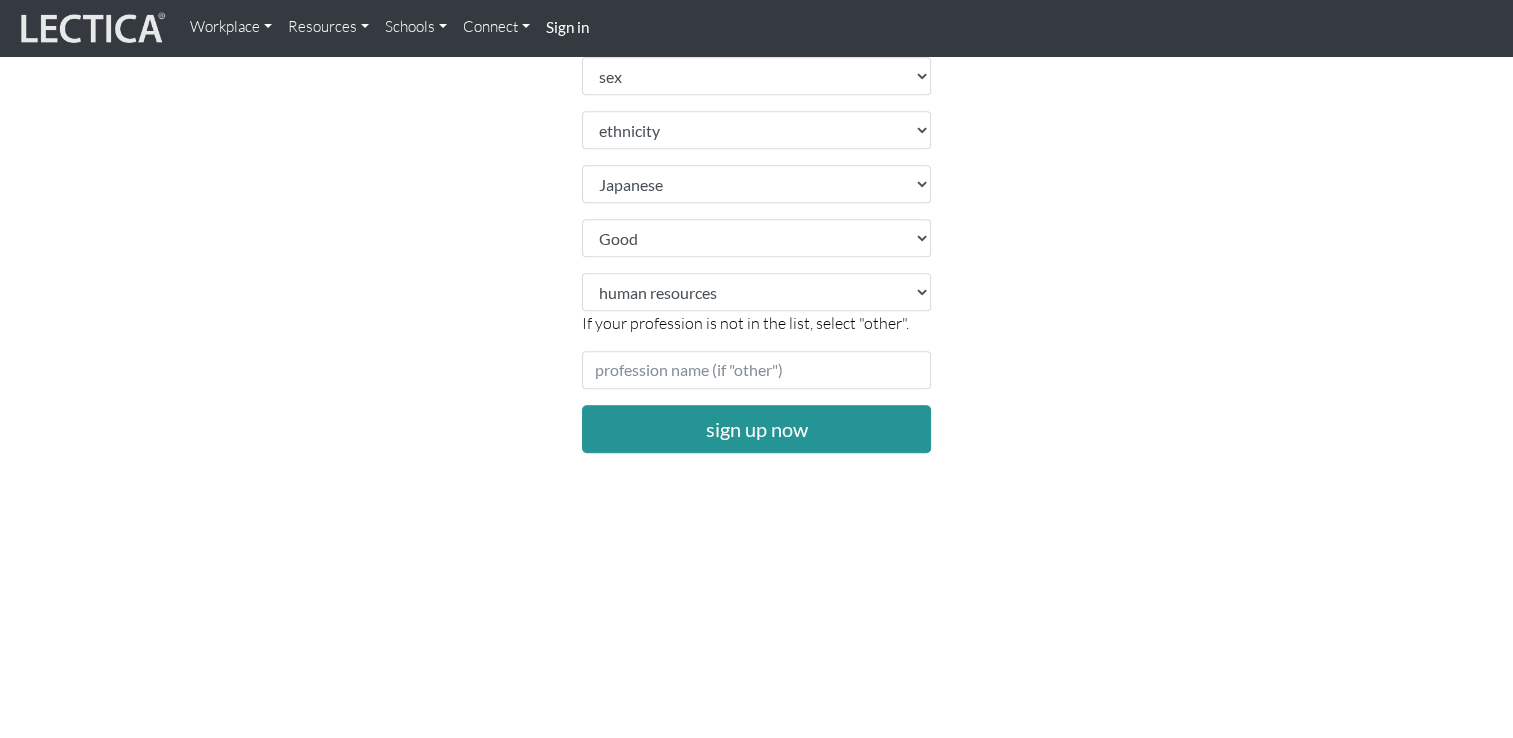 click on "Workplace
Assessments
Why LectaTests?
About LectaTests
Leadership
Leader development
Lectica for the C-suite
Team Fit Snapshot
Lectica Inside
Recruitment
Human capital value chain
Role complexity analysis
Recruitment tools
Resources
Lectica Institute" at bounding box center [756, 291] 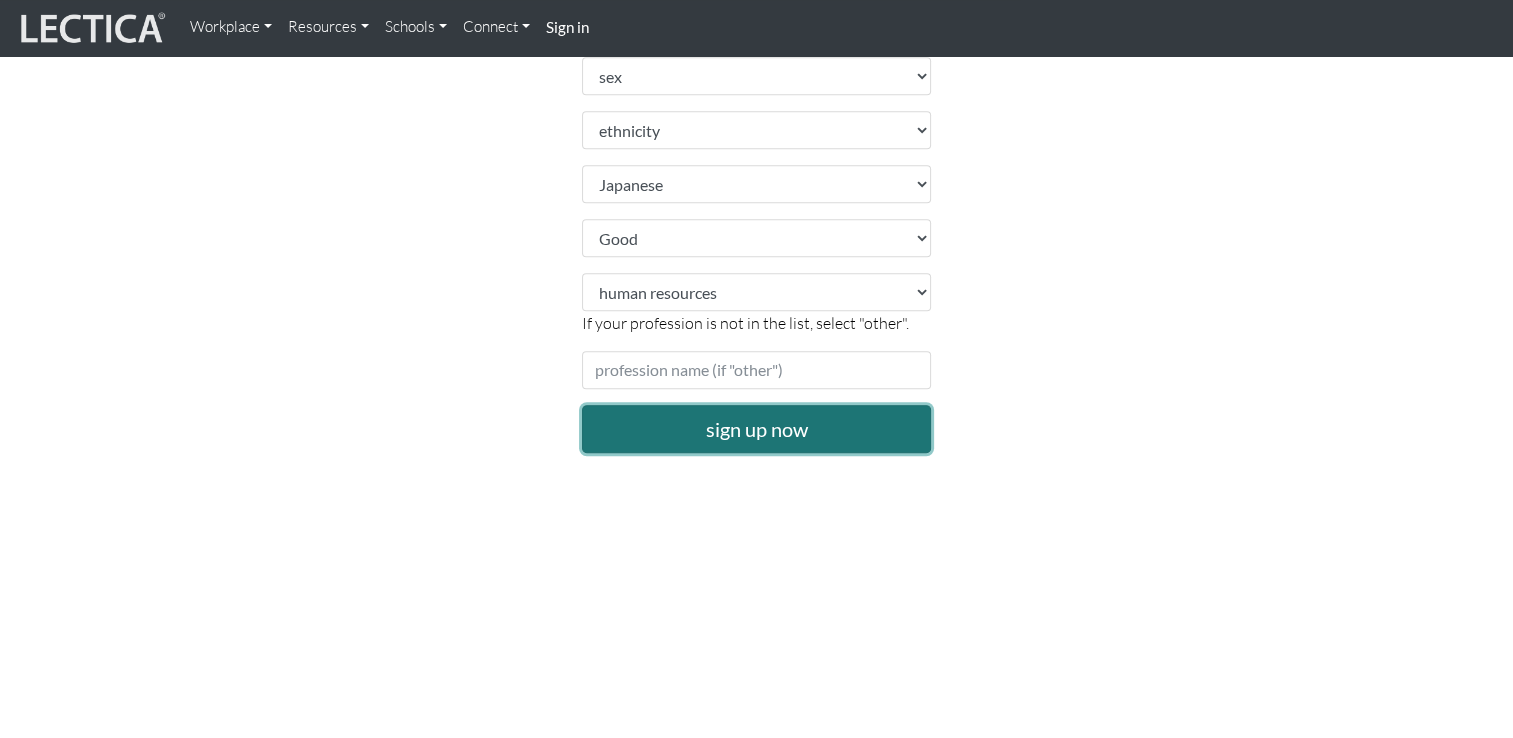 click on "sign up now" at bounding box center [757, 429] 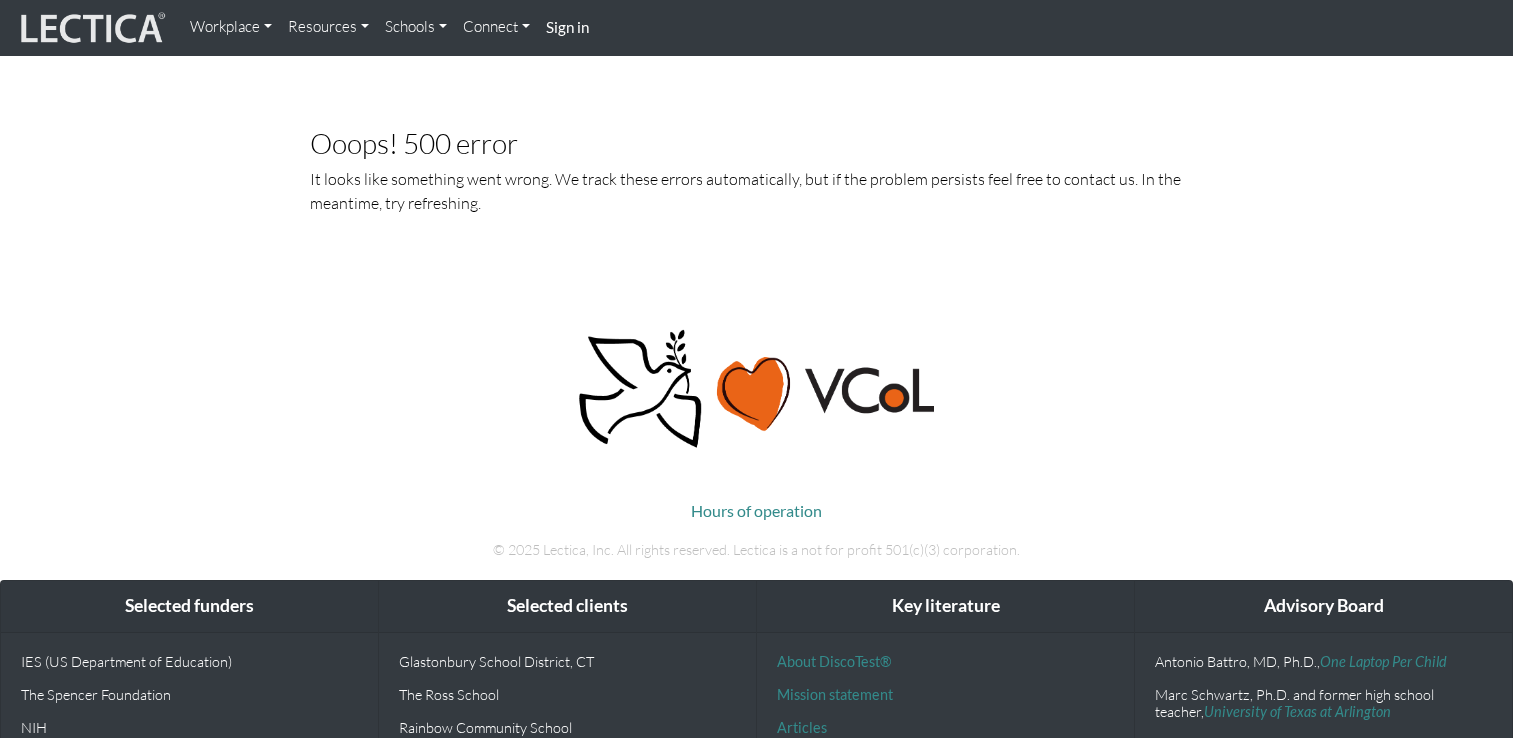 scroll, scrollTop: 0, scrollLeft: 0, axis: both 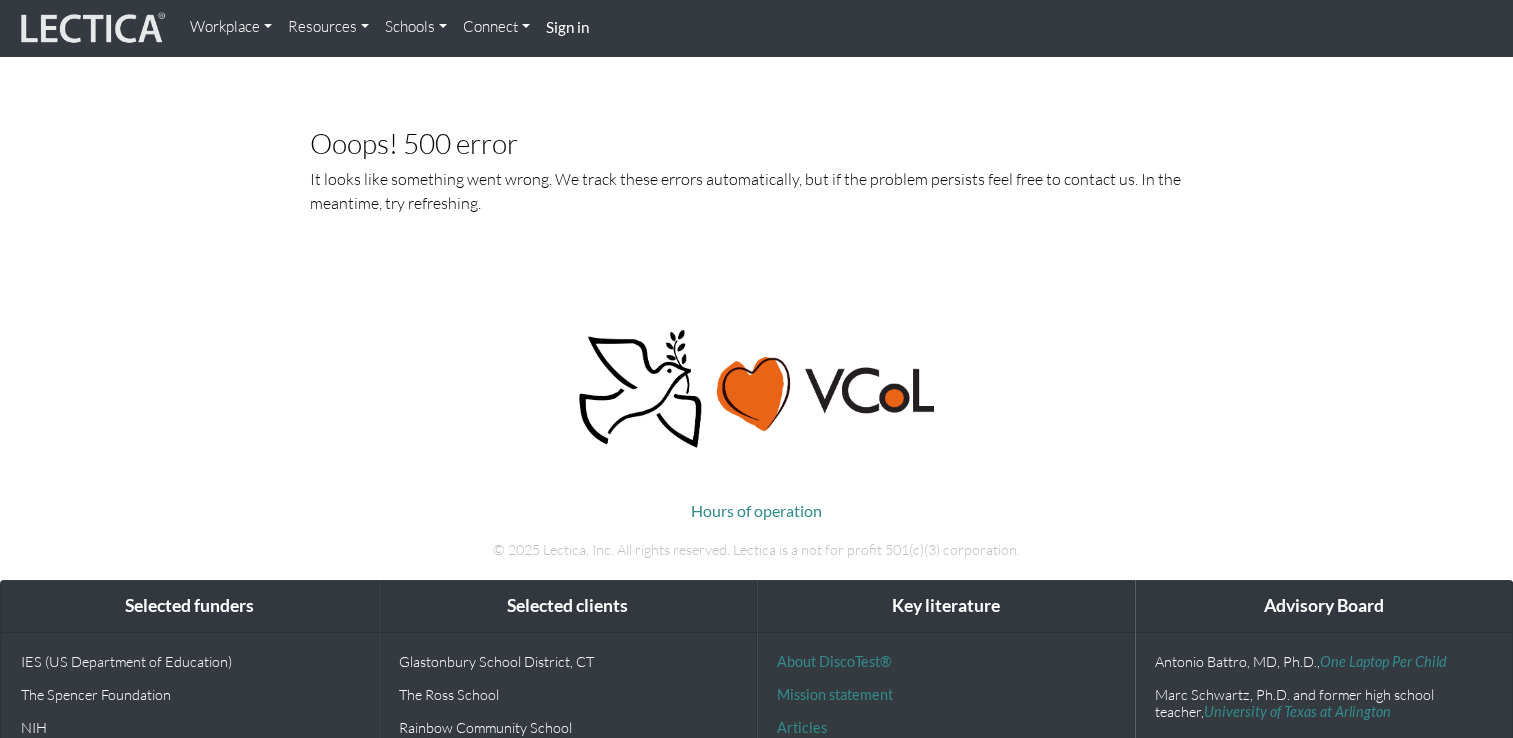 click on "Hours of operation
© 2025 Lectica, Inc. All rights reserved. Lectica is a not for profit 501(c)(3) corporation." at bounding box center (757, 444) 